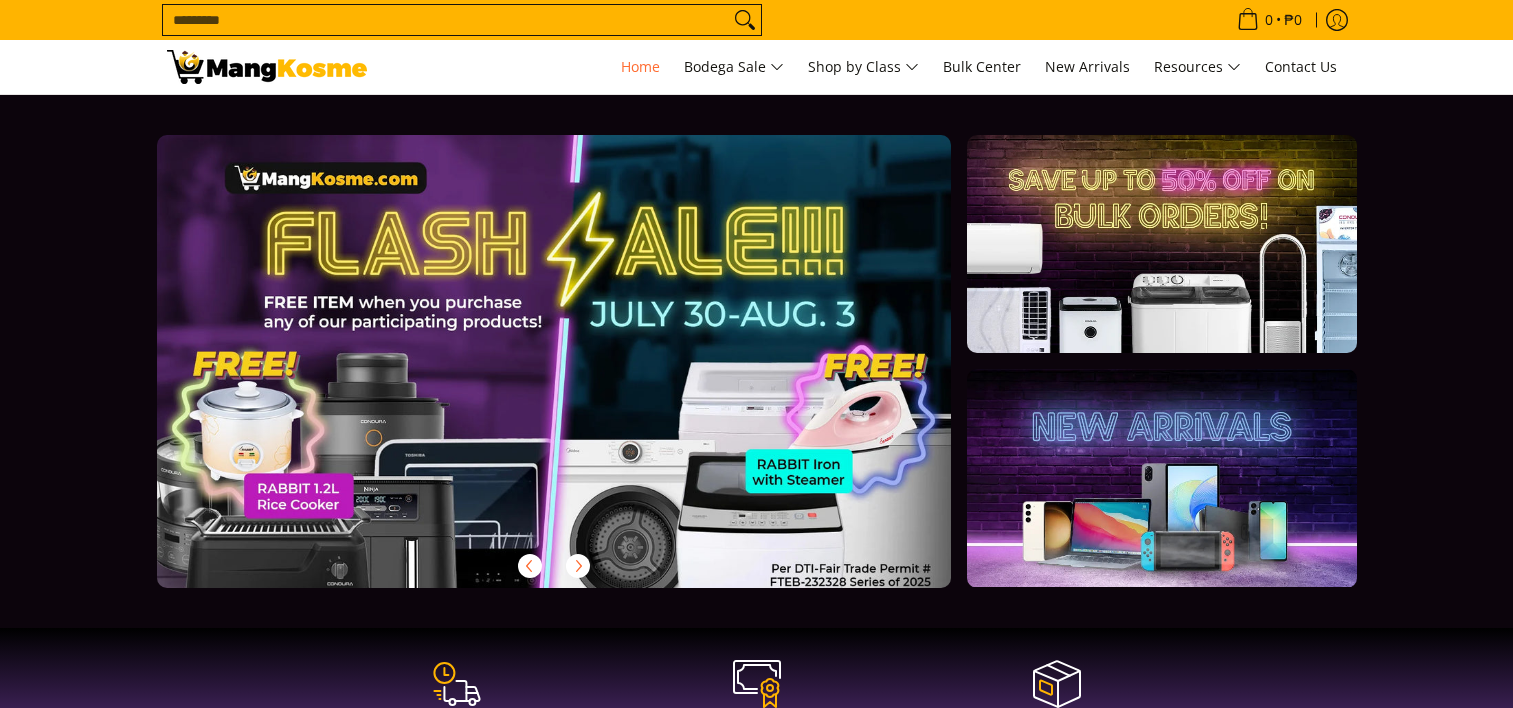 scroll, scrollTop: 0, scrollLeft: 0, axis: both 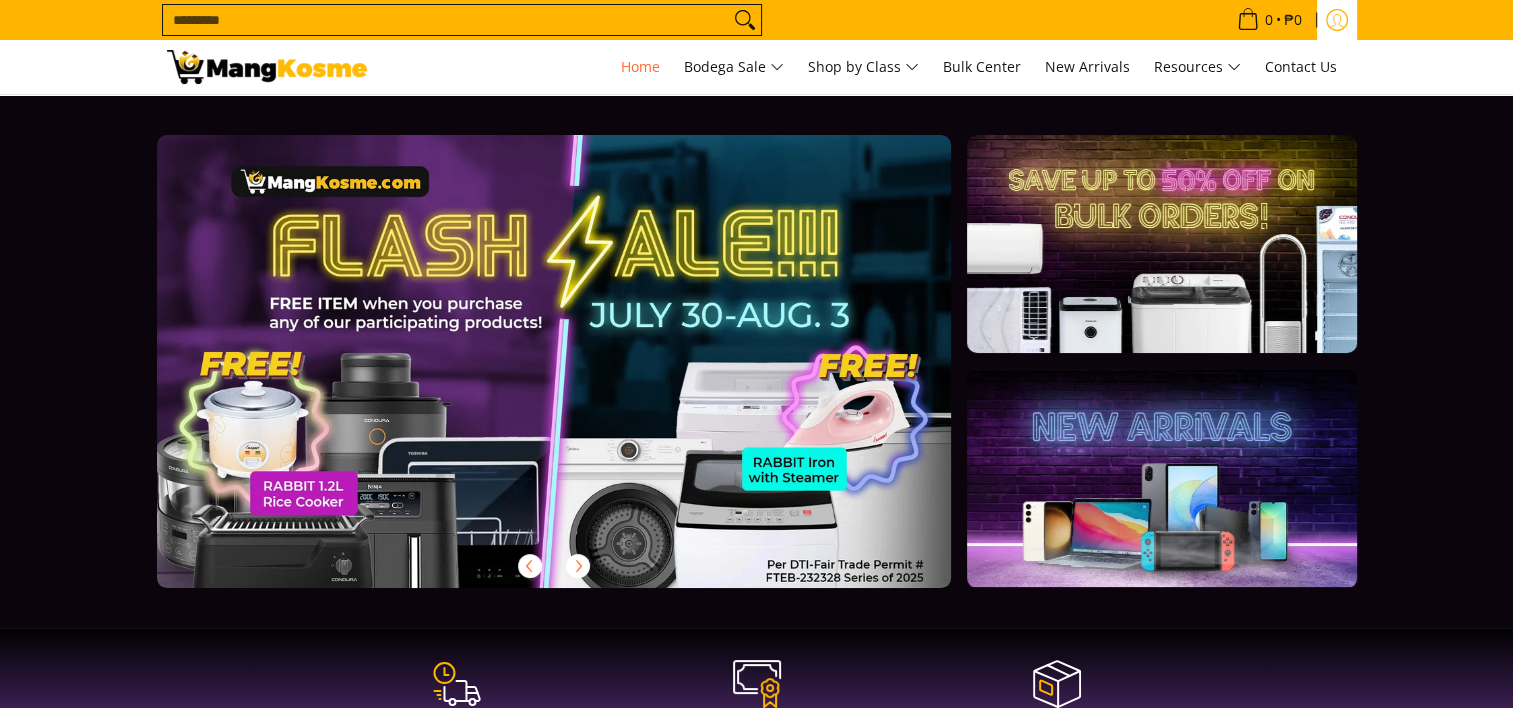 drag, startPoint x: 1340, startPoint y: 26, endPoint x: 1320, endPoint y: 32, distance: 20.880613 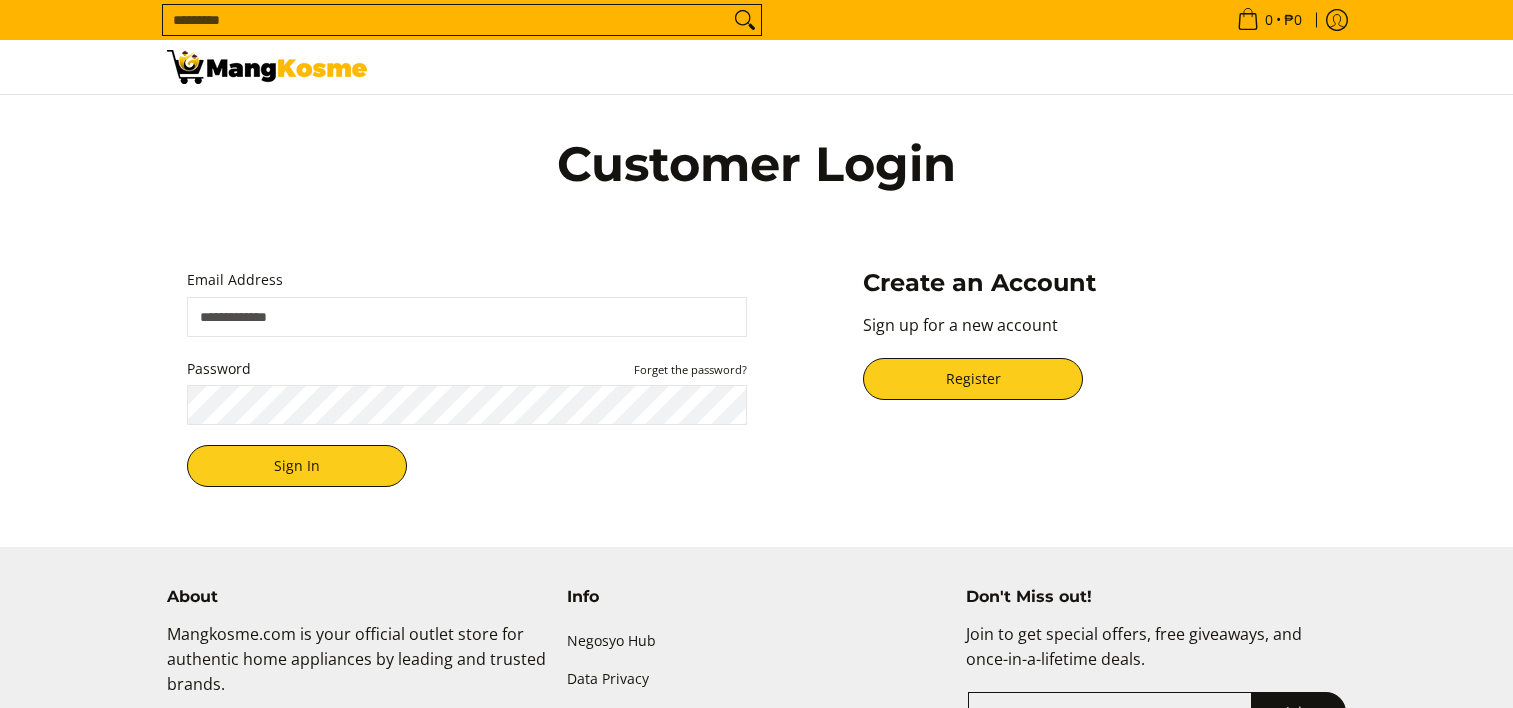 scroll, scrollTop: 0, scrollLeft: 0, axis: both 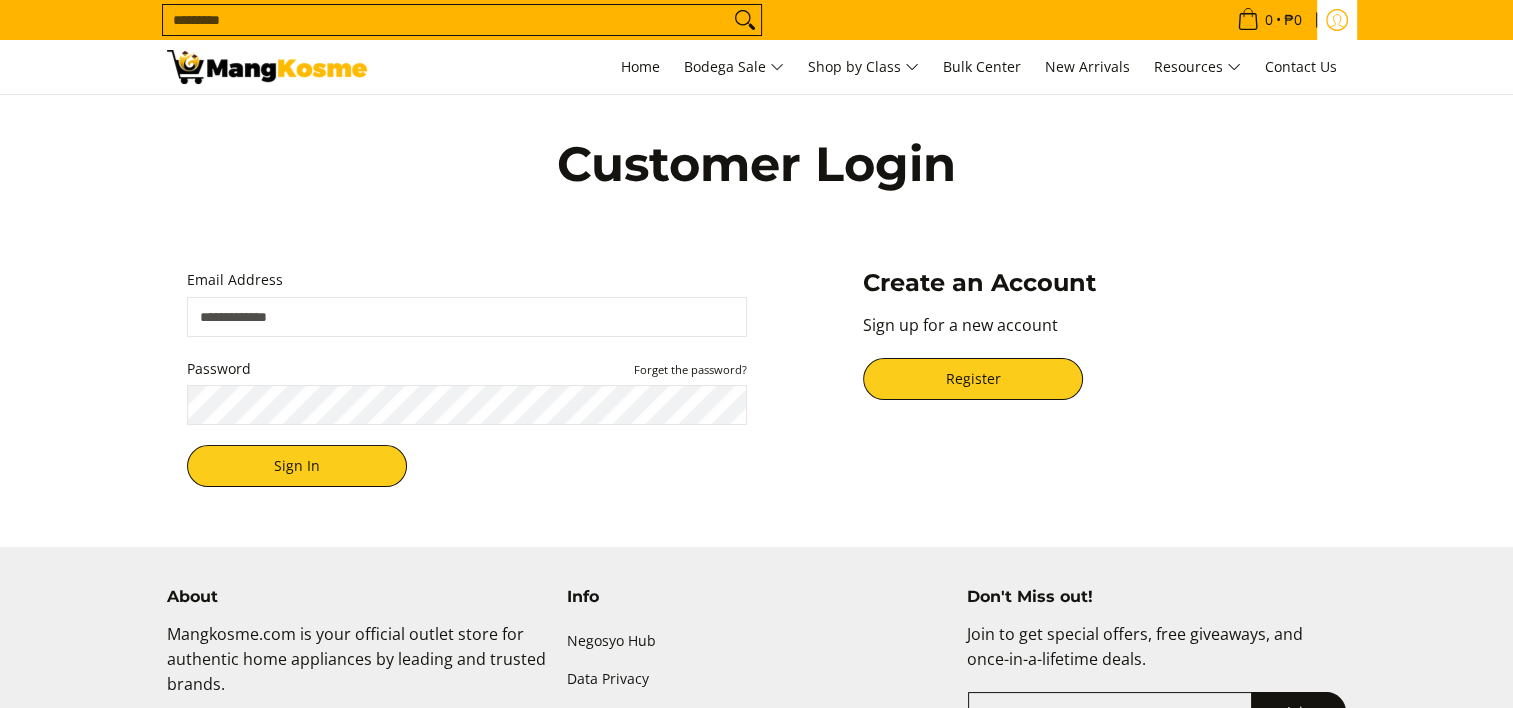 click 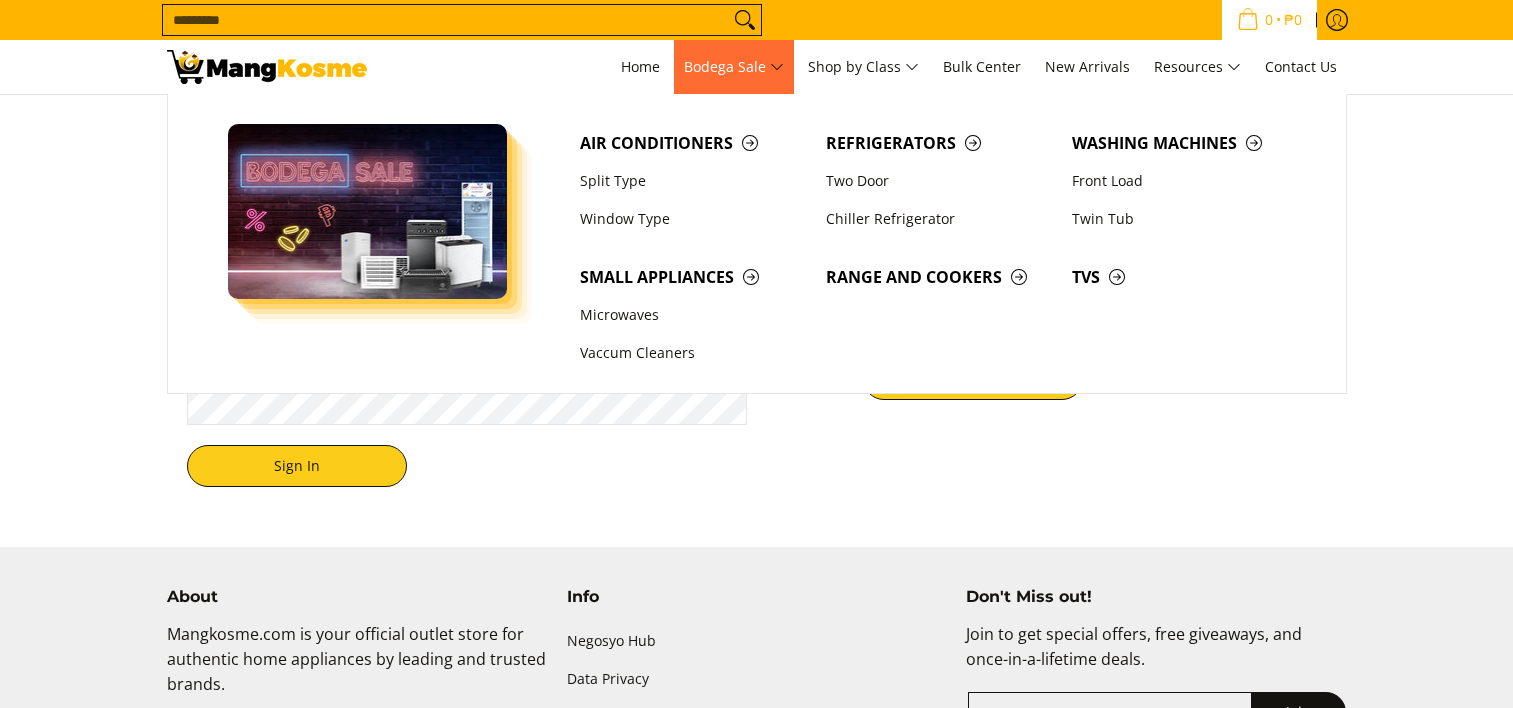 scroll, scrollTop: 0, scrollLeft: 0, axis: both 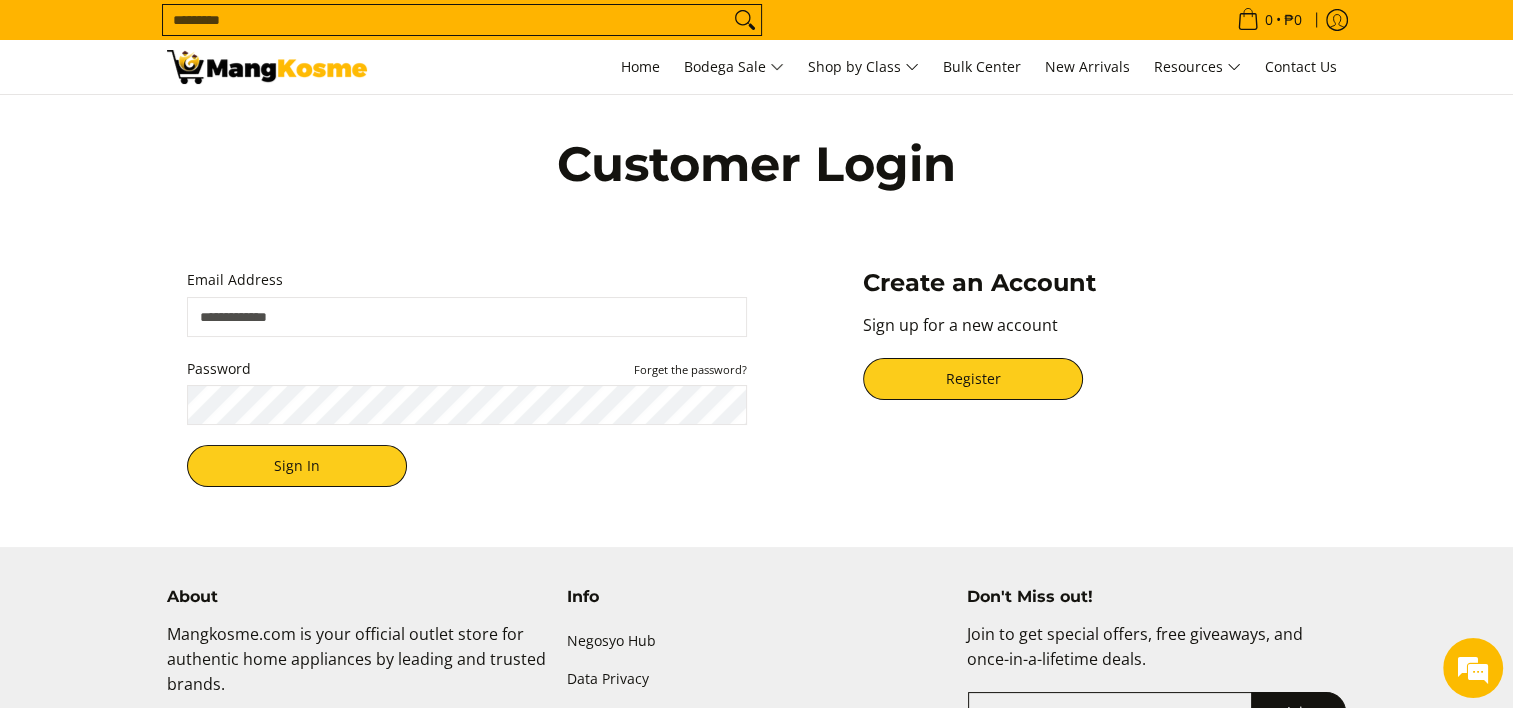 click on "Instructions for resetting your password have been sent.
Email Address
Password Forget the password?
Sign In
Reset Password
We will send you an email to reset your password.
Email Address
Submit
Cancel
Create an Account
Sign up for a new account
Register" at bounding box center [757, 378] 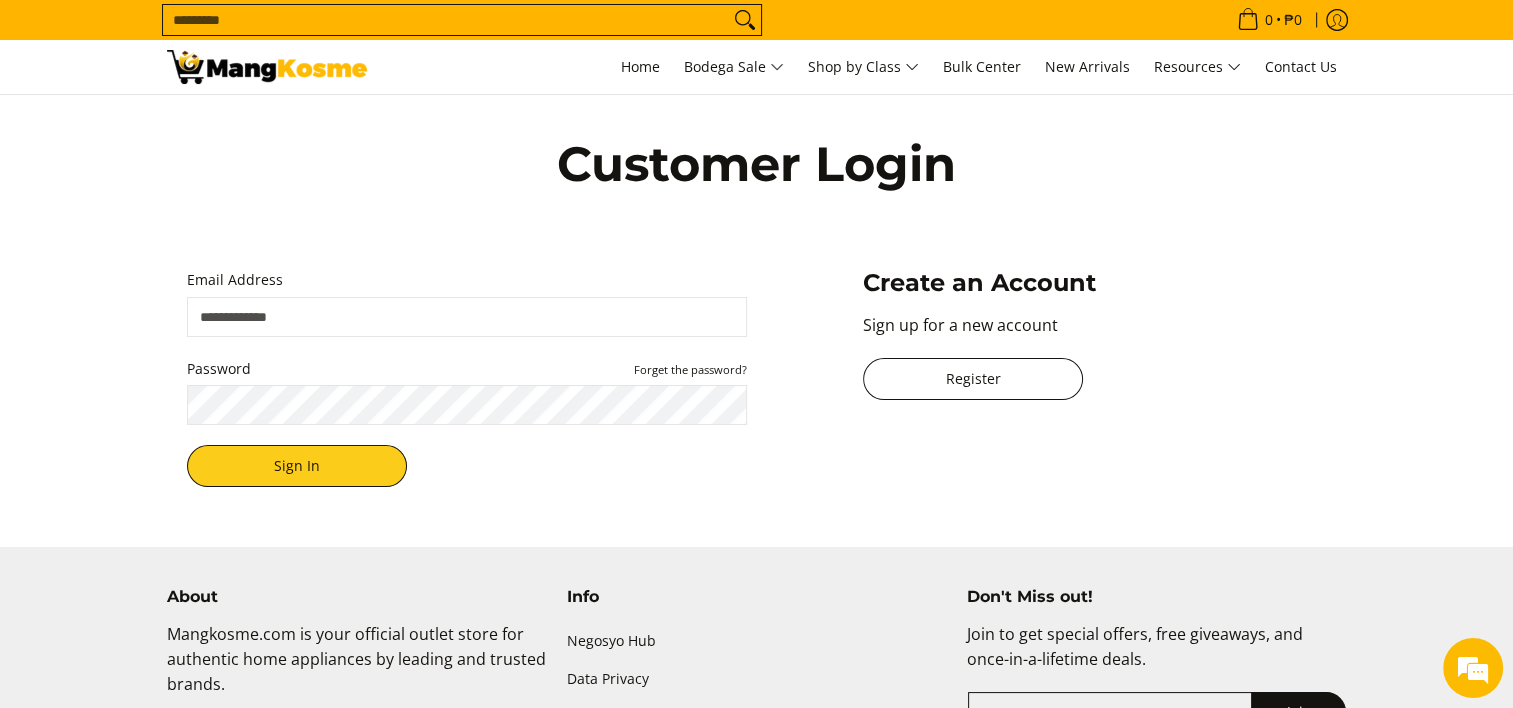 click on "Register" at bounding box center (973, 379) 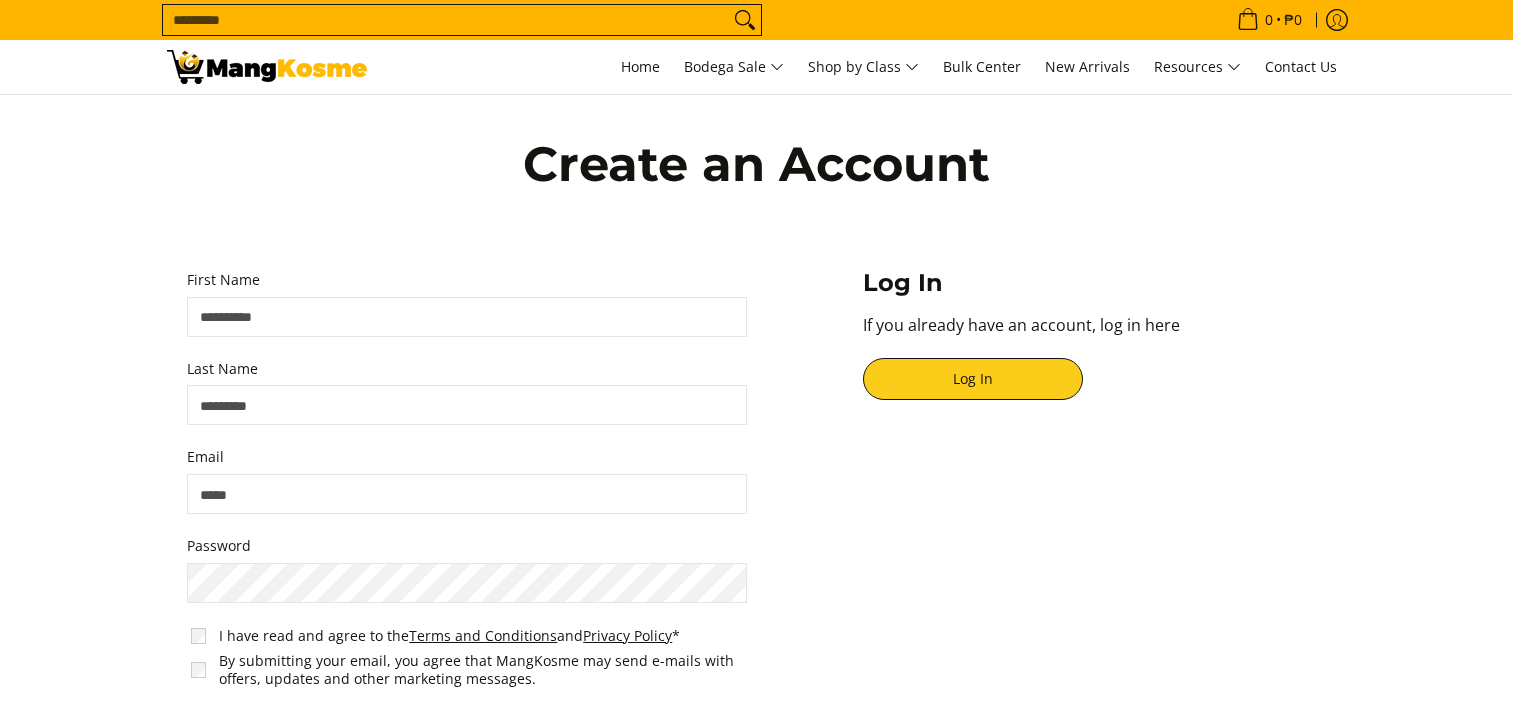 scroll, scrollTop: 0, scrollLeft: 0, axis: both 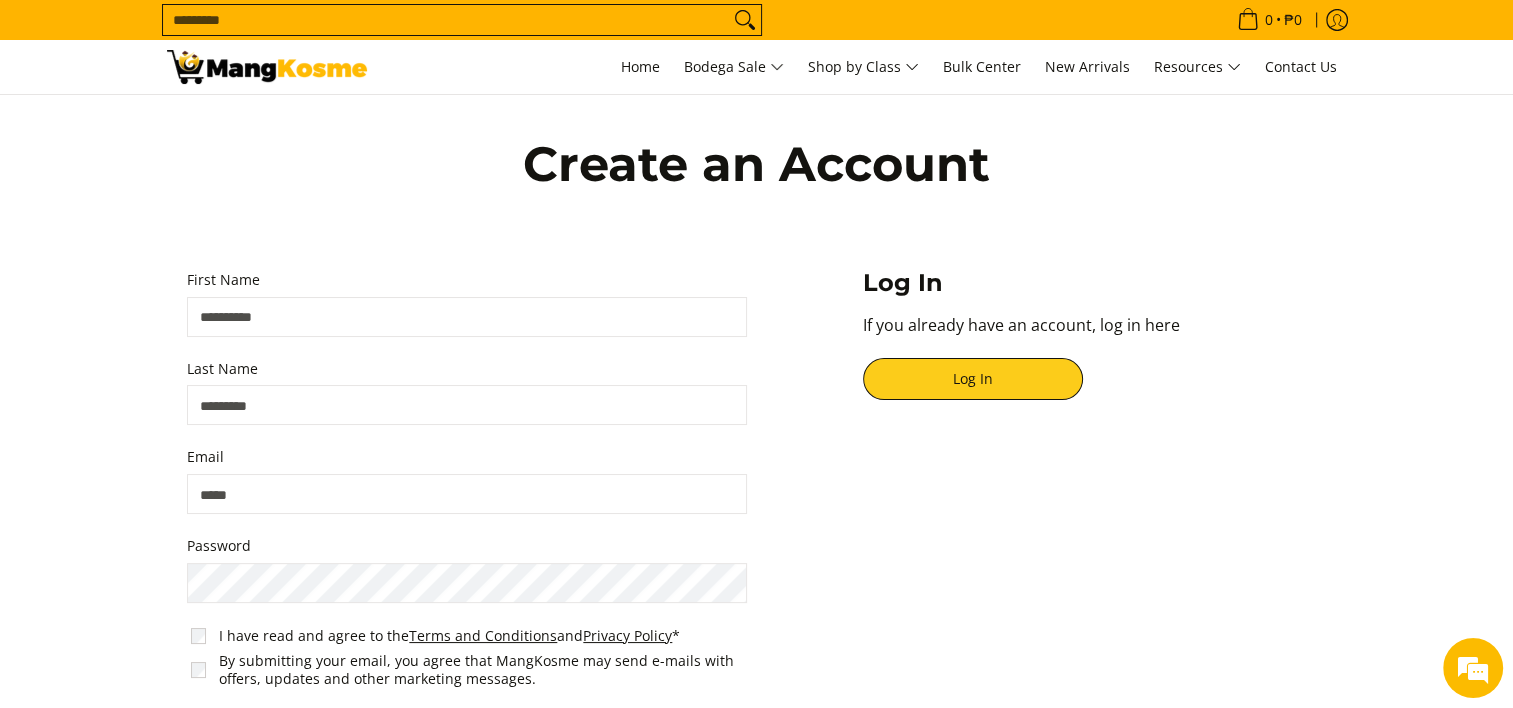 drag, startPoint x: 277, startPoint y: 323, endPoint x: 268, endPoint y: 340, distance: 19.235384 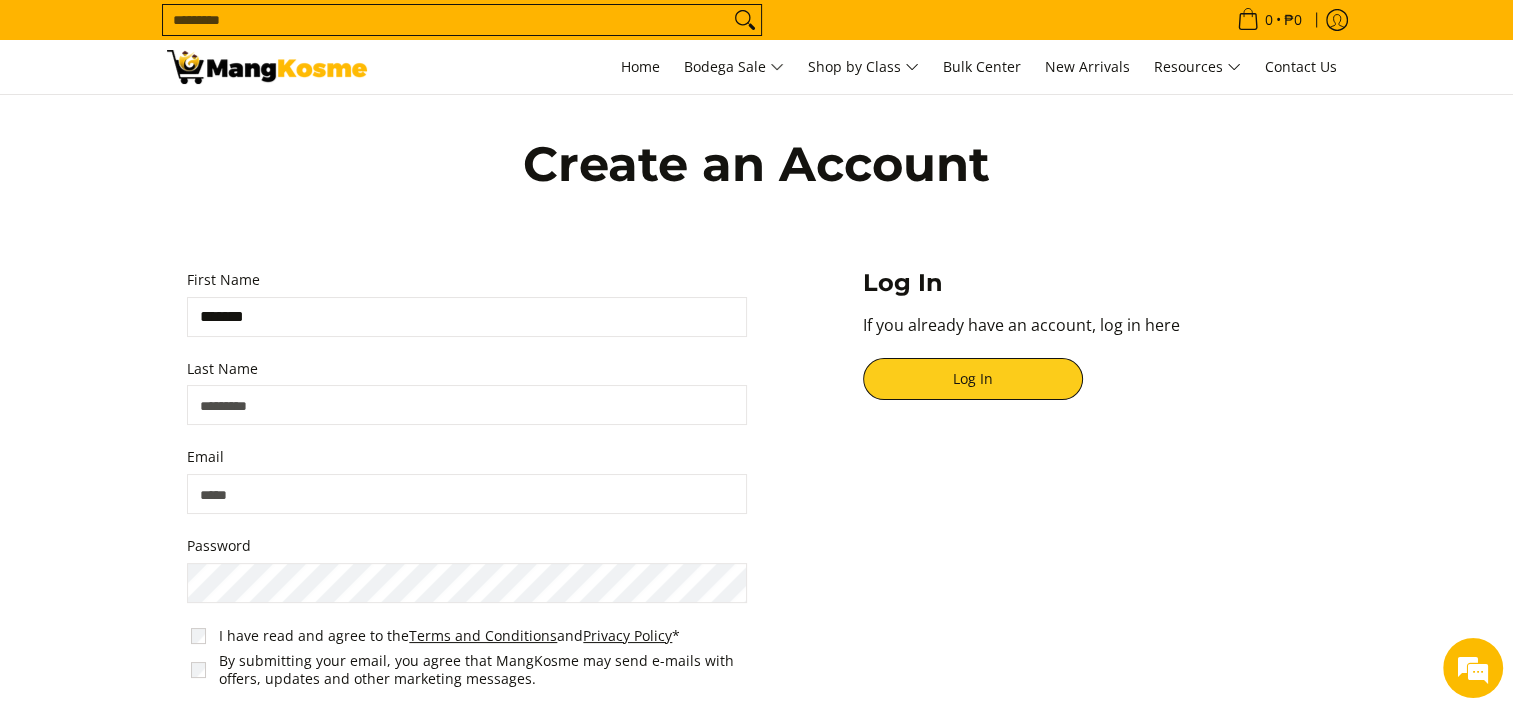 type on "*******" 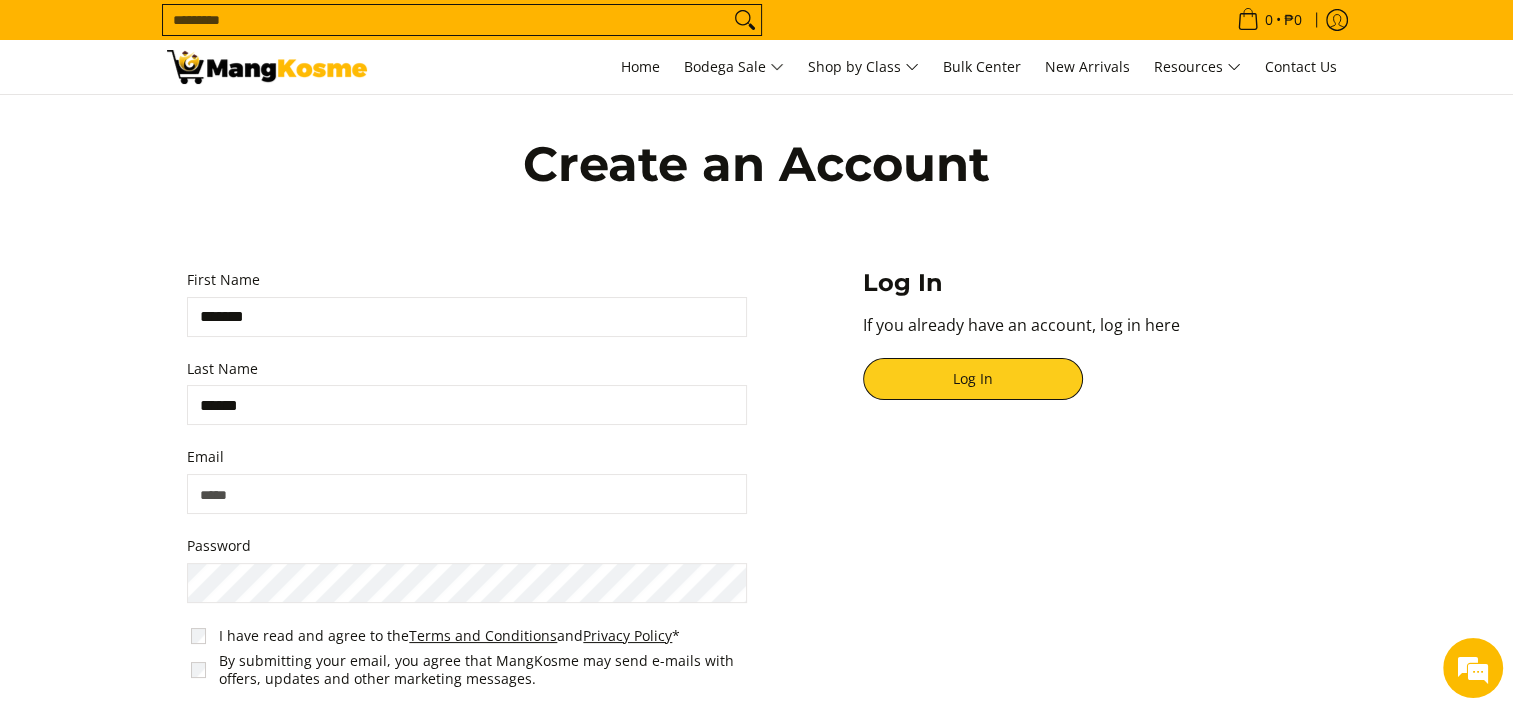 type on "******" 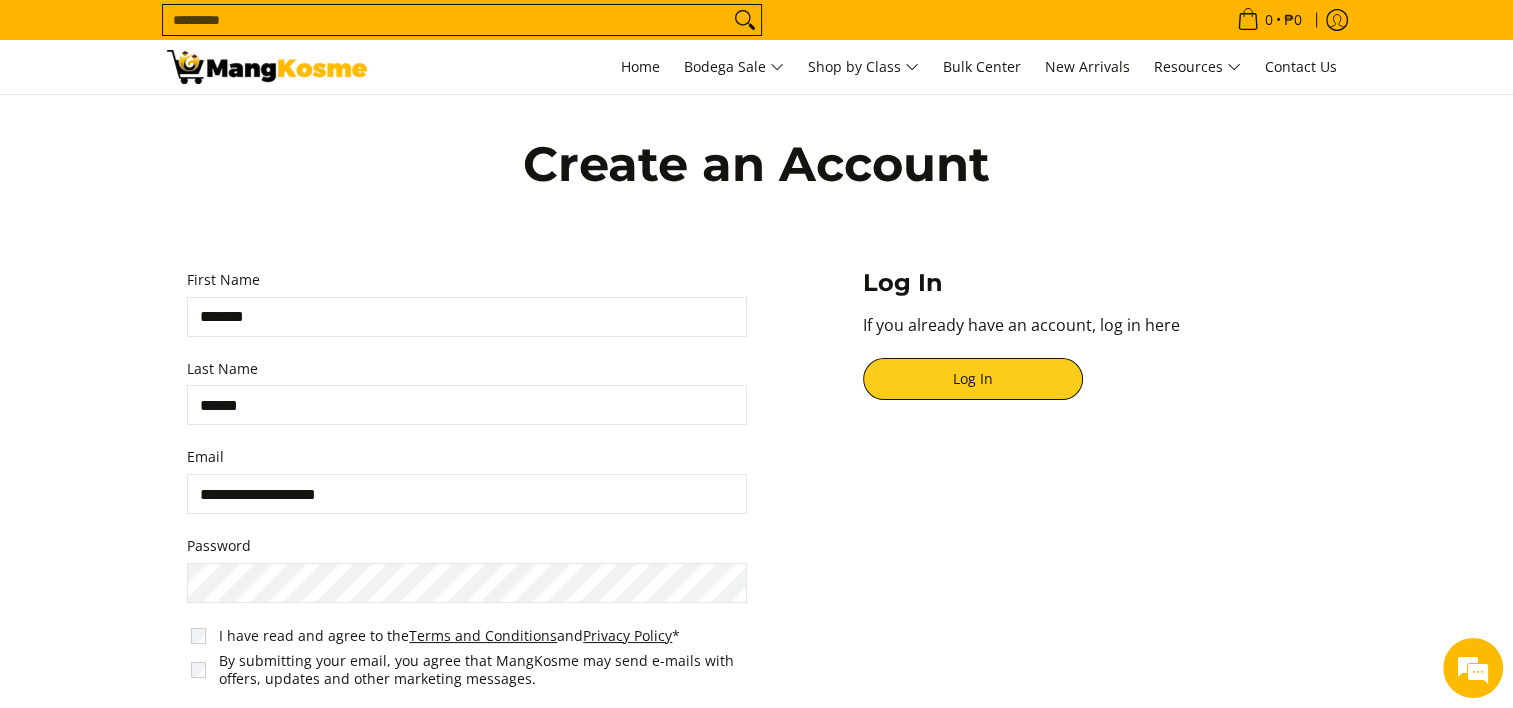 scroll, scrollTop: 0, scrollLeft: 0, axis: both 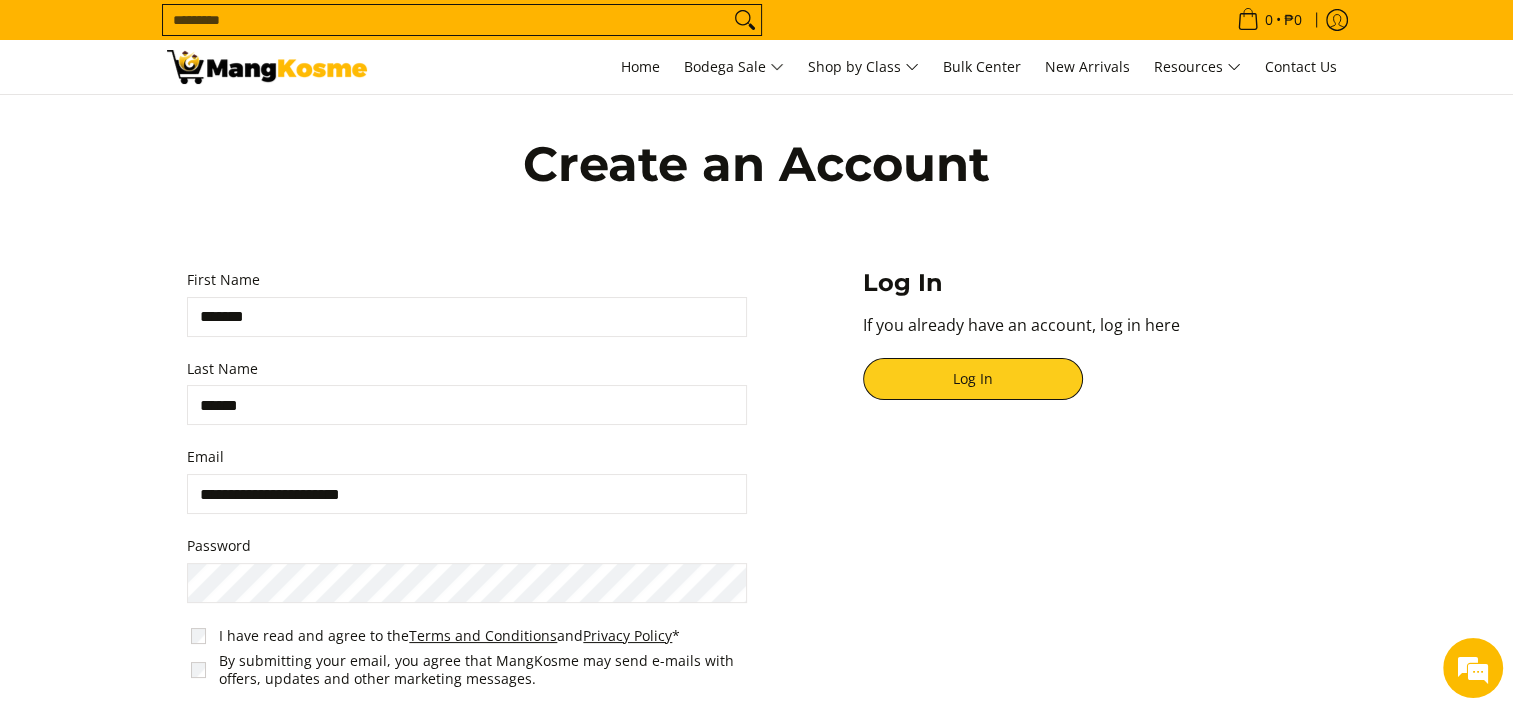 type on "**********" 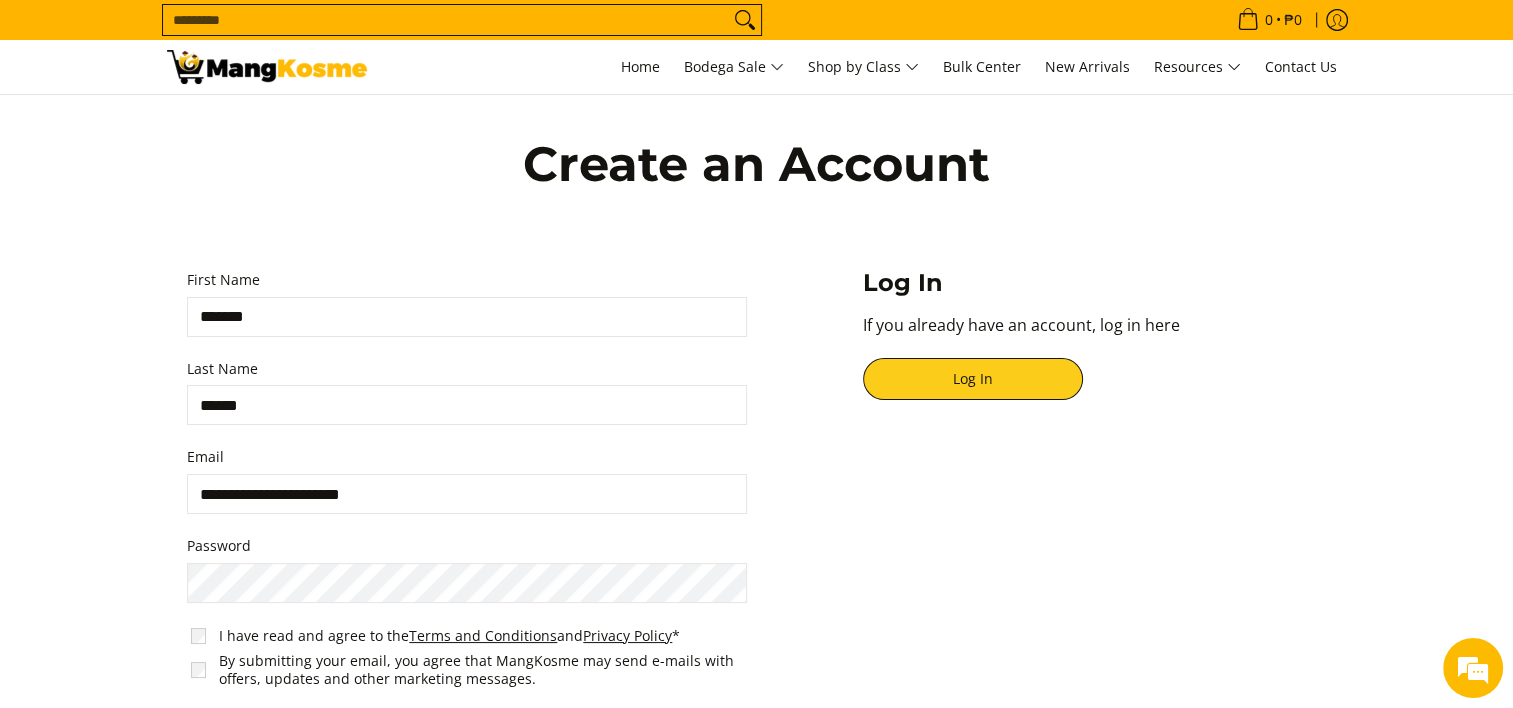 click on "Register" at bounding box center (297, 732) 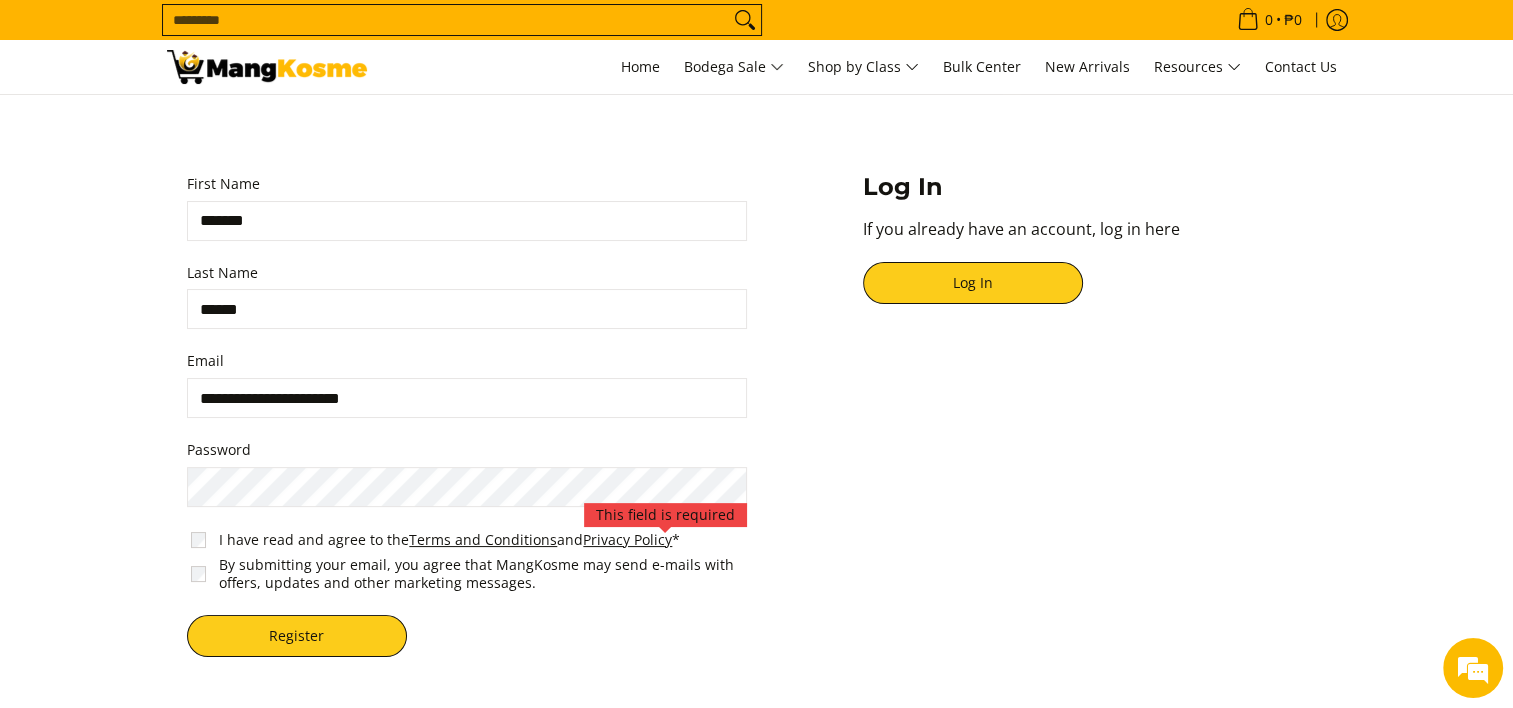 scroll, scrollTop: 100, scrollLeft: 0, axis: vertical 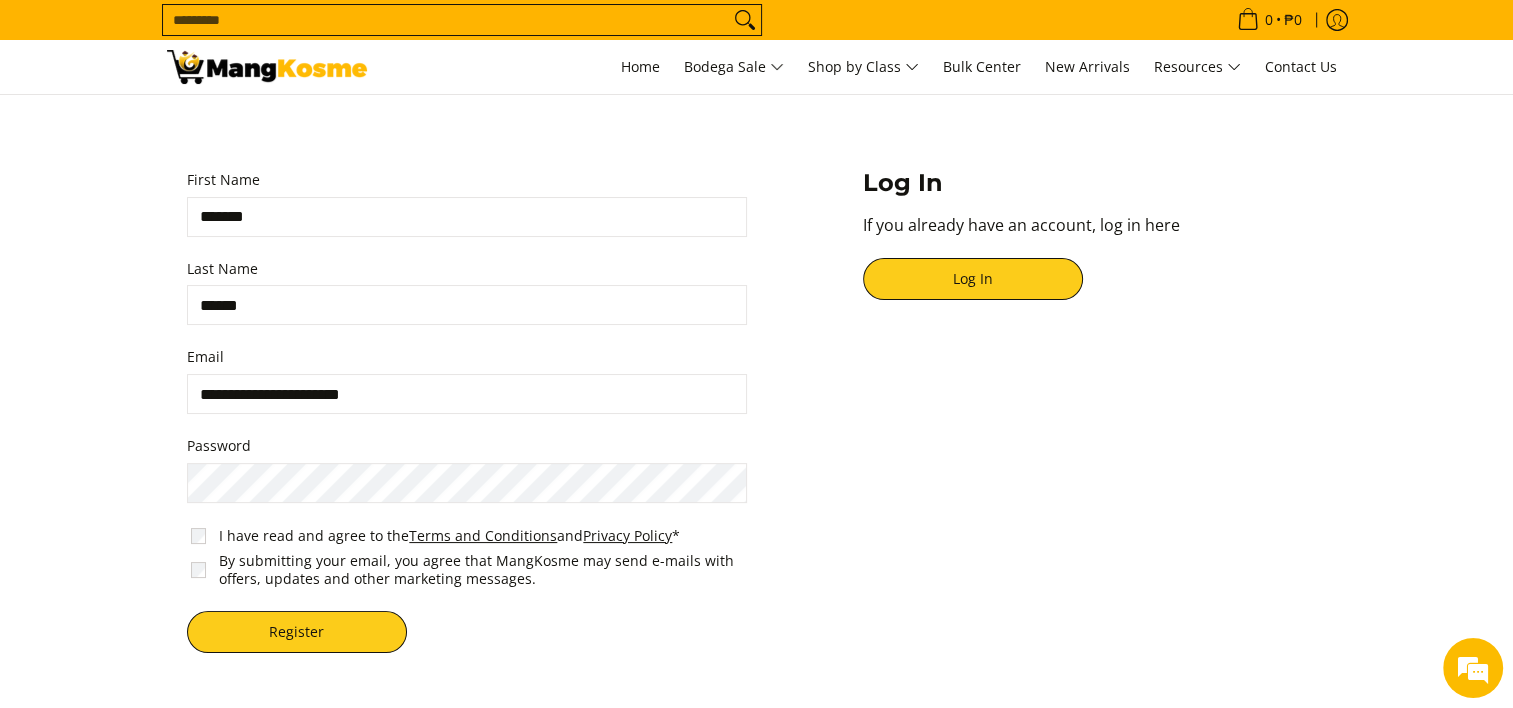 click on "Skip to Main Content
Home Bodega Sale Shop by Class Bulk Center New Arrivals Resources Contact Us
Search...
0  •
₱0
View cart" at bounding box center (756, 667) 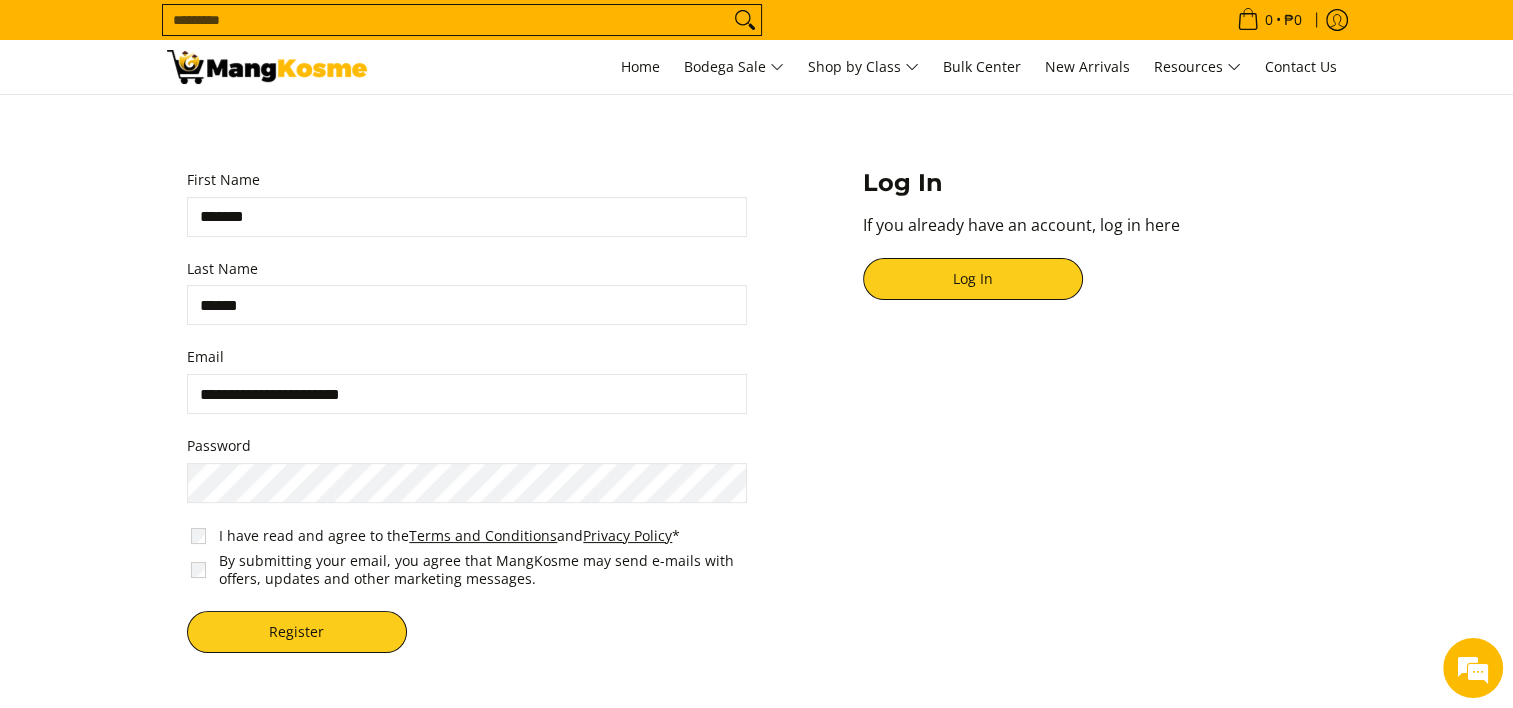 click on "By submitting your email, you agree that MangKosme may send e-mails with offers, updates and other marketing messages." at bounding box center (471, 569) 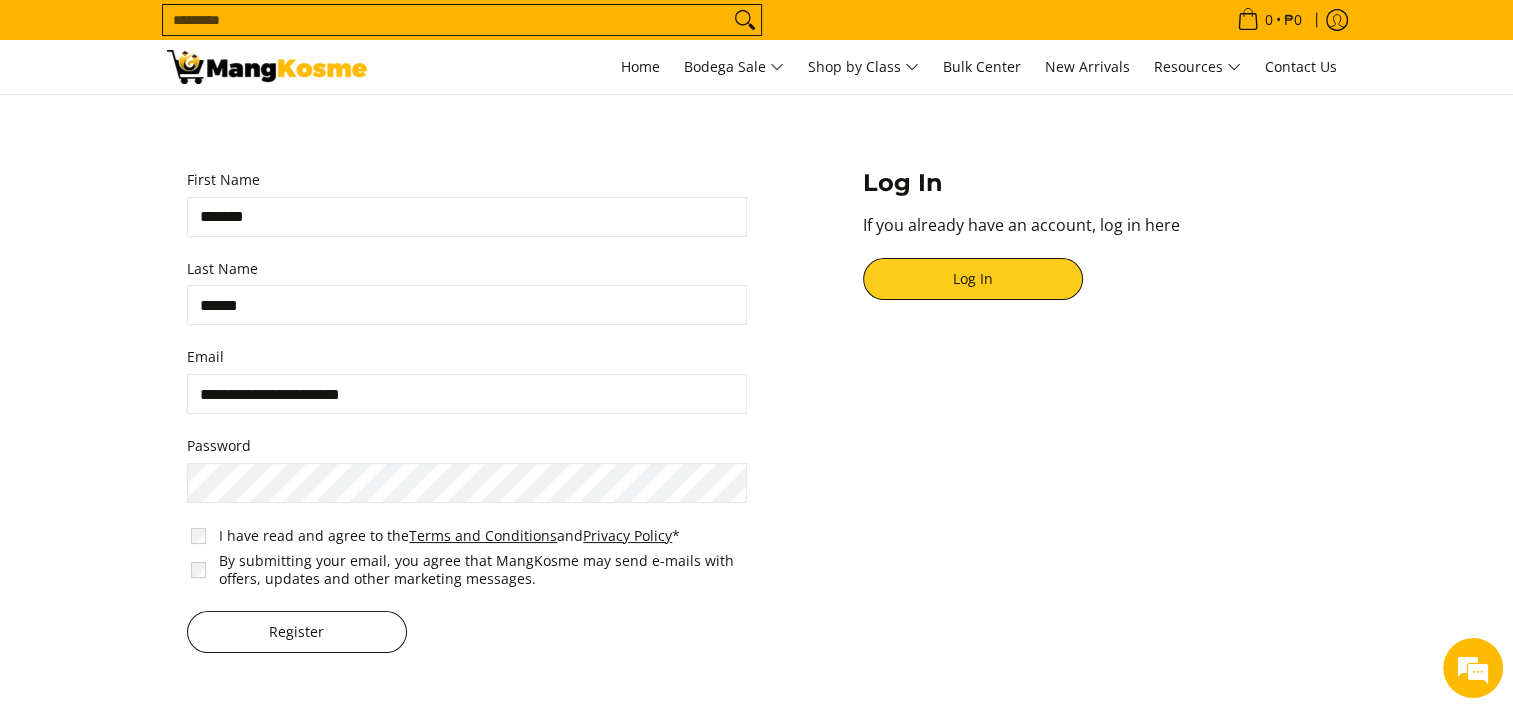 click on "Register" at bounding box center [297, 632] 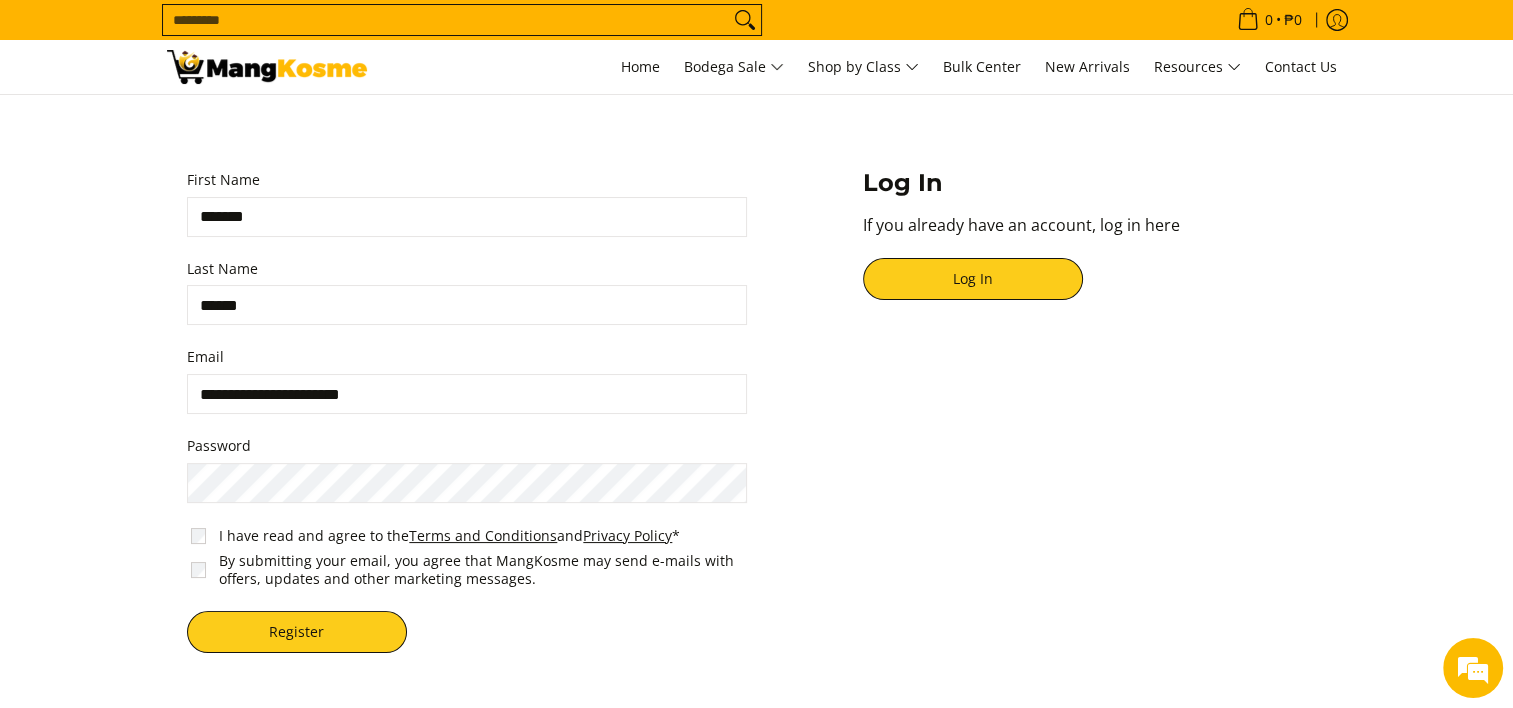 click on "**********" at bounding box center [467, 421] 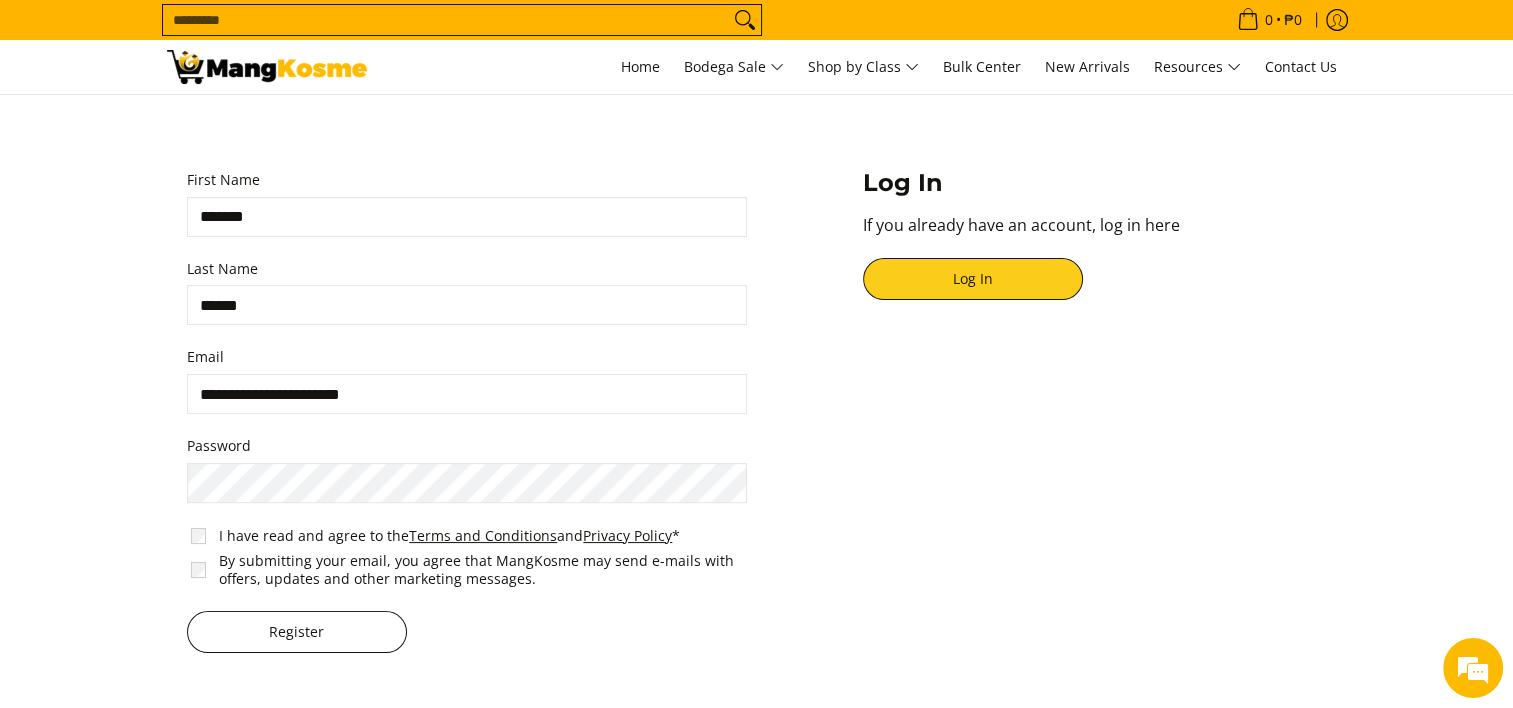 click on "Register" at bounding box center (297, 632) 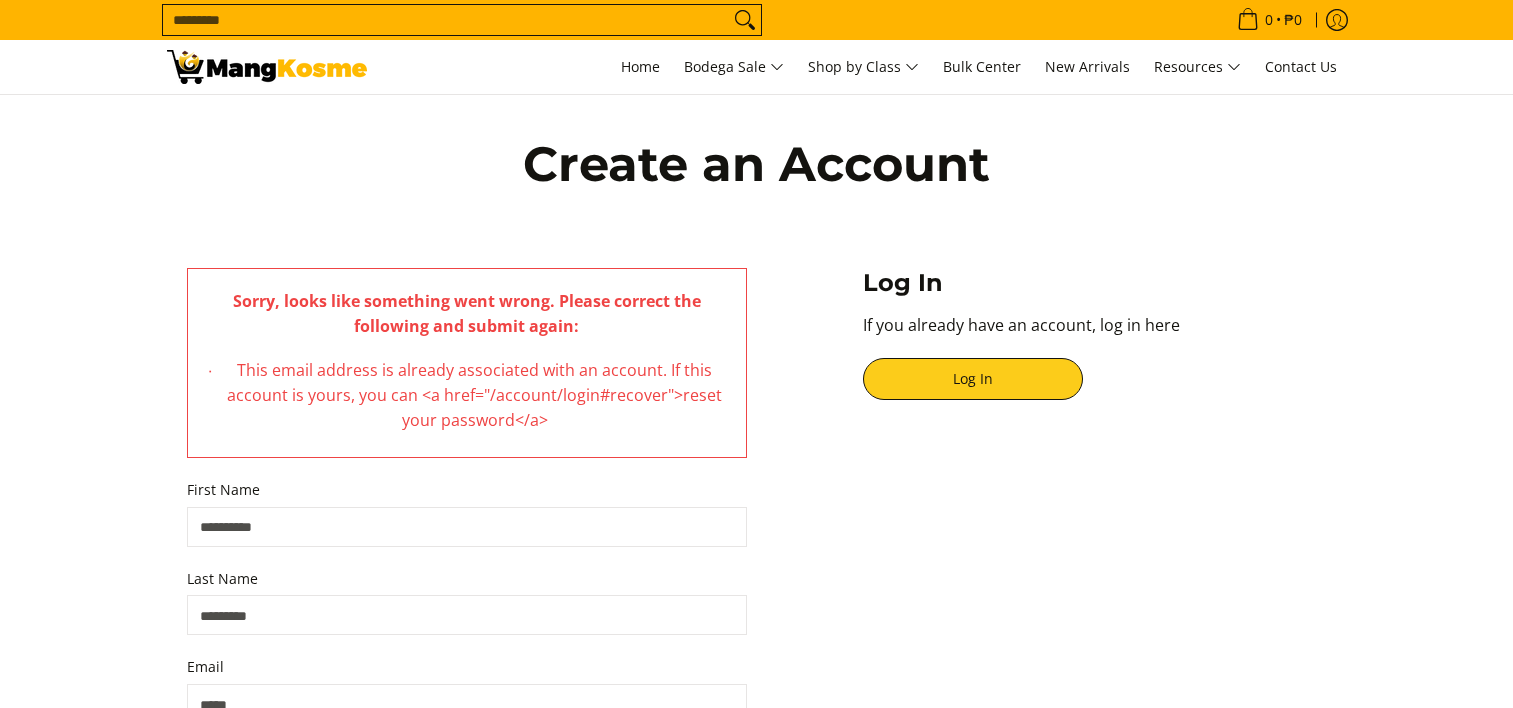scroll, scrollTop: 0, scrollLeft: 0, axis: both 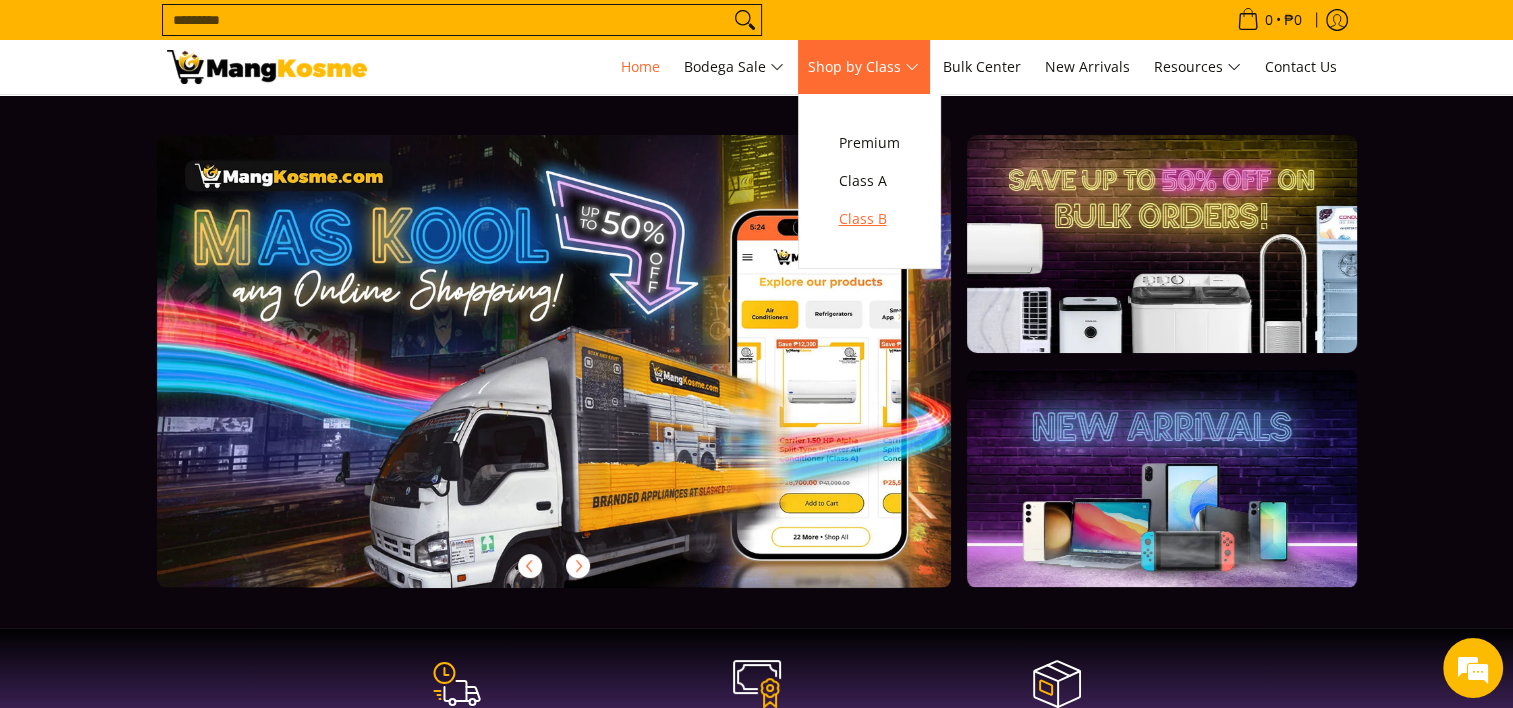 click on "Class B" at bounding box center (869, 219) 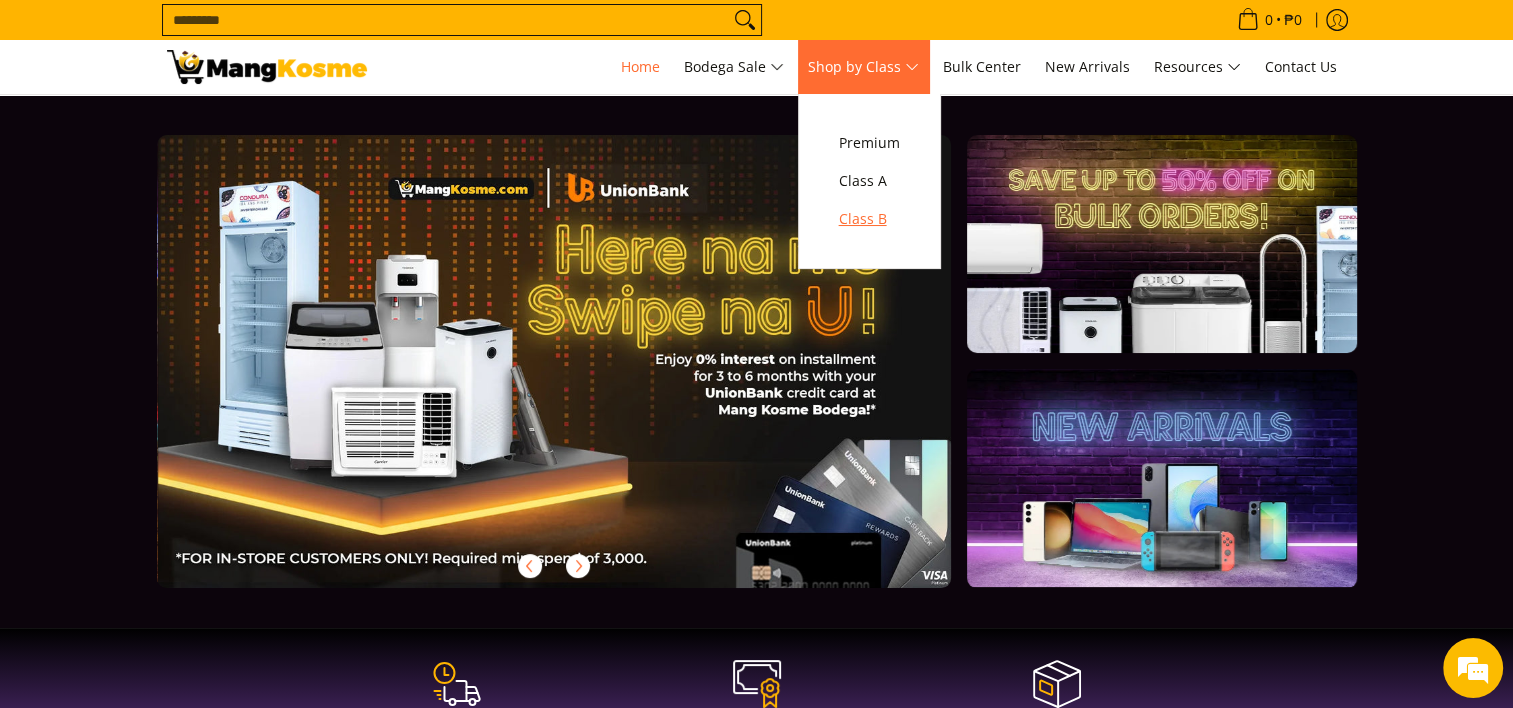 scroll, scrollTop: 0, scrollLeft: 1590, axis: horizontal 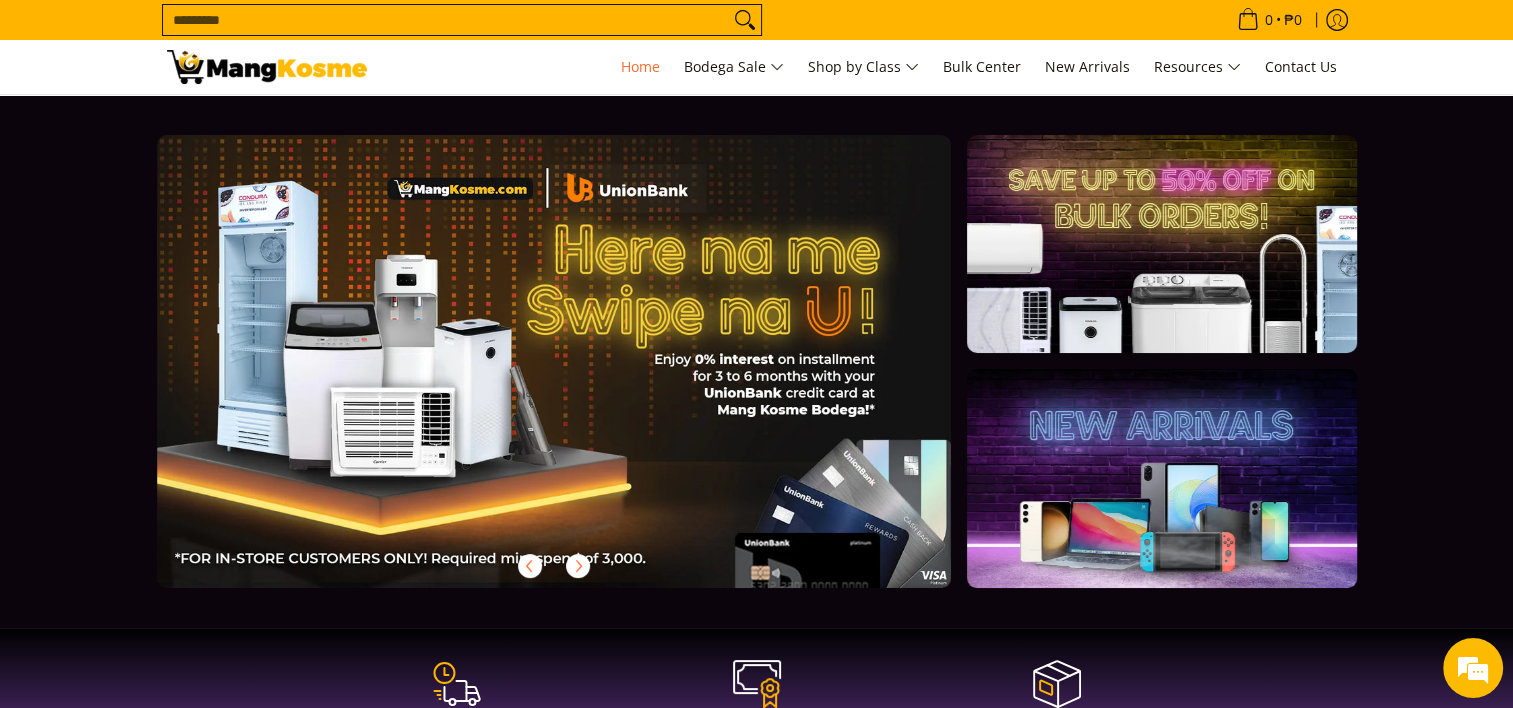 click at bounding box center (1161, 478) 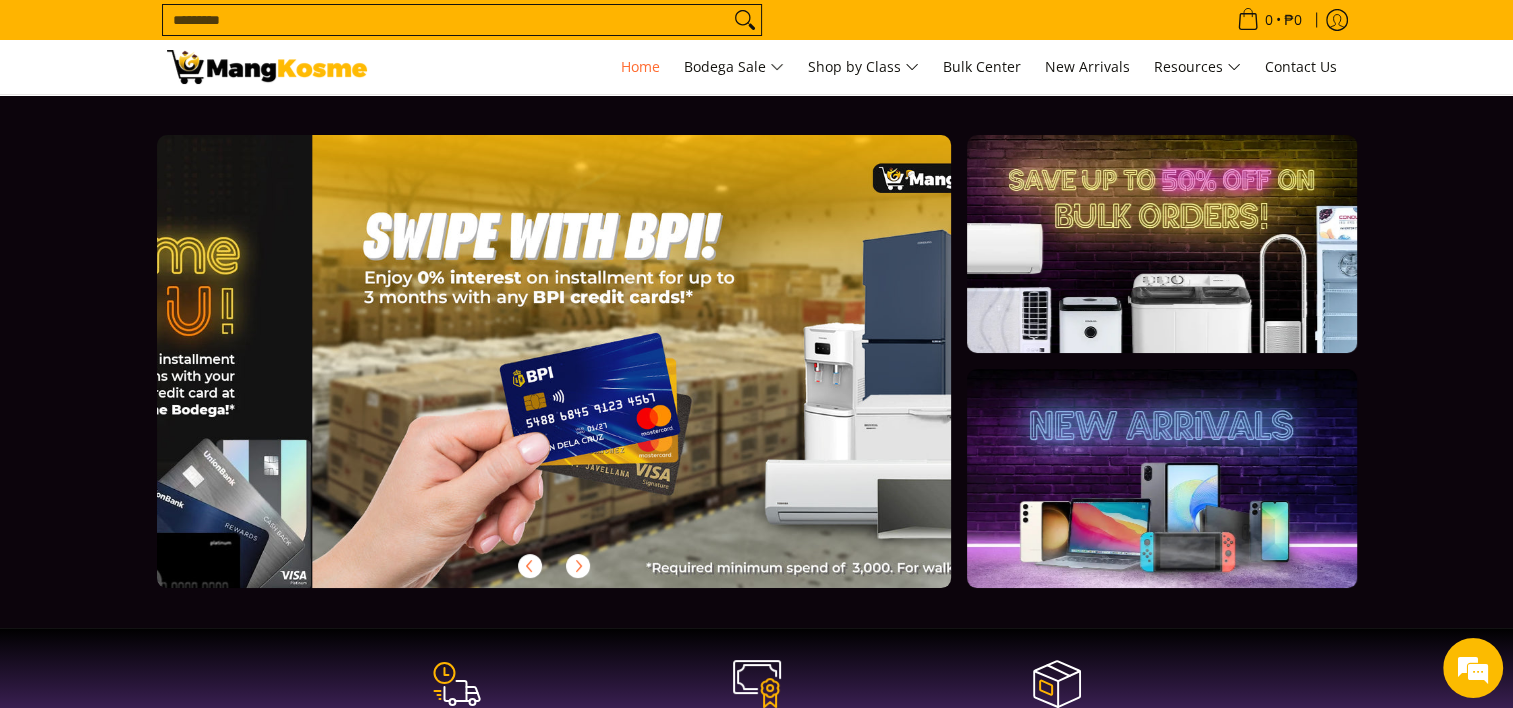 scroll, scrollTop: 0, scrollLeft: 2384, axis: horizontal 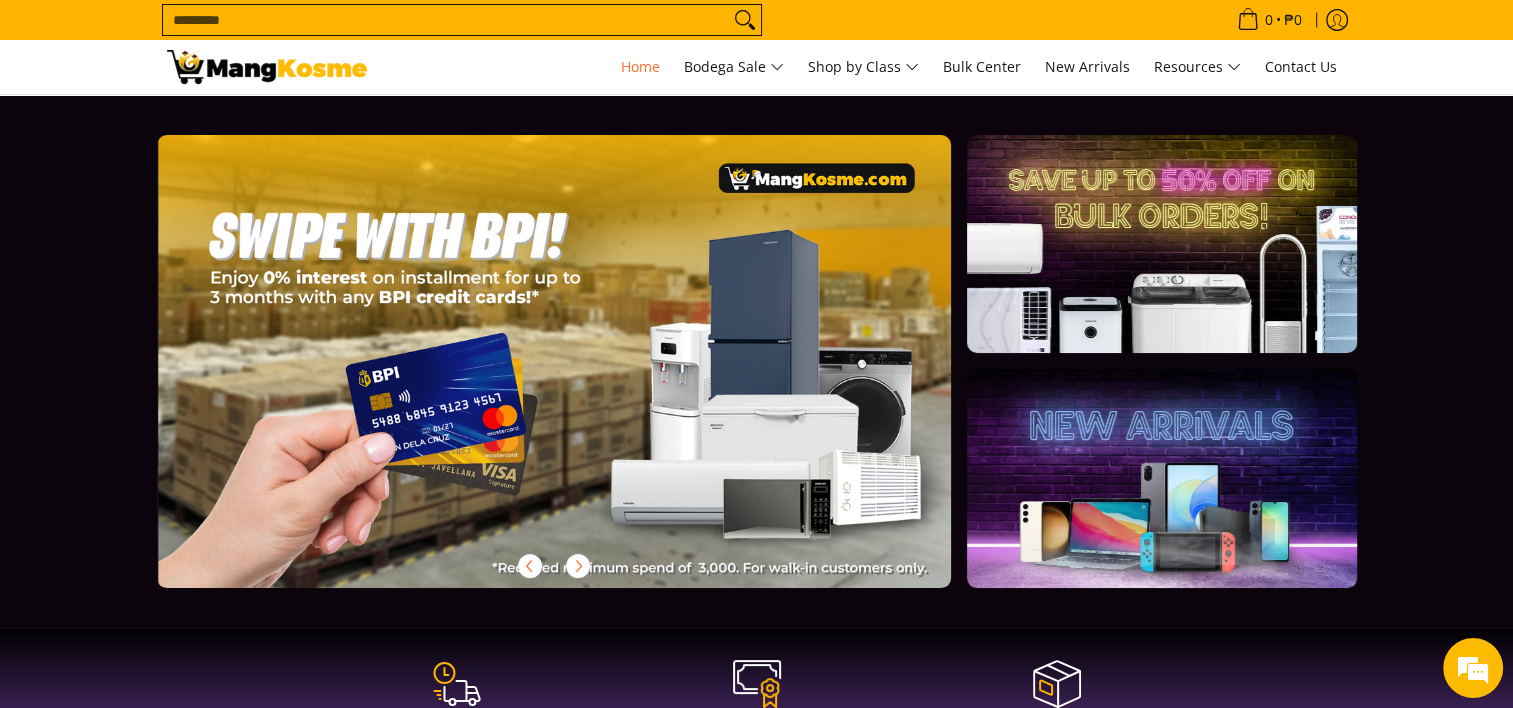click at bounding box center [1161, 478] 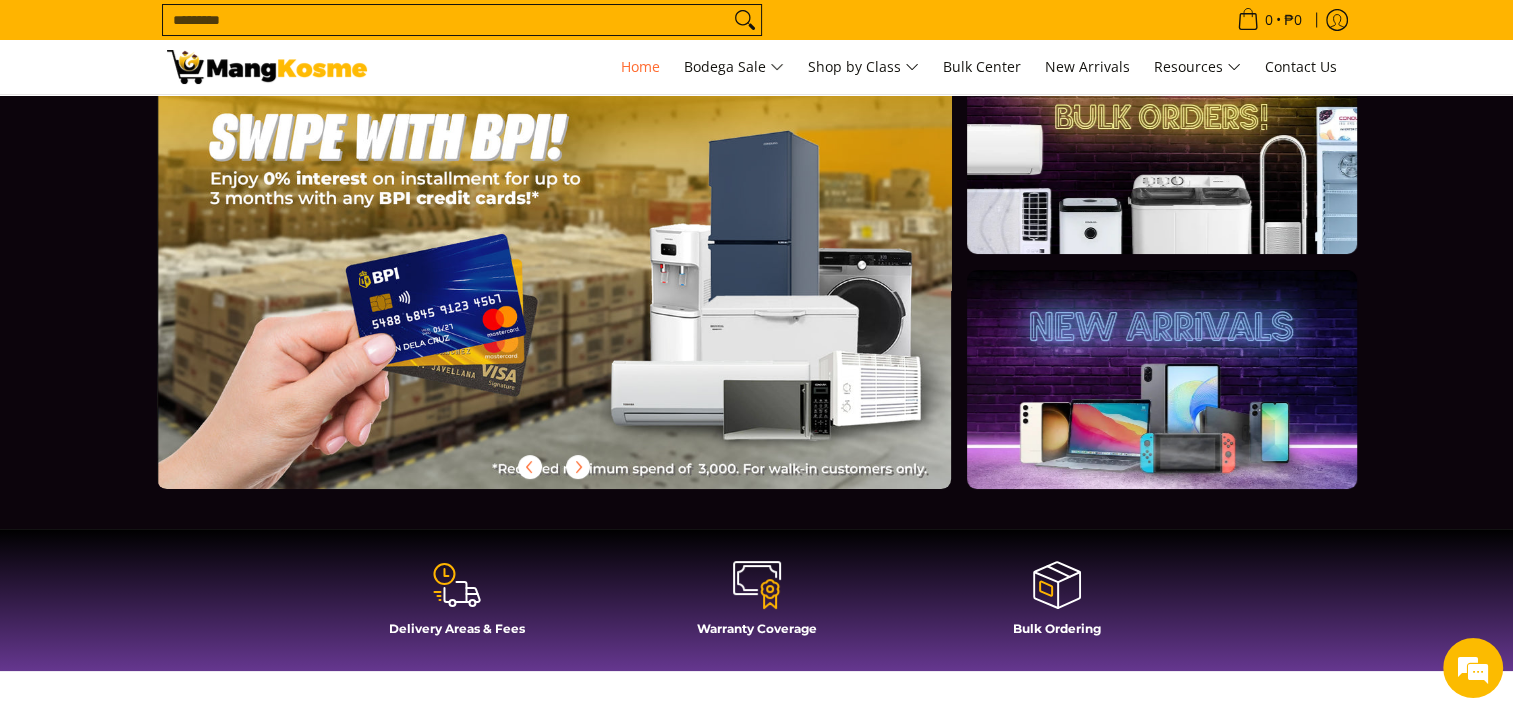 scroll, scrollTop: 0, scrollLeft: 0, axis: both 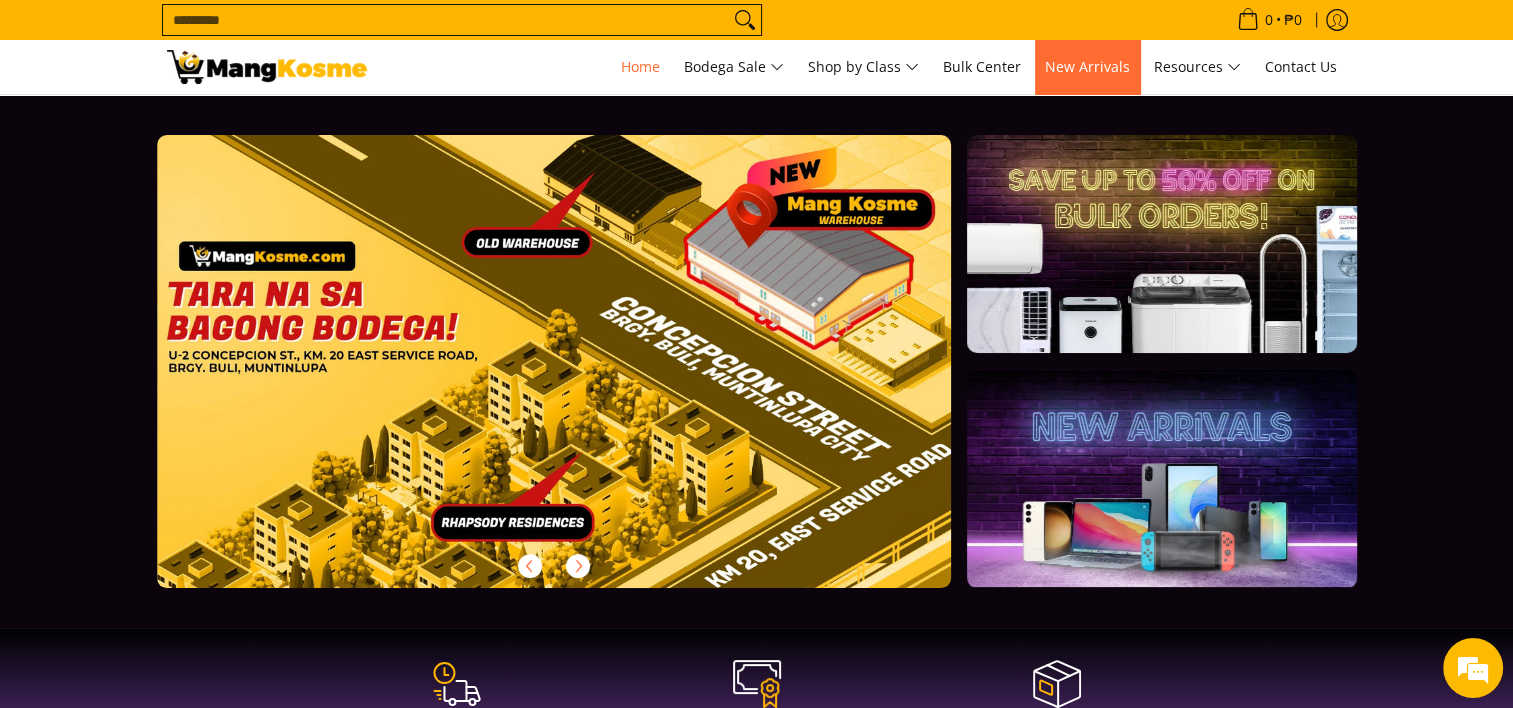 click on "New Arrivals" at bounding box center (1087, 67) 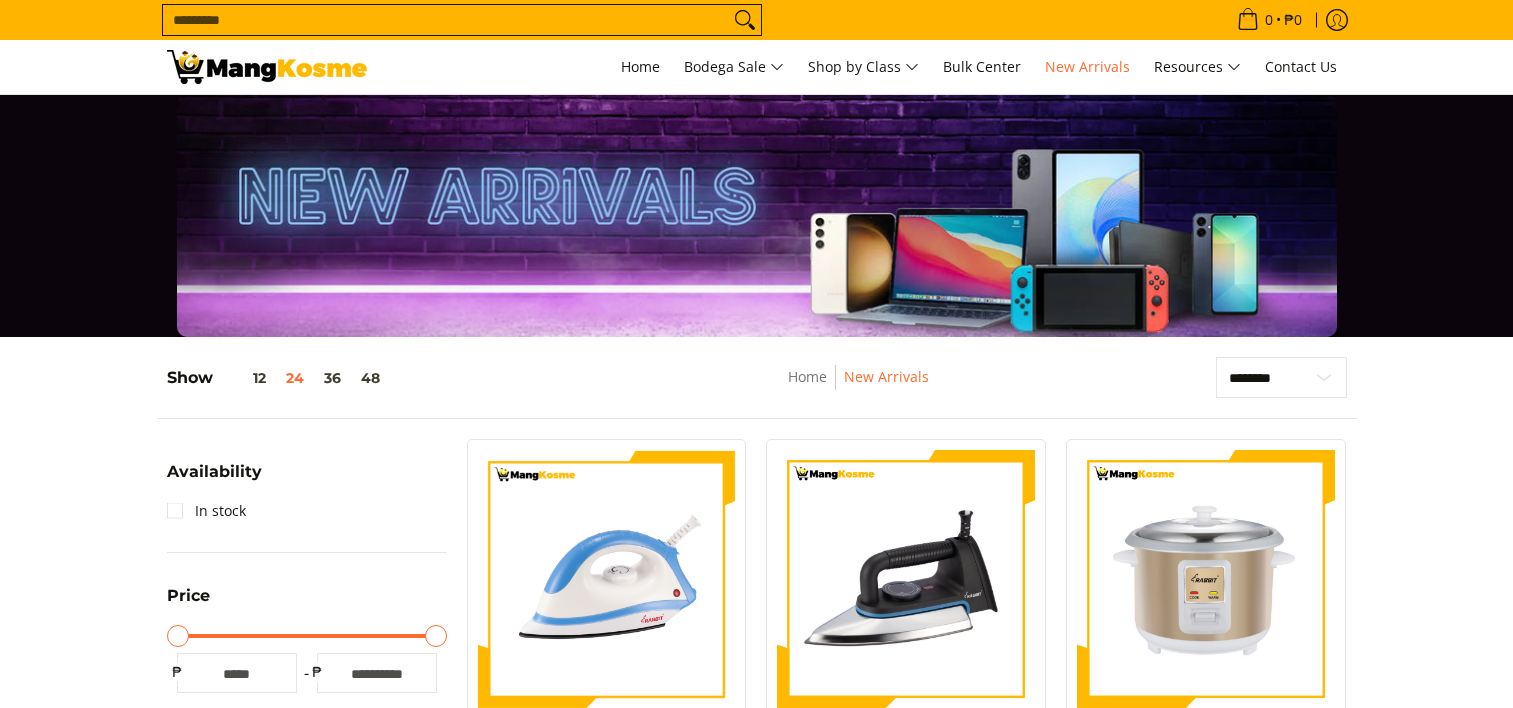 scroll, scrollTop: 200, scrollLeft: 0, axis: vertical 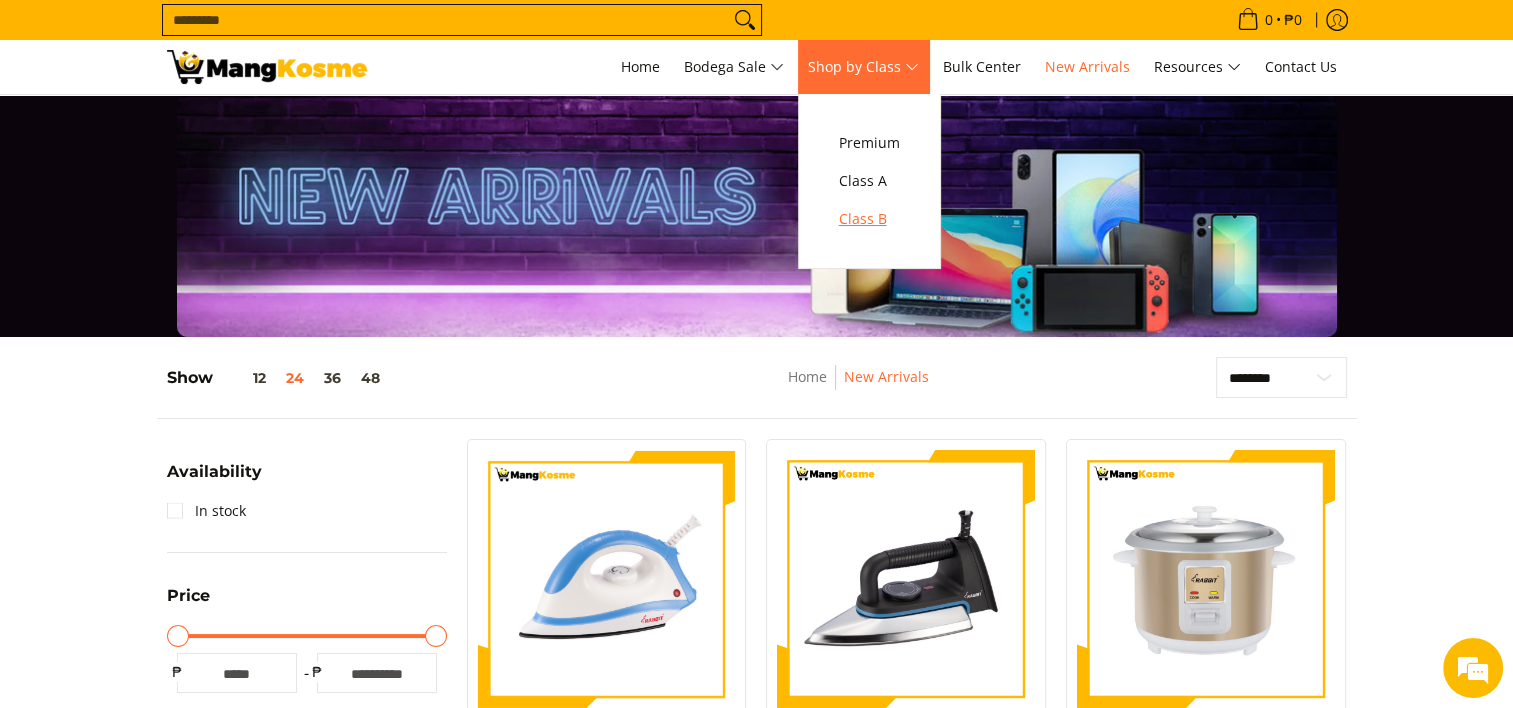 click on "Class B" at bounding box center (869, 219) 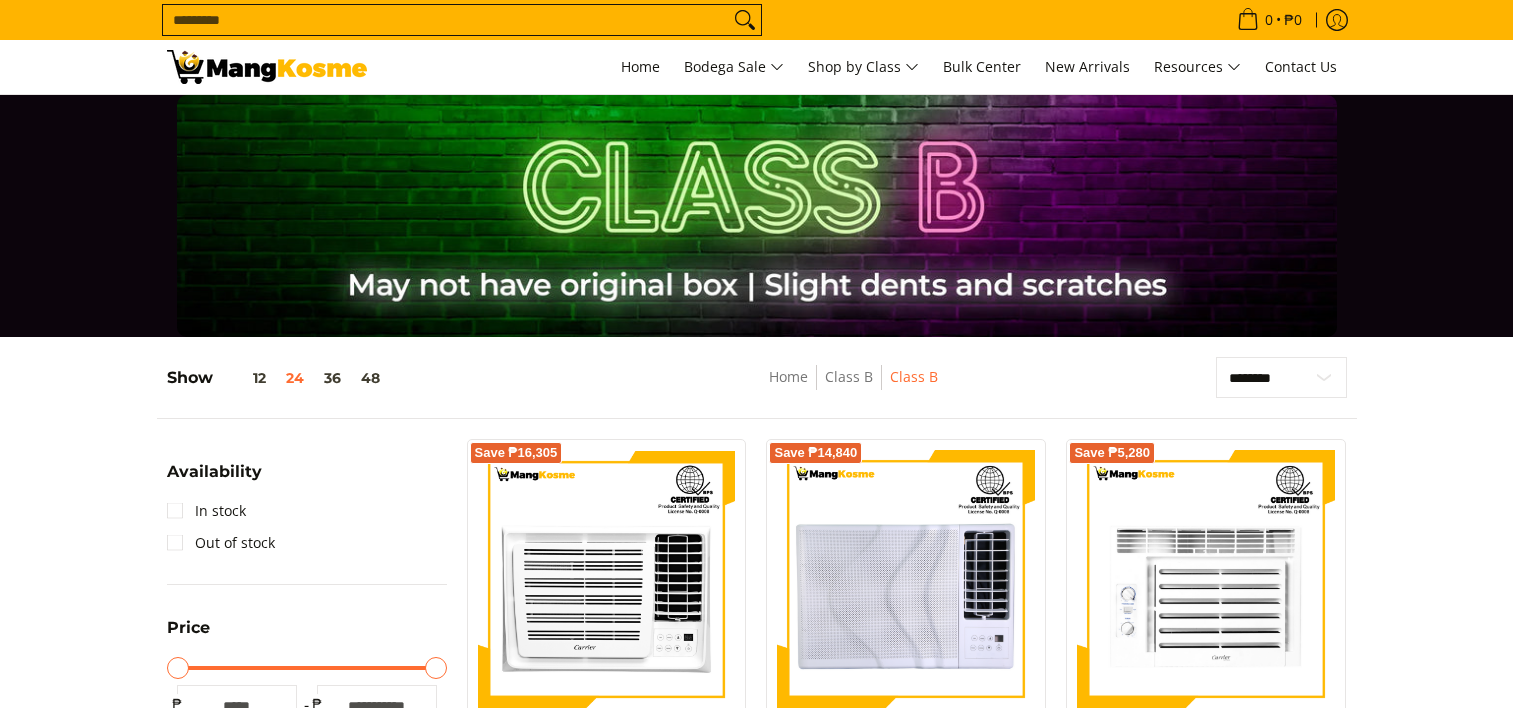 scroll, scrollTop: 0, scrollLeft: 0, axis: both 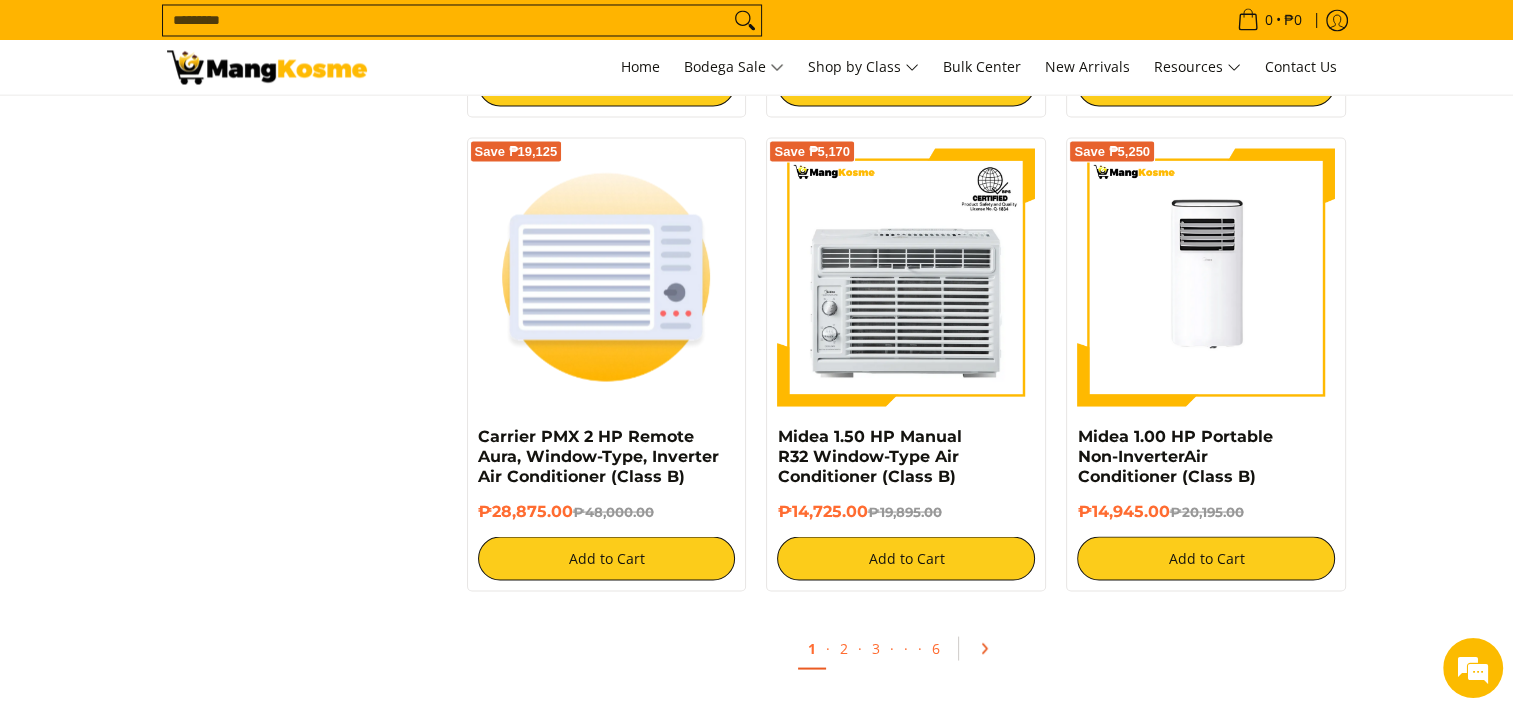 click 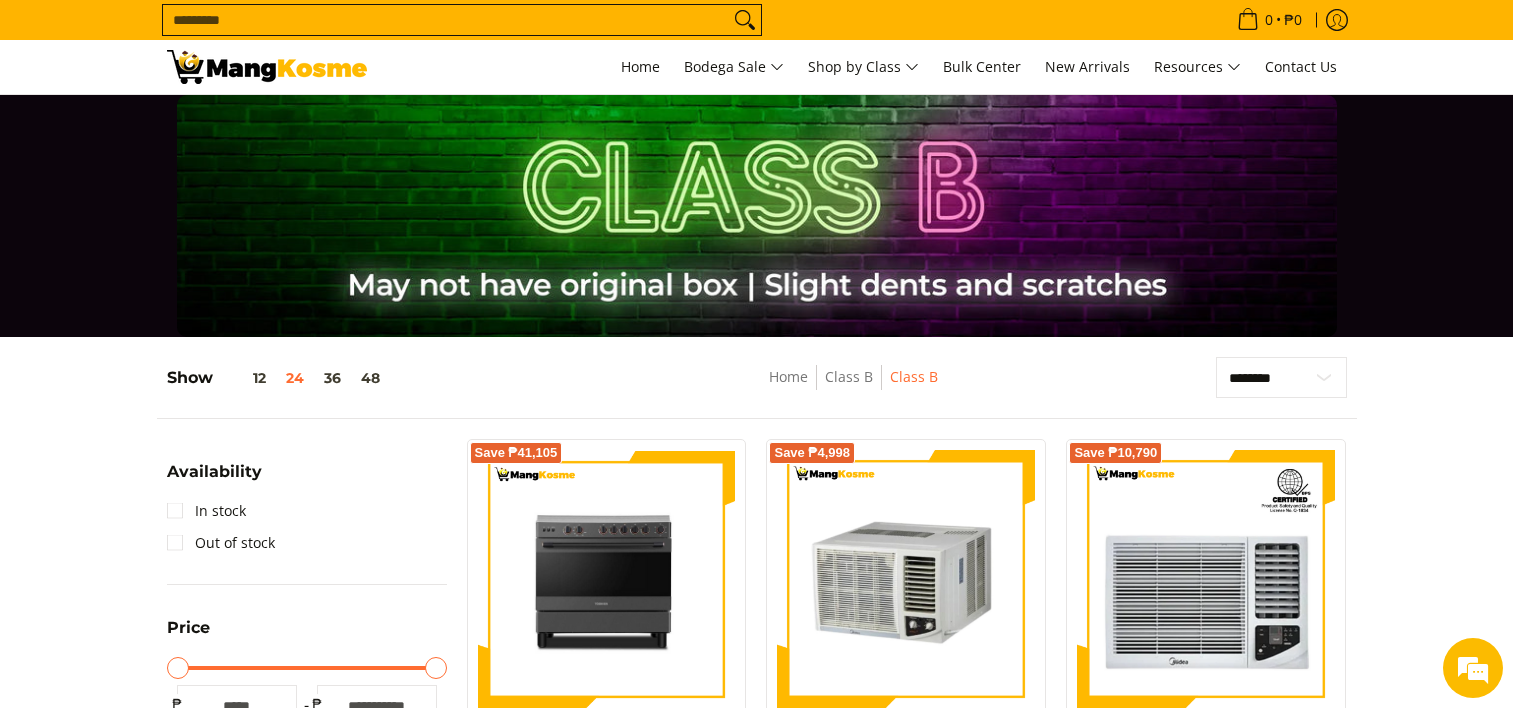 scroll, scrollTop: 716, scrollLeft: 0, axis: vertical 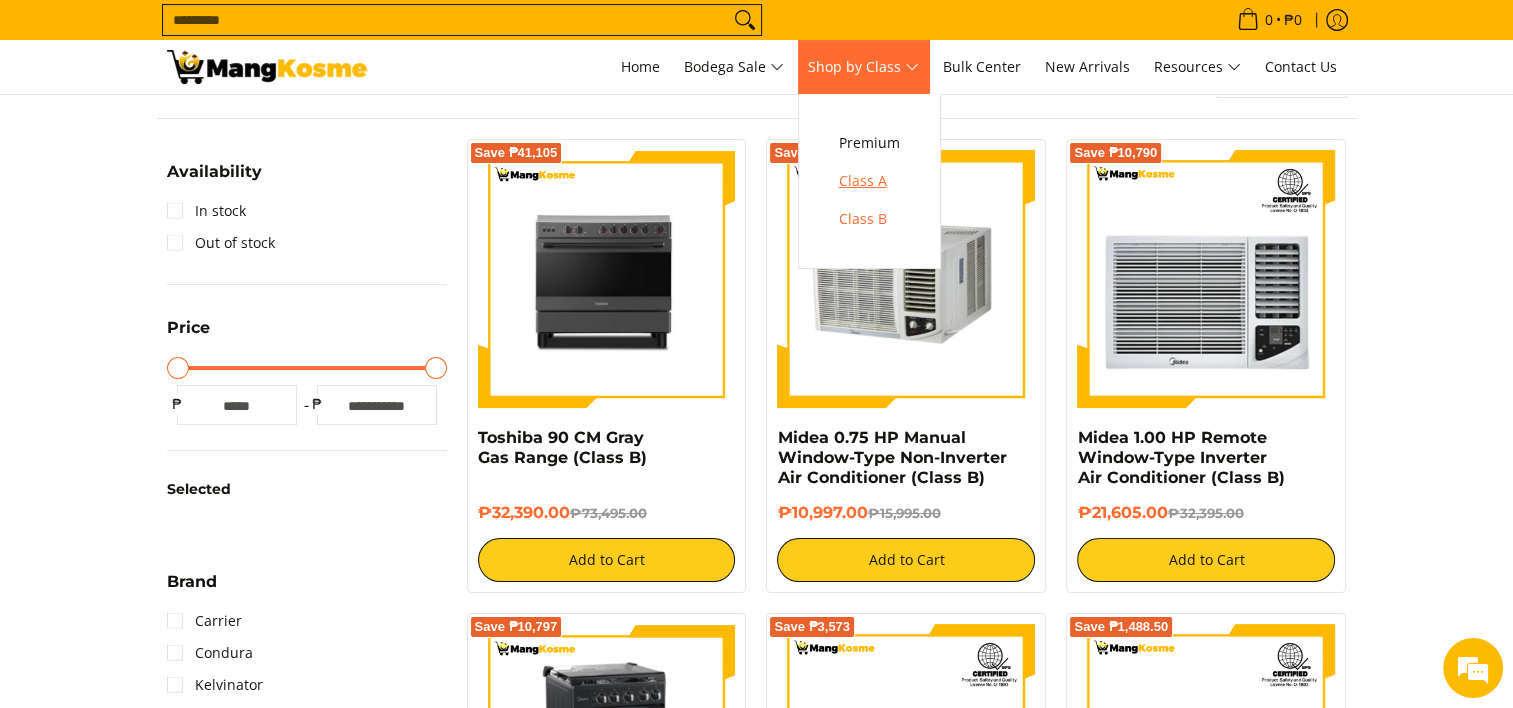 click on "Class A" at bounding box center (869, 181) 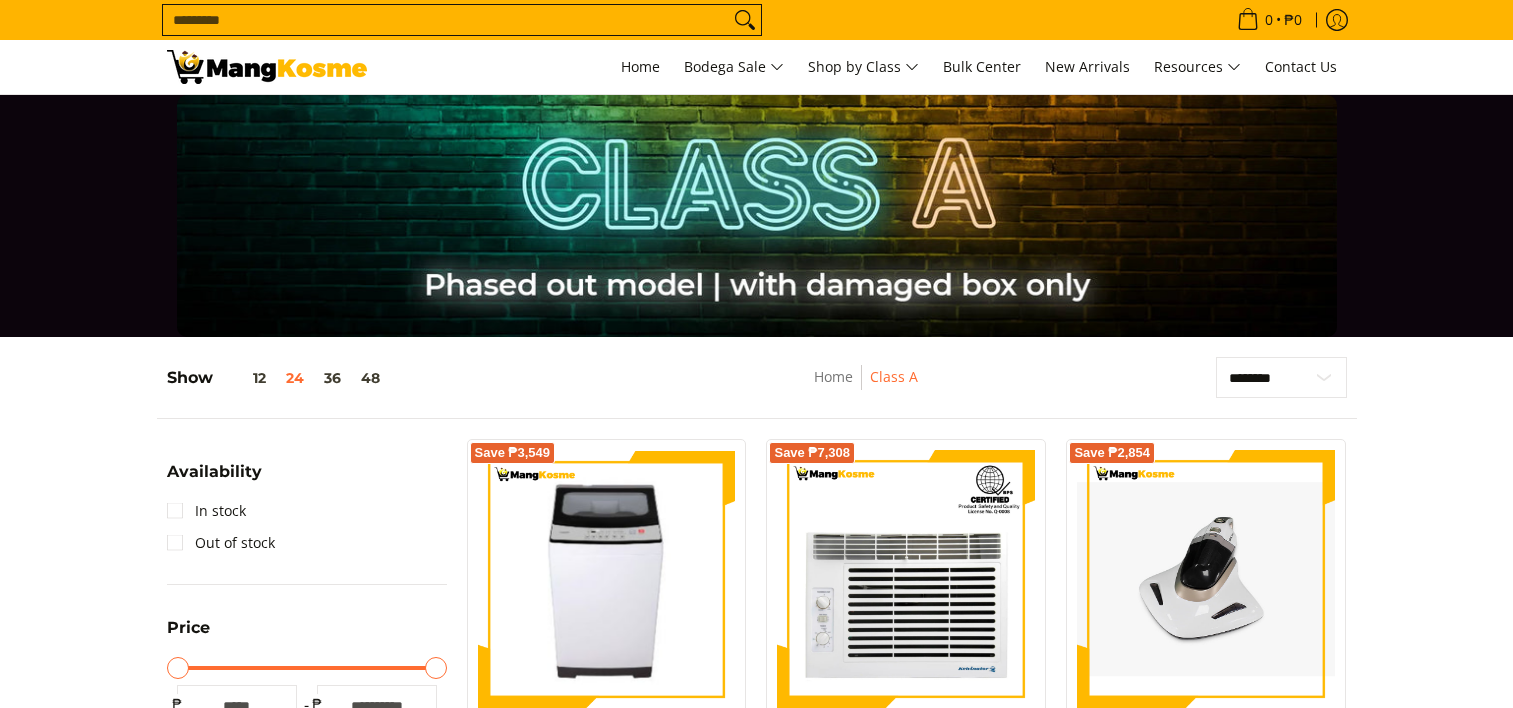 scroll, scrollTop: 0, scrollLeft: 0, axis: both 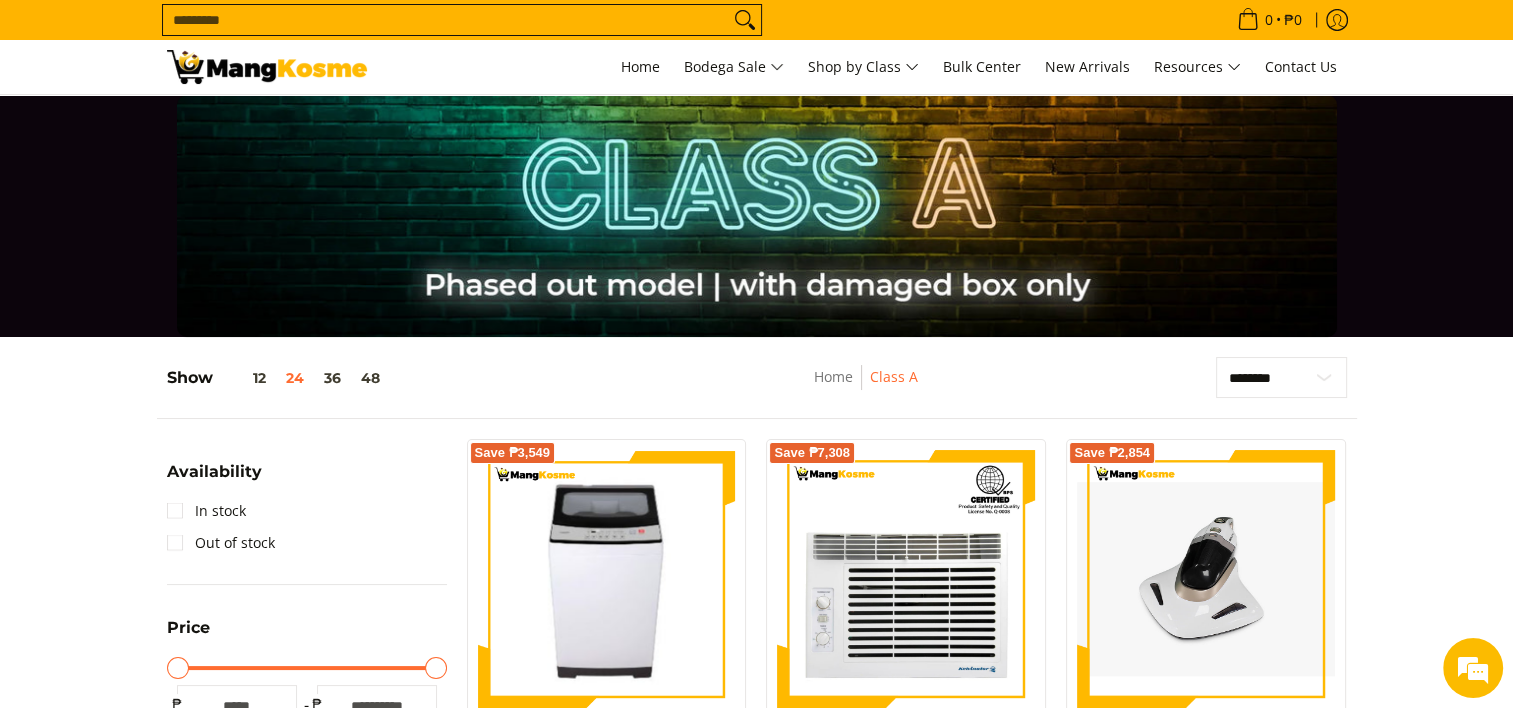 click on "**********" at bounding box center [756, 2341] 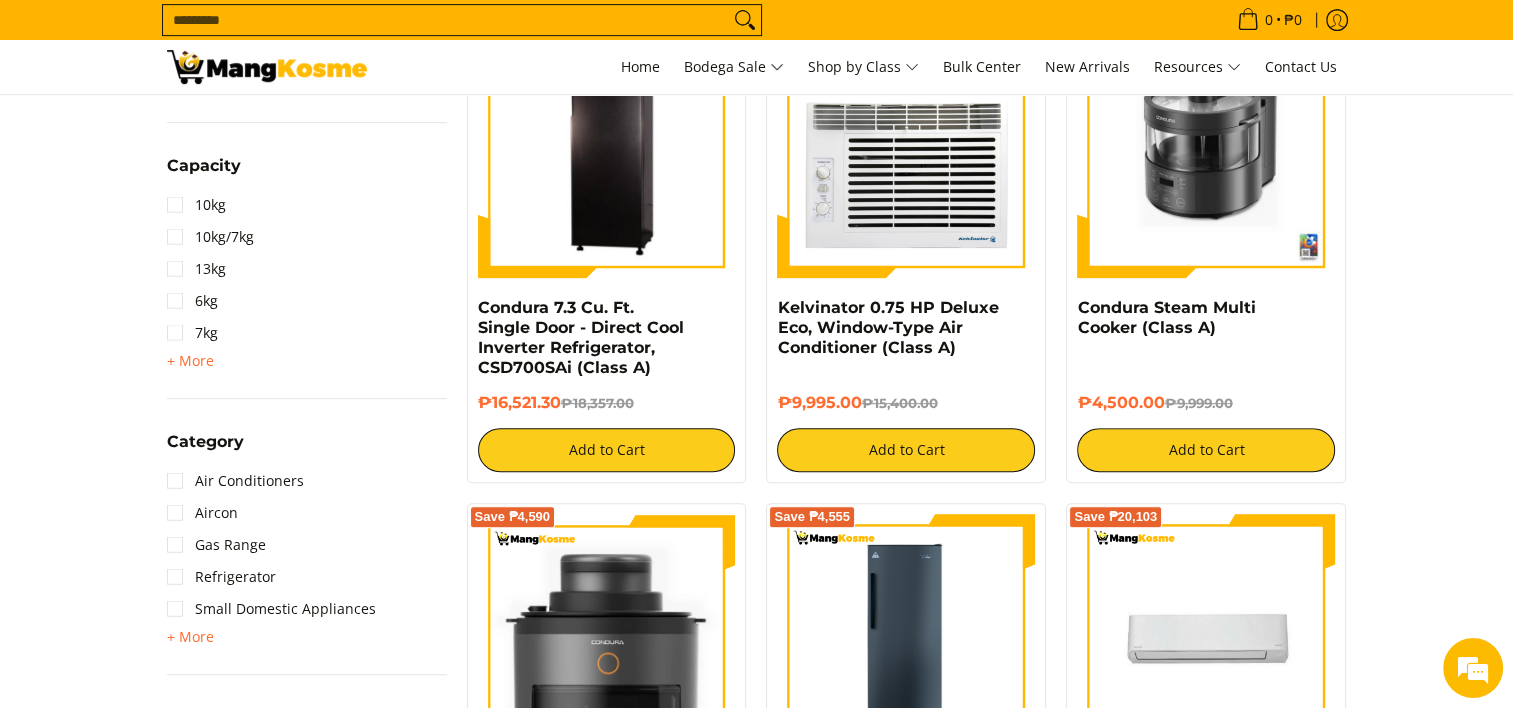 scroll, scrollTop: 1000, scrollLeft: 0, axis: vertical 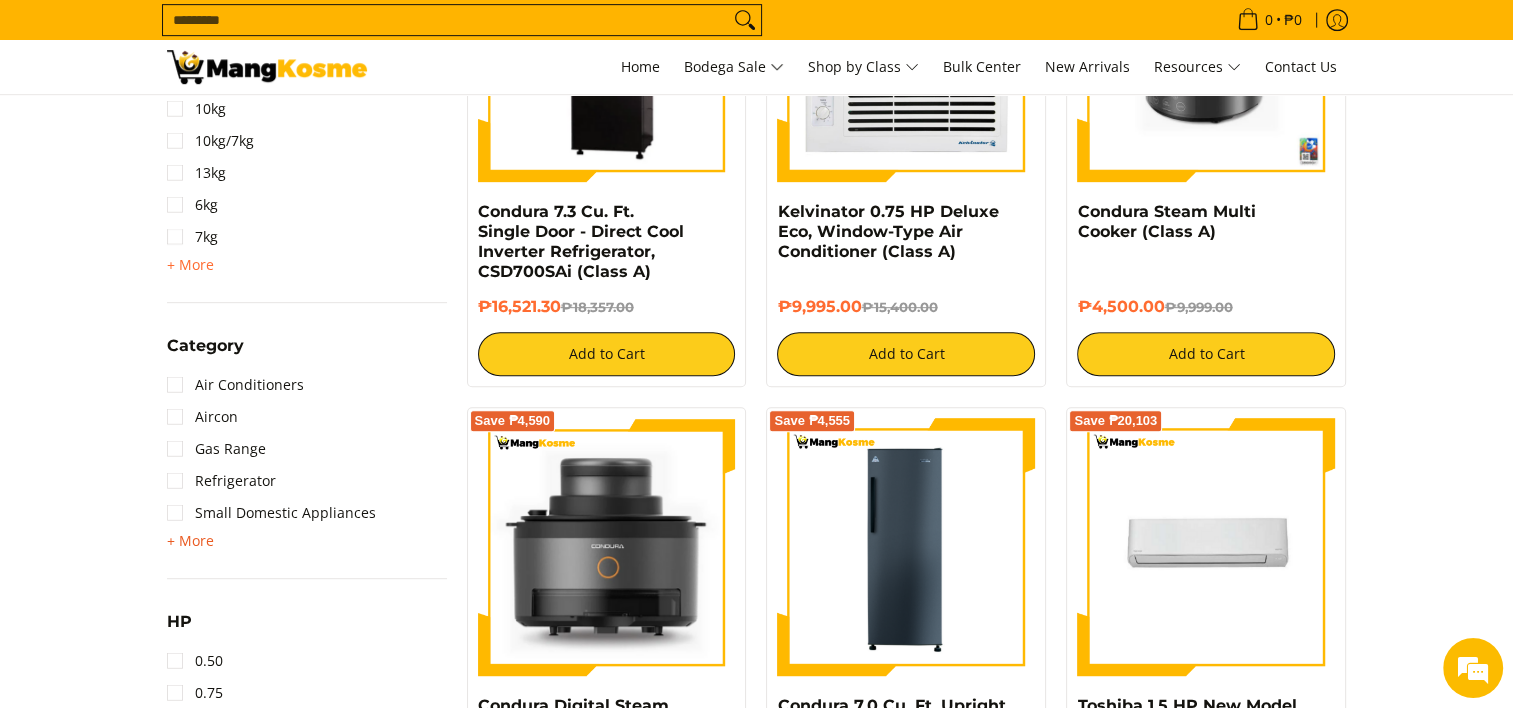 click on "+ More" at bounding box center (190, 541) 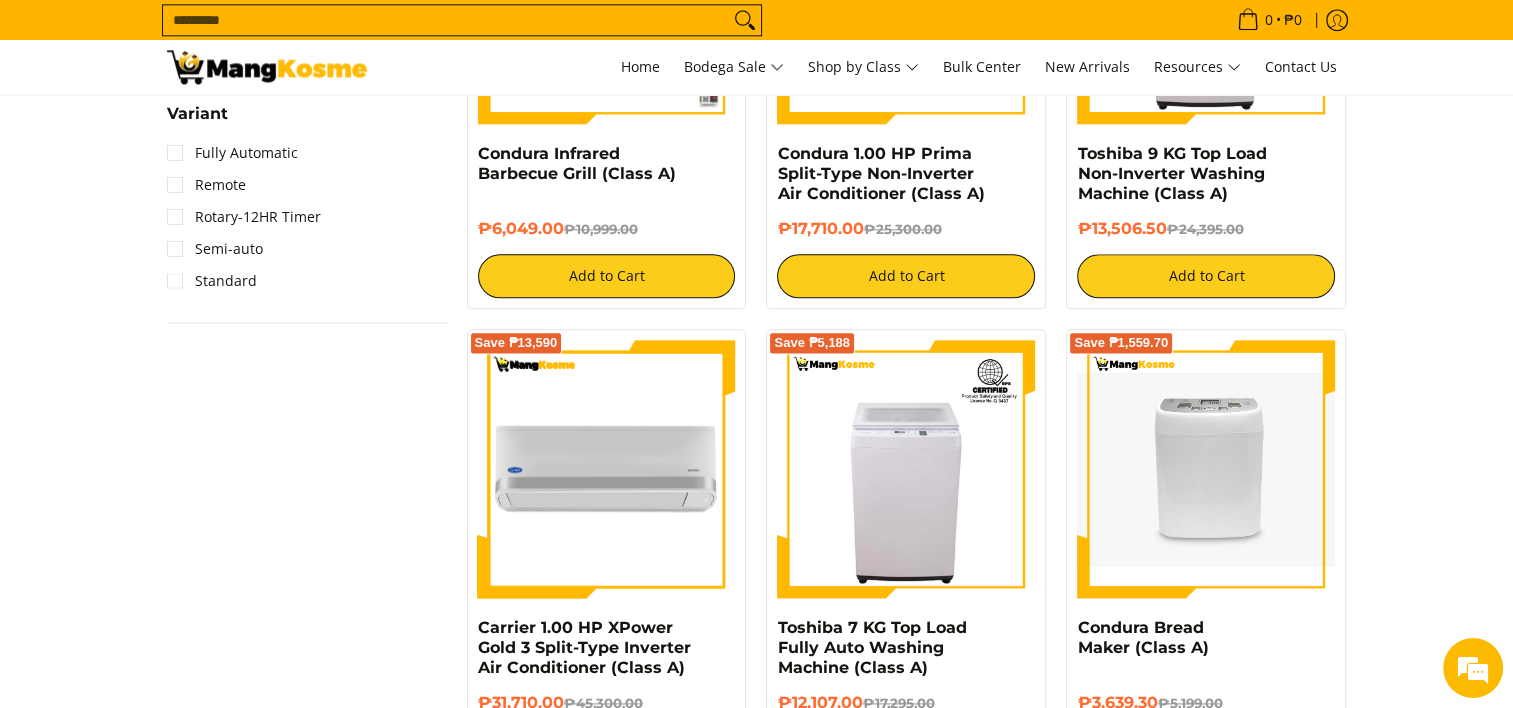 scroll, scrollTop: 2000, scrollLeft: 0, axis: vertical 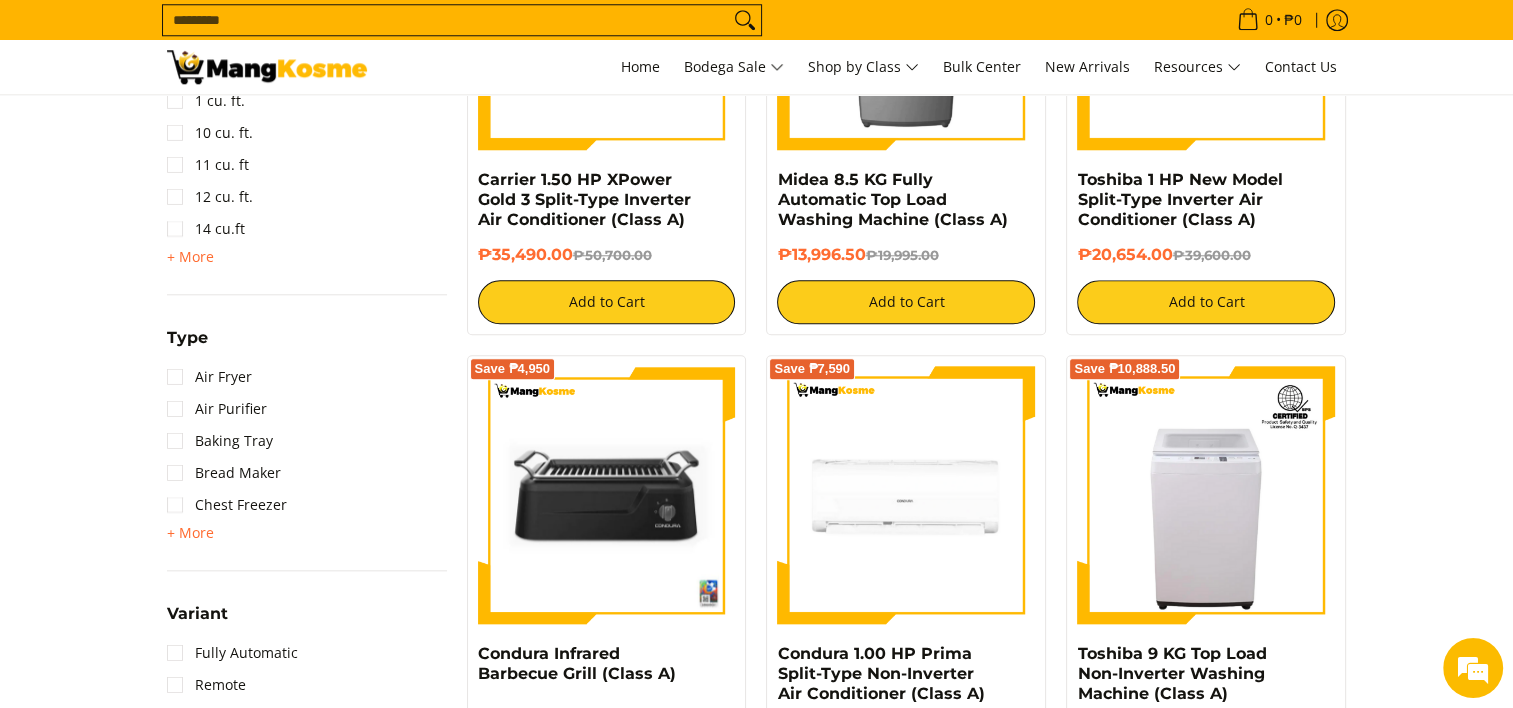 drag, startPoint x: 189, startPoint y: 528, endPoint x: 244, endPoint y: 528, distance: 55 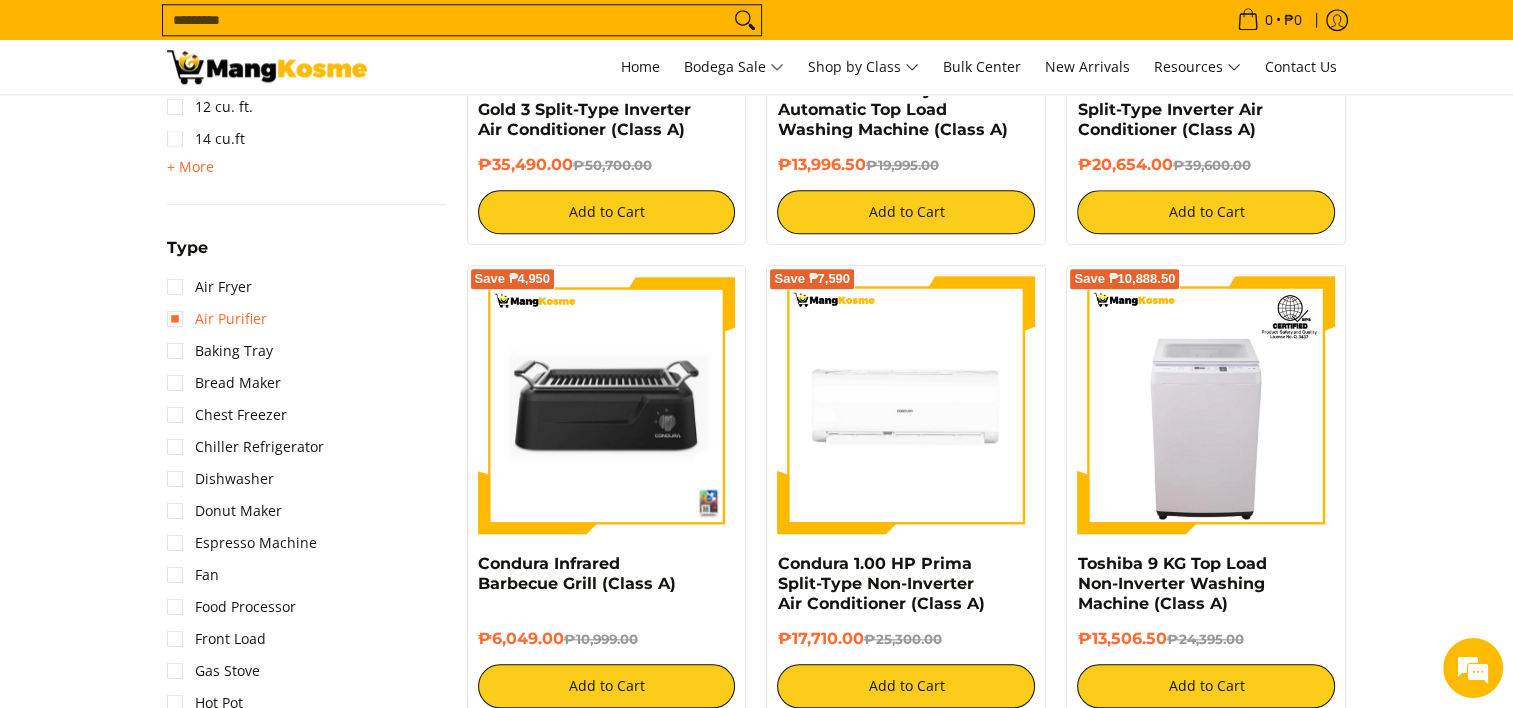 scroll, scrollTop: 2100, scrollLeft: 0, axis: vertical 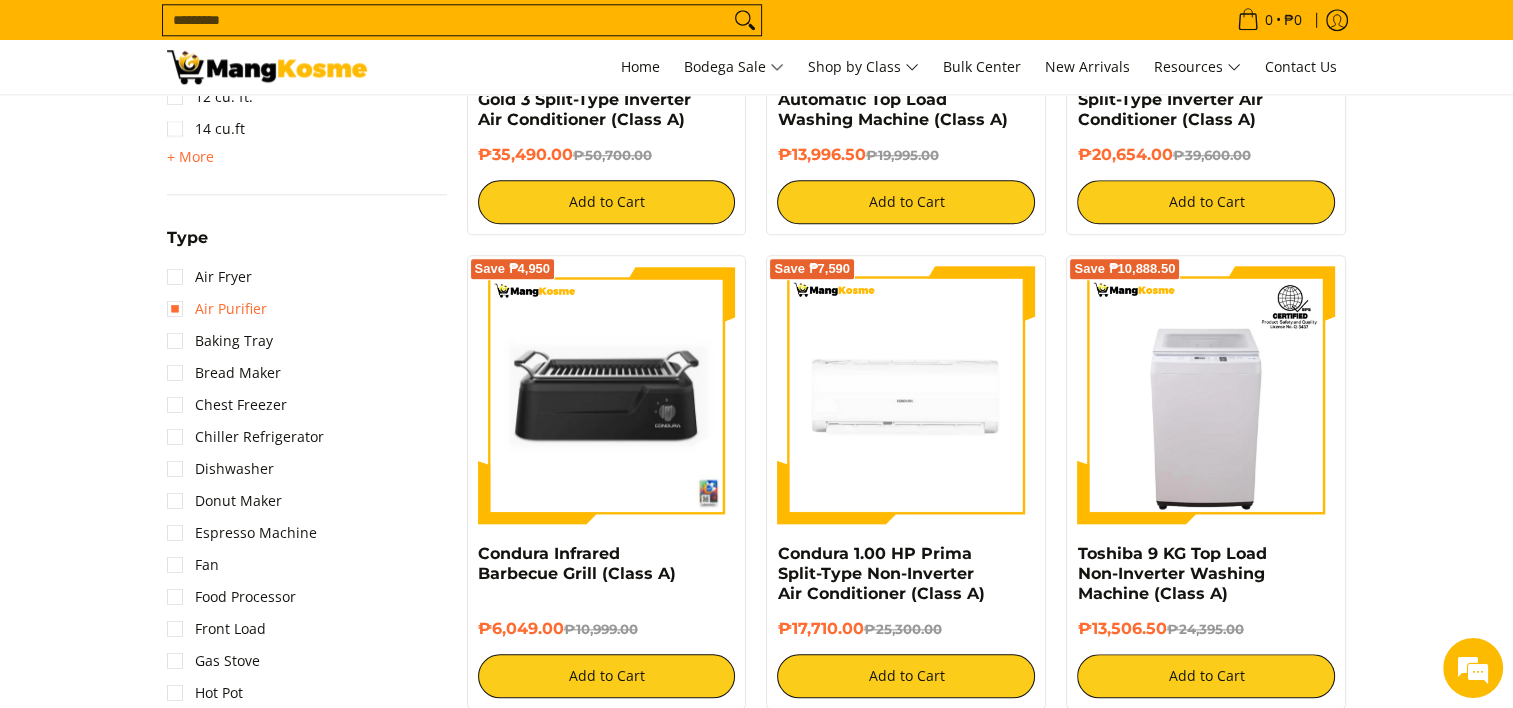 click on "Air Purifier" at bounding box center [217, 309] 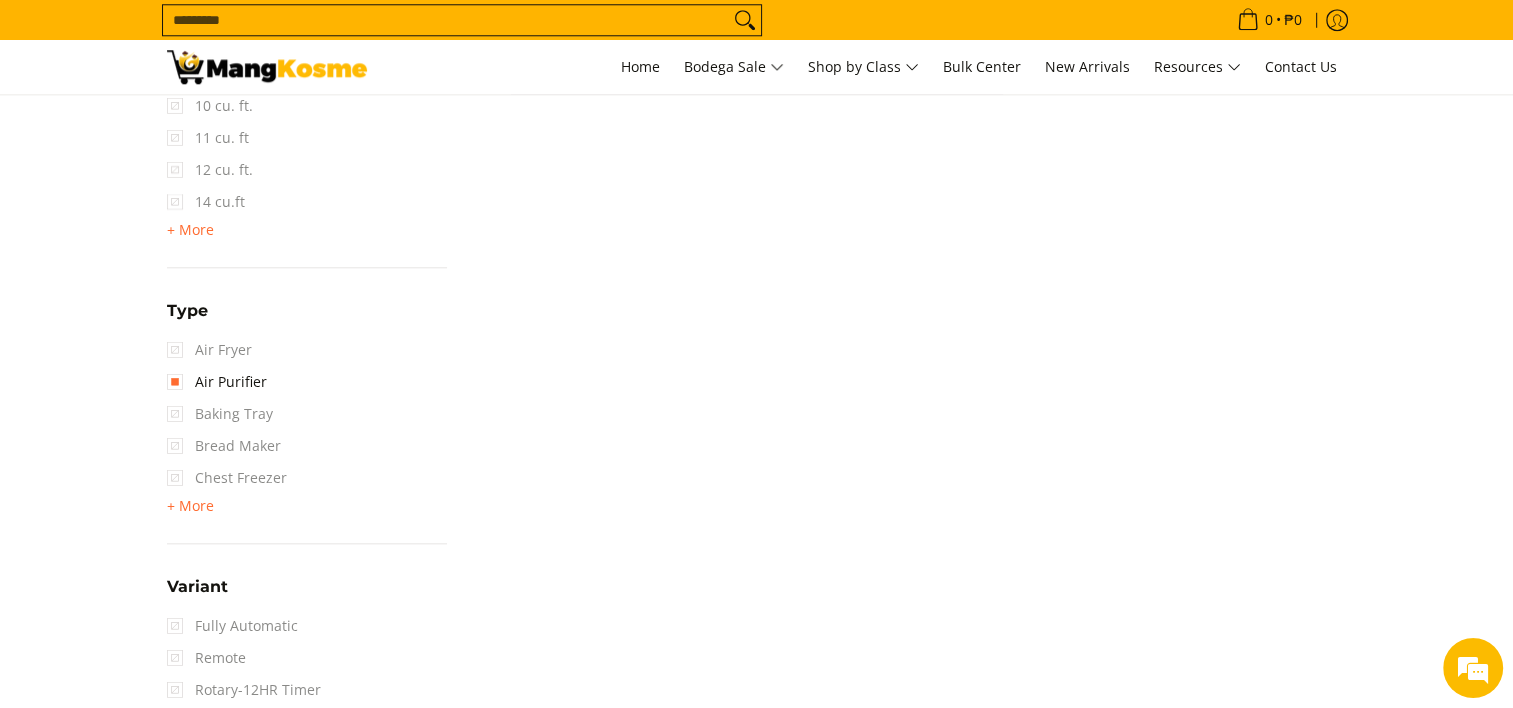 scroll, scrollTop: 2061, scrollLeft: 0, axis: vertical 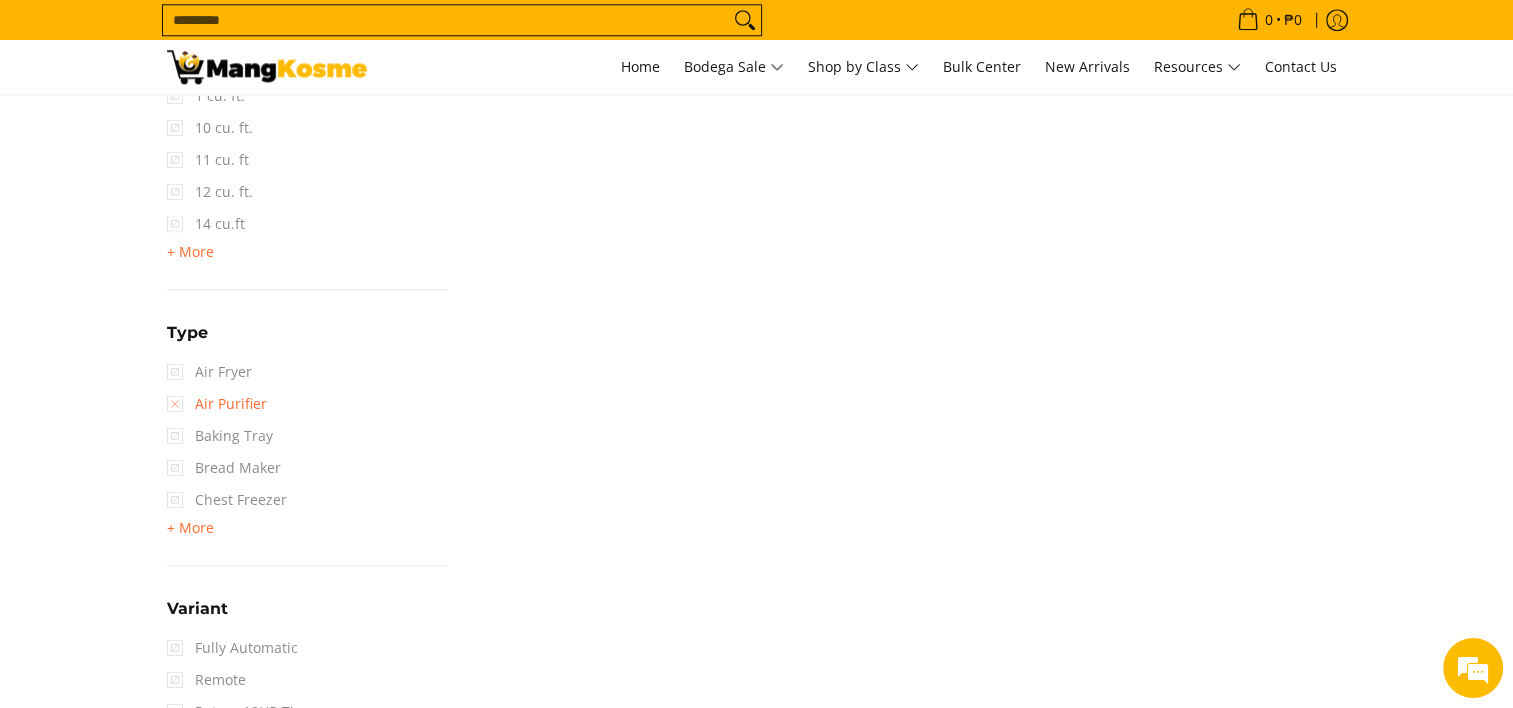 click on "Air Purifier" at bounding box center [217, 404] 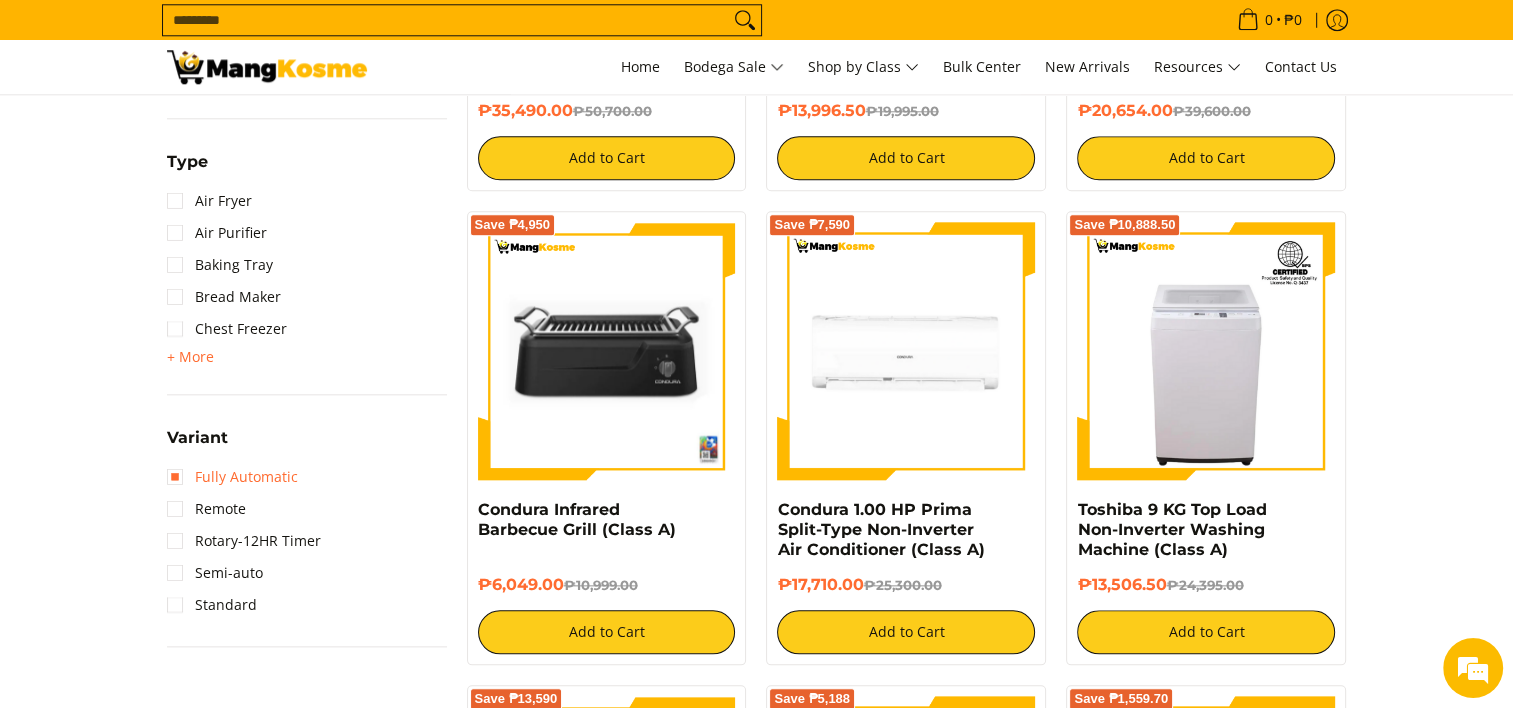 scroll, scrollTop: 2142, scrollLeft: 0, axis: vertical 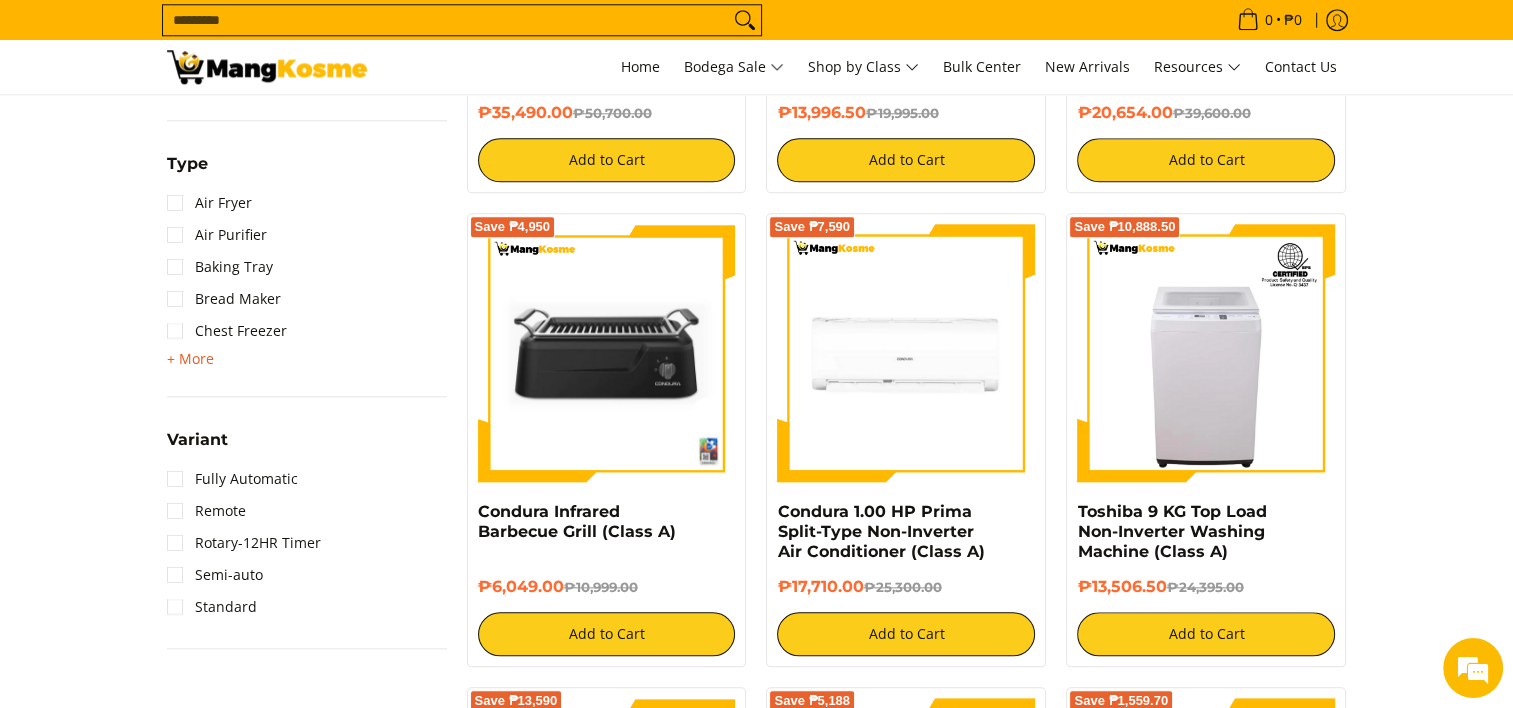 click on "+ More" at bounding box center (190, 359) 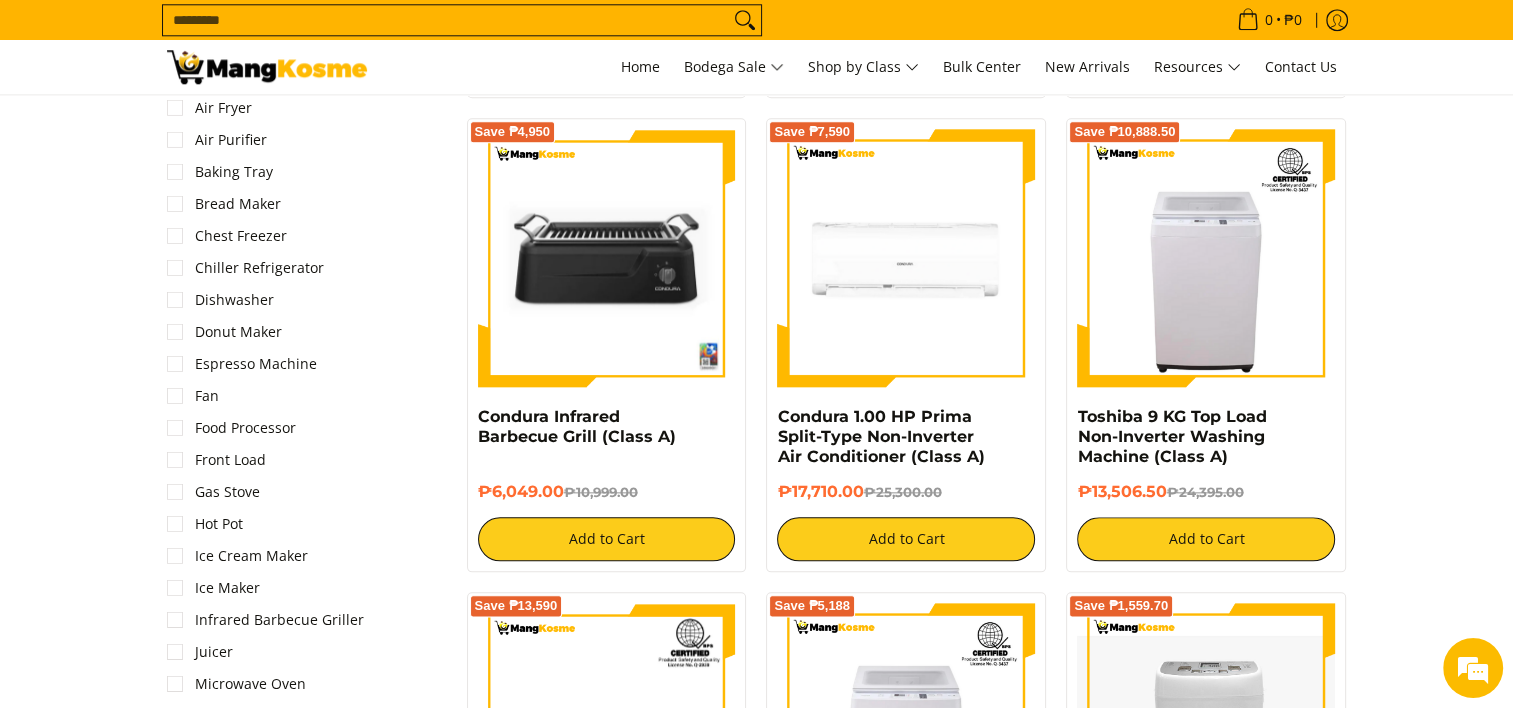 scroll, scrollTop: 2242, scrollLeft: 0, axis: vertical 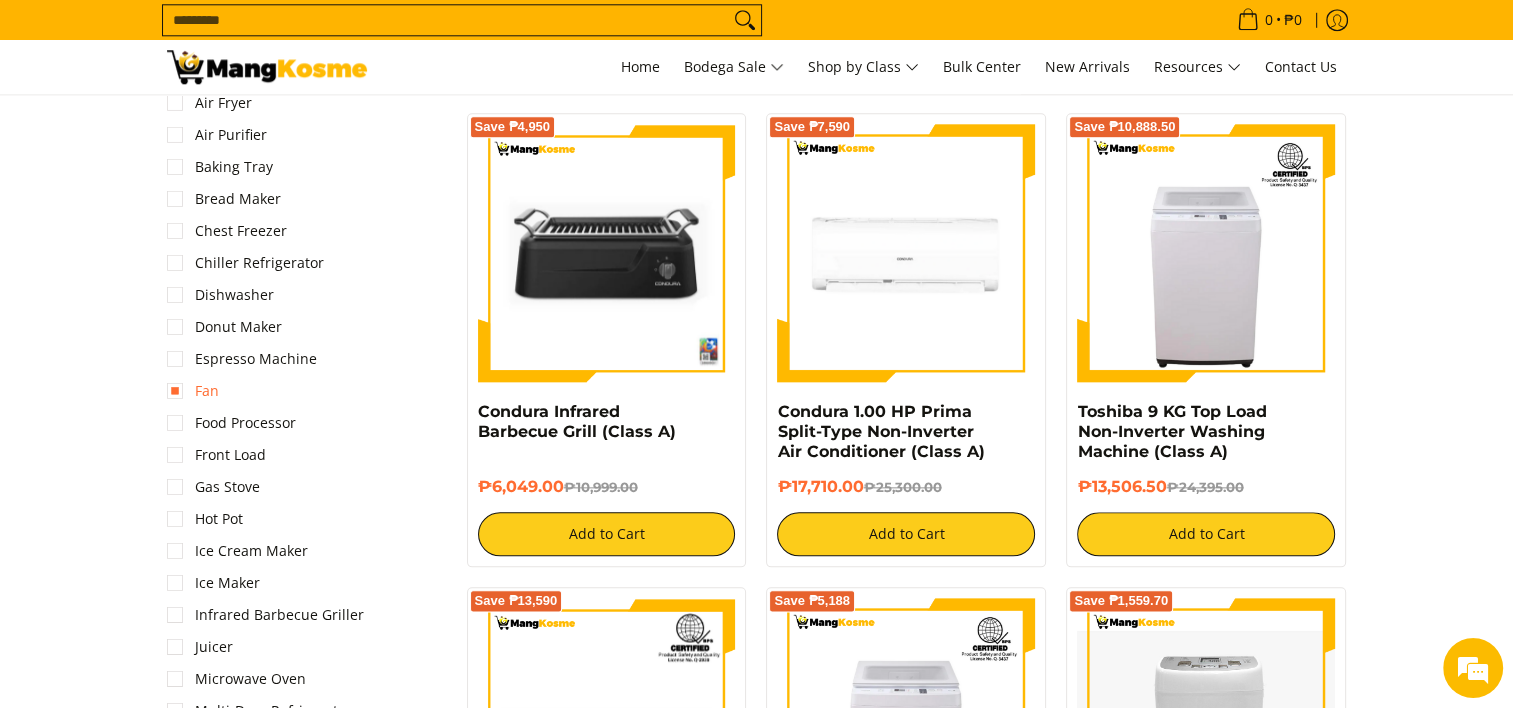 click on "Fan" at bounding box center (193, 391) 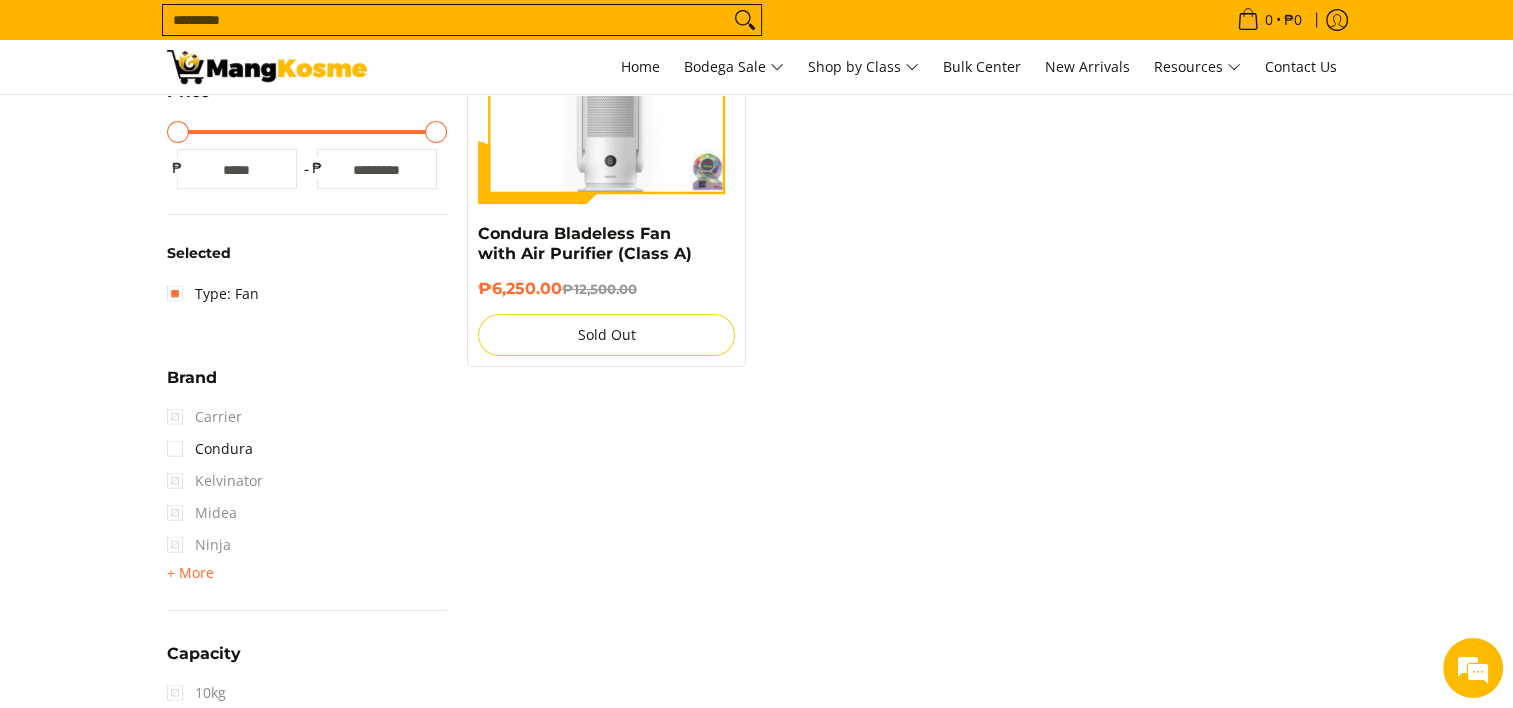 scroll, scrollTop: 300, scrollLeft: 0, axis: vertical 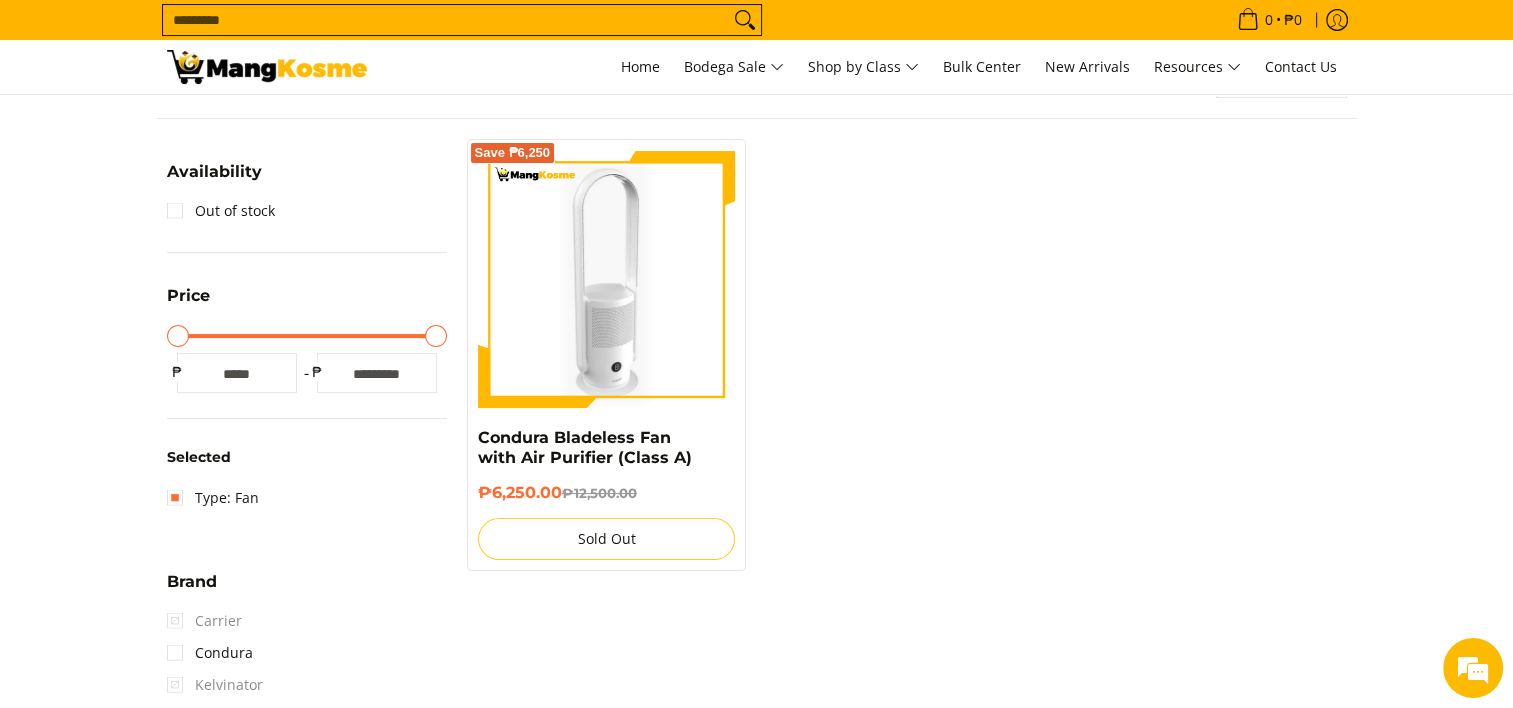 click at bounding box center (607, 279) 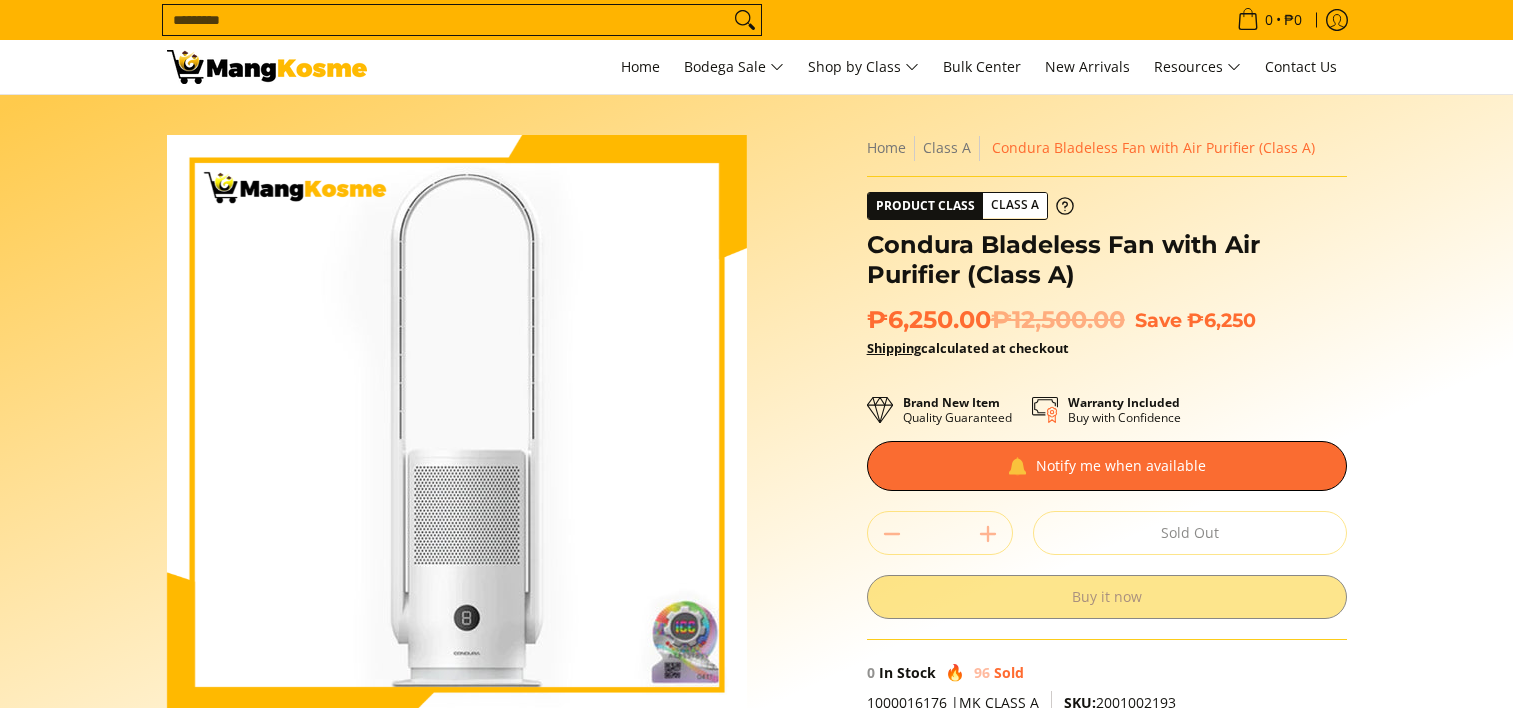 scroll, scrollTop: 0, scrollLeft: 0, axis: both 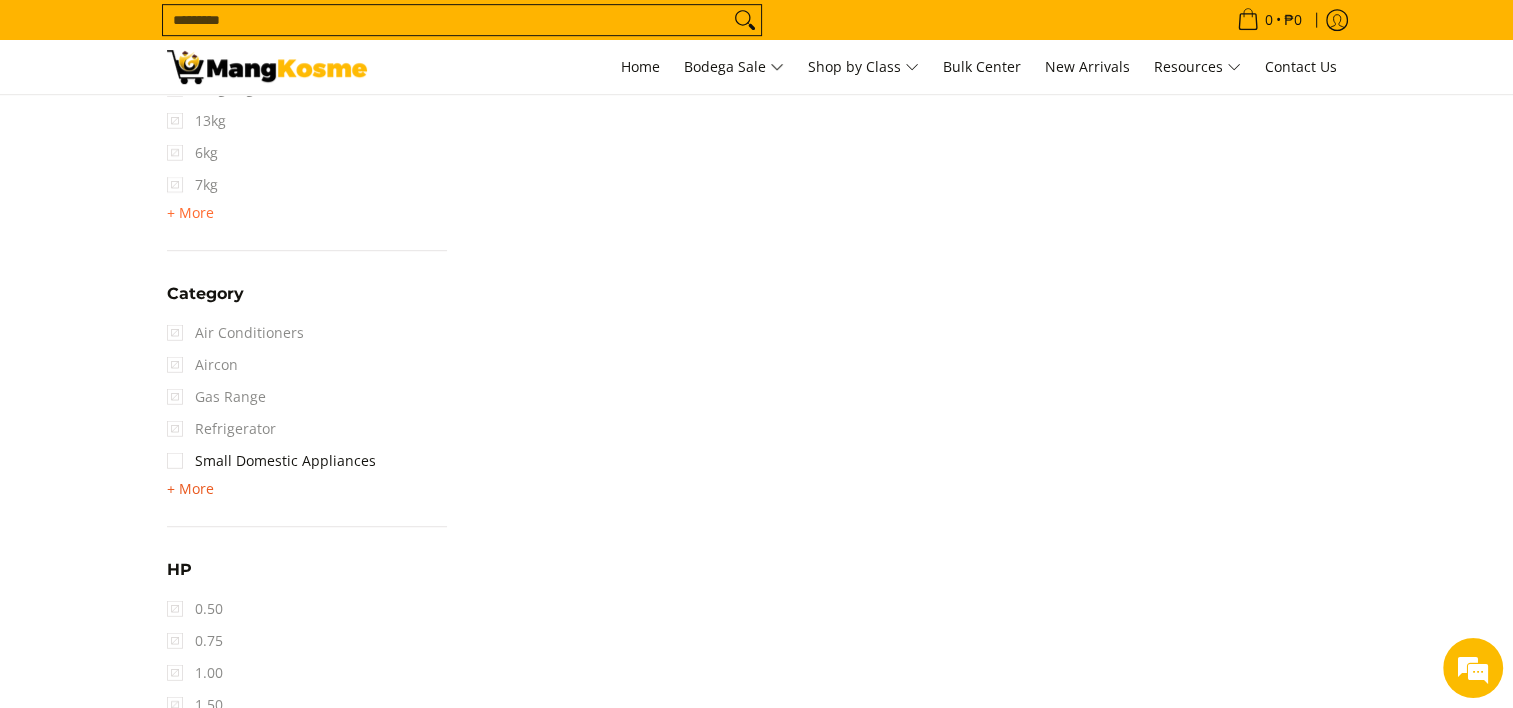 click on "+ More" at bounding box center (190, 489) 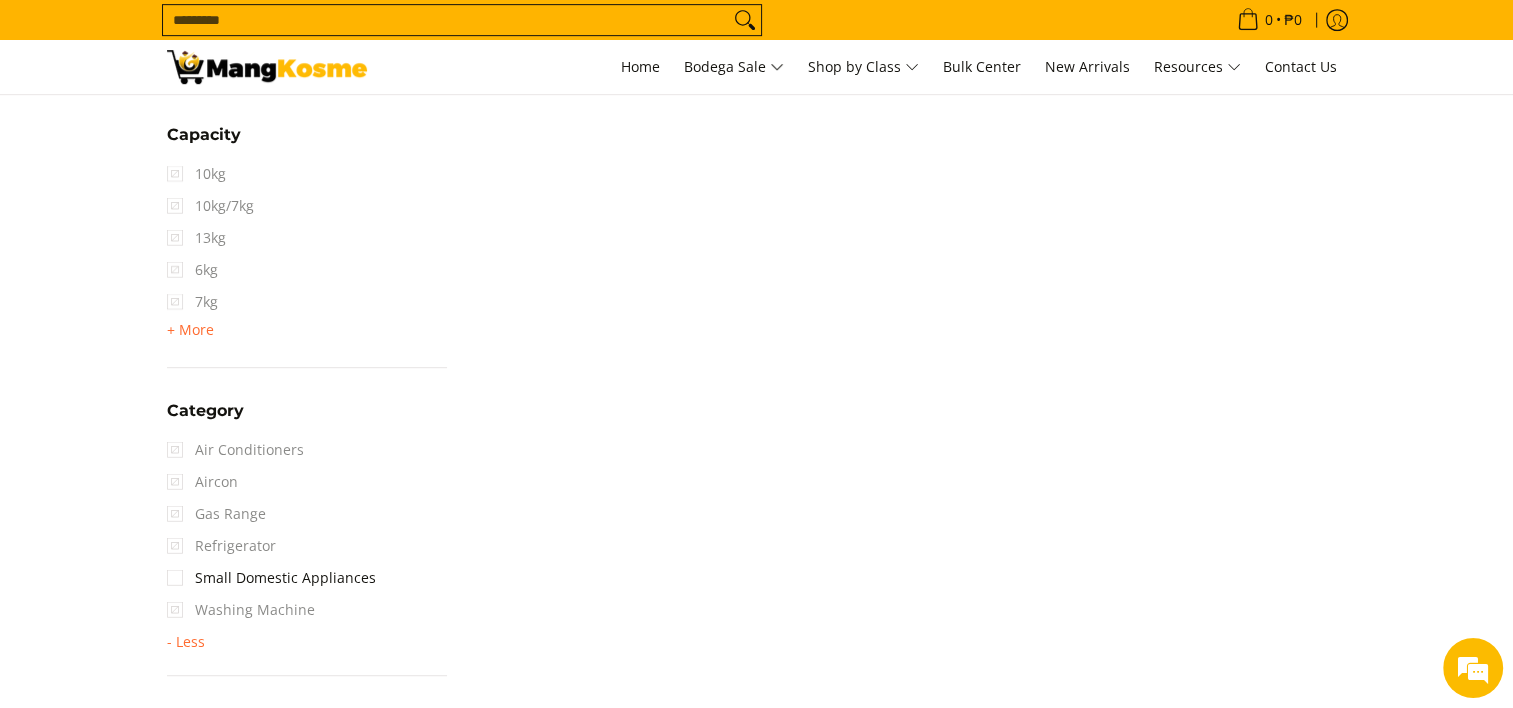 scroll, scrollTop: 1040, scrollLeft: 0, axis: vertical 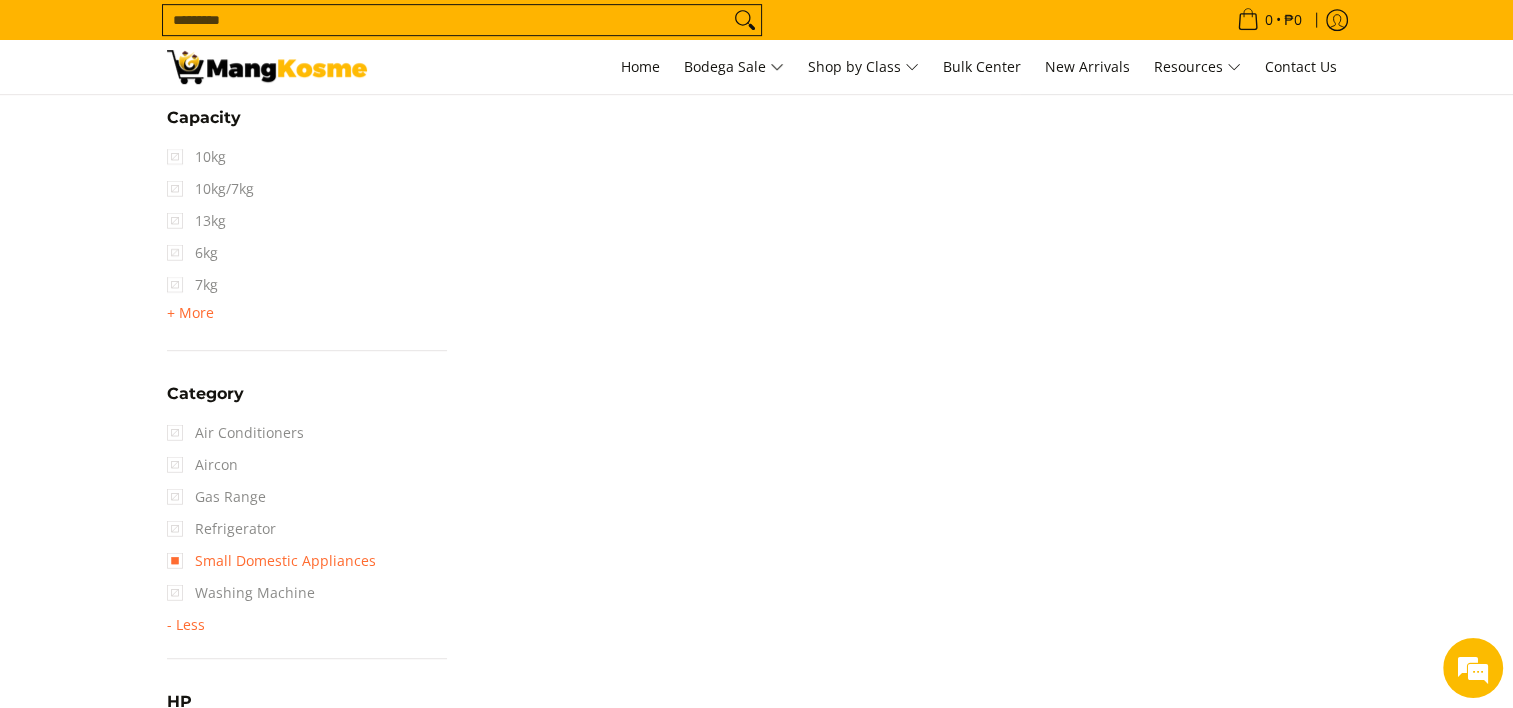 click on "Small Domestic Appliances" at bounding box center (271, 561) 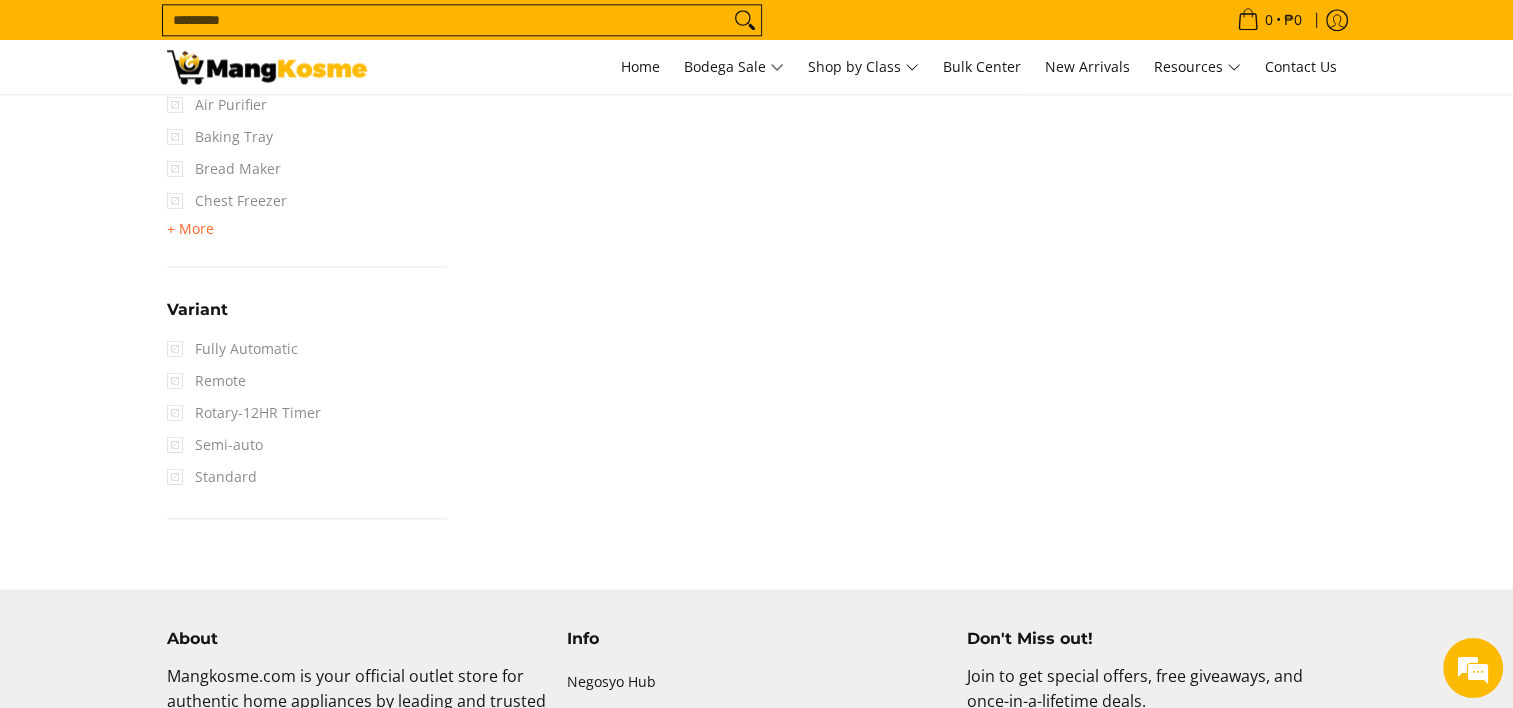 scroll, scrollTop: 2261, scrollLeft: 0, axis: vertical 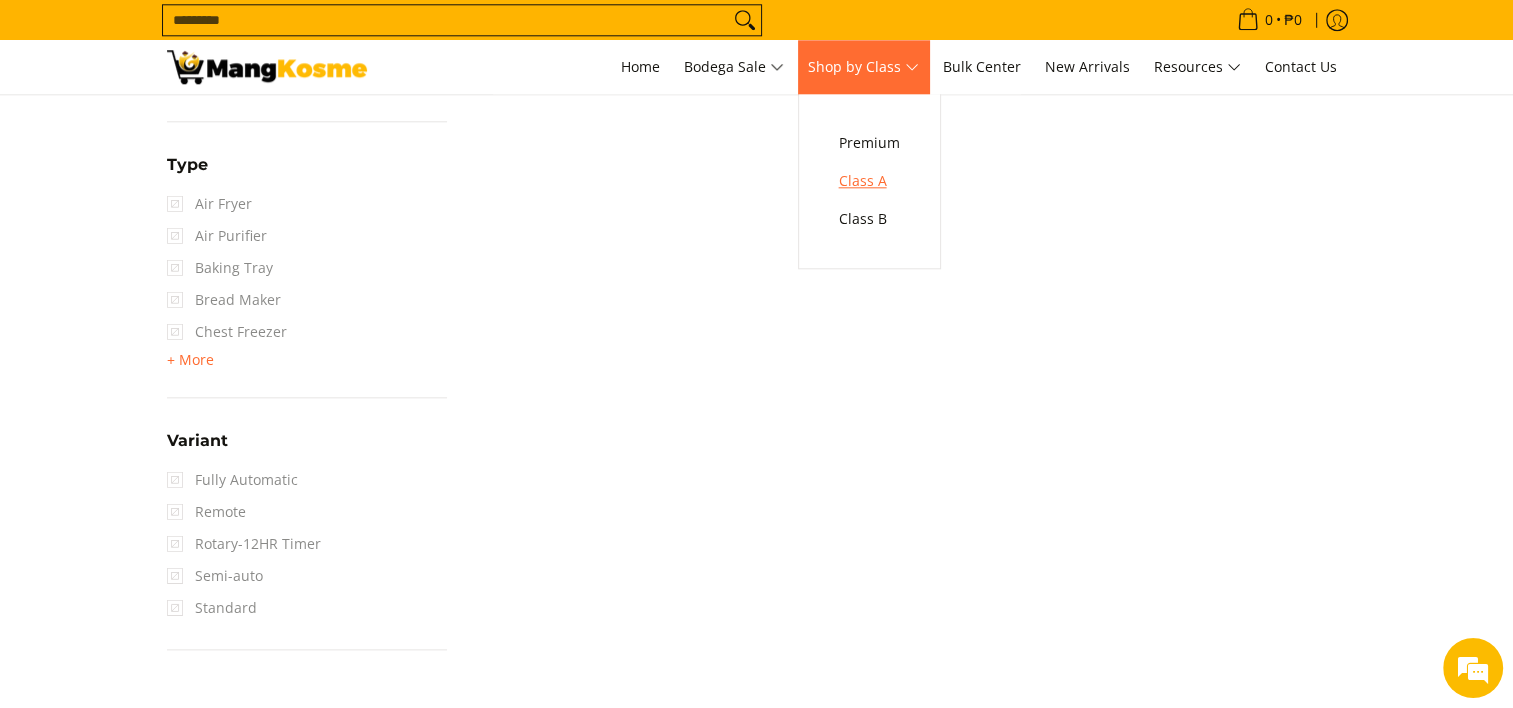 click on "Class A" at bounding box center [869, 181] 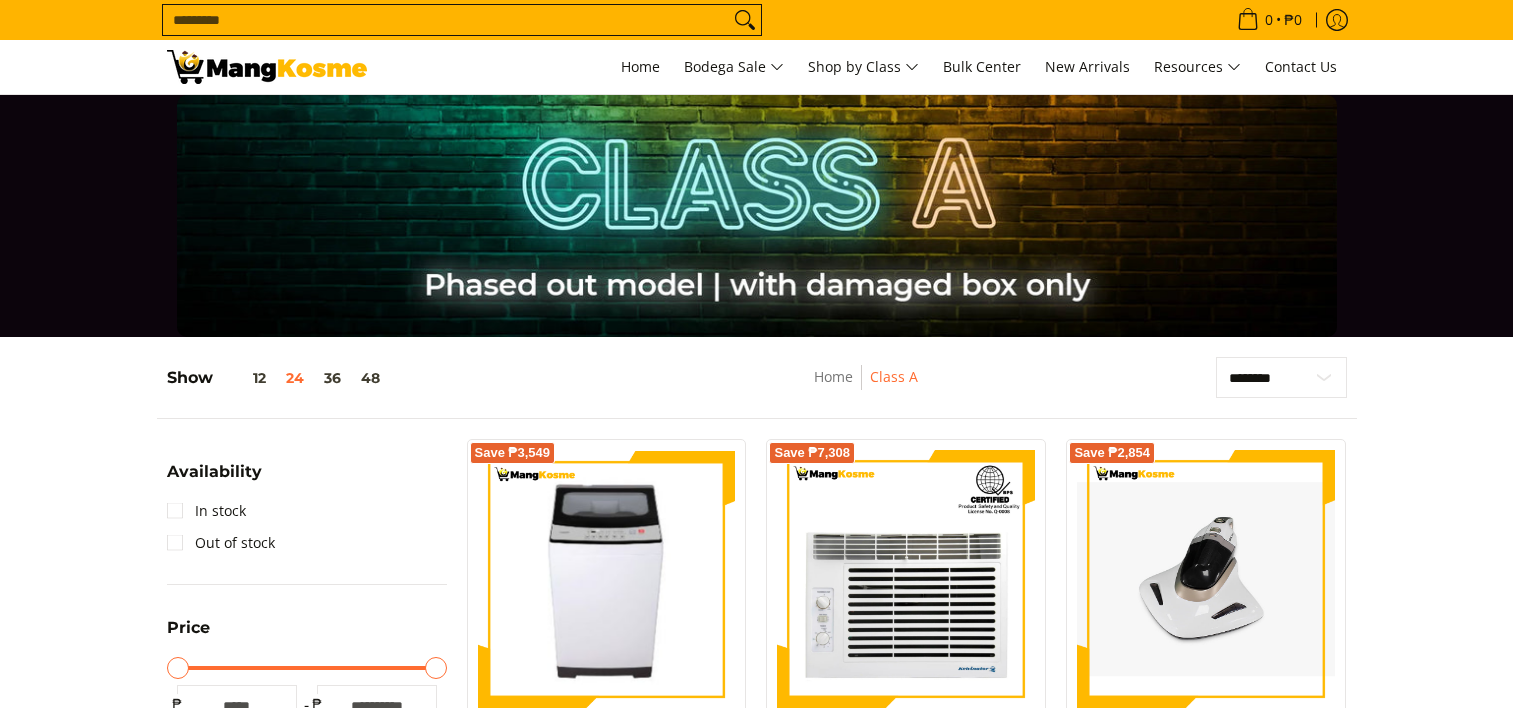 scroll, scrollTop: 500, scrollLeft: 0, axis: vertical 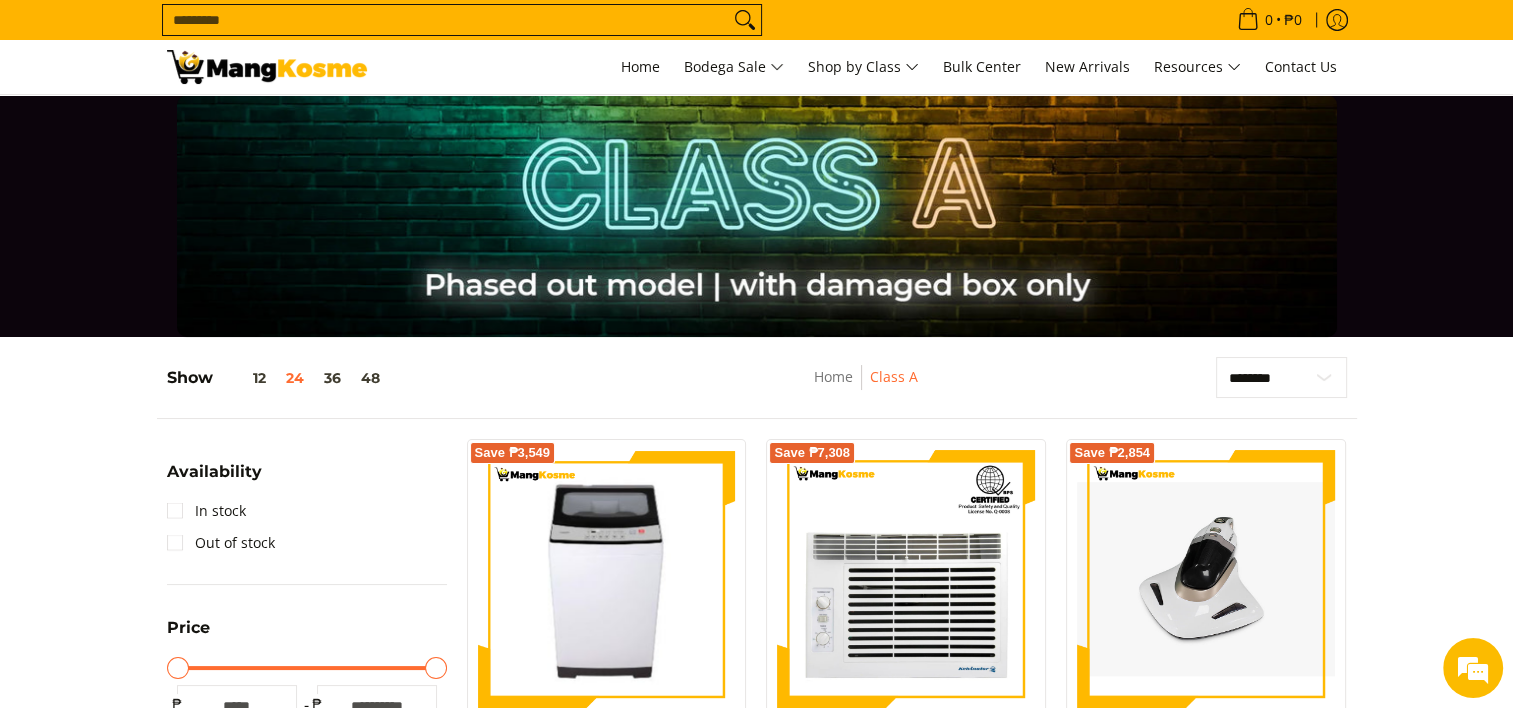 click on "Search..." at bounding box center [446, 20] 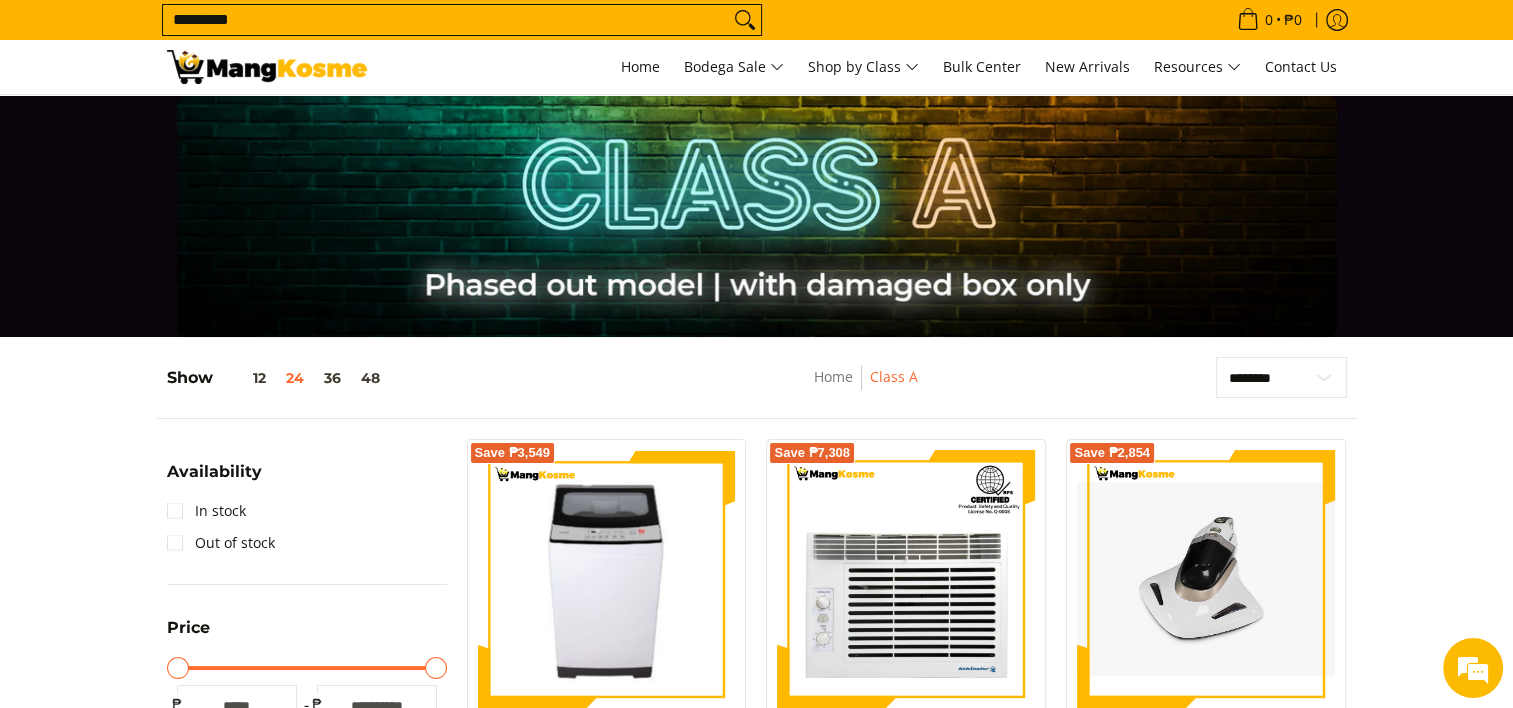 type on "*********" 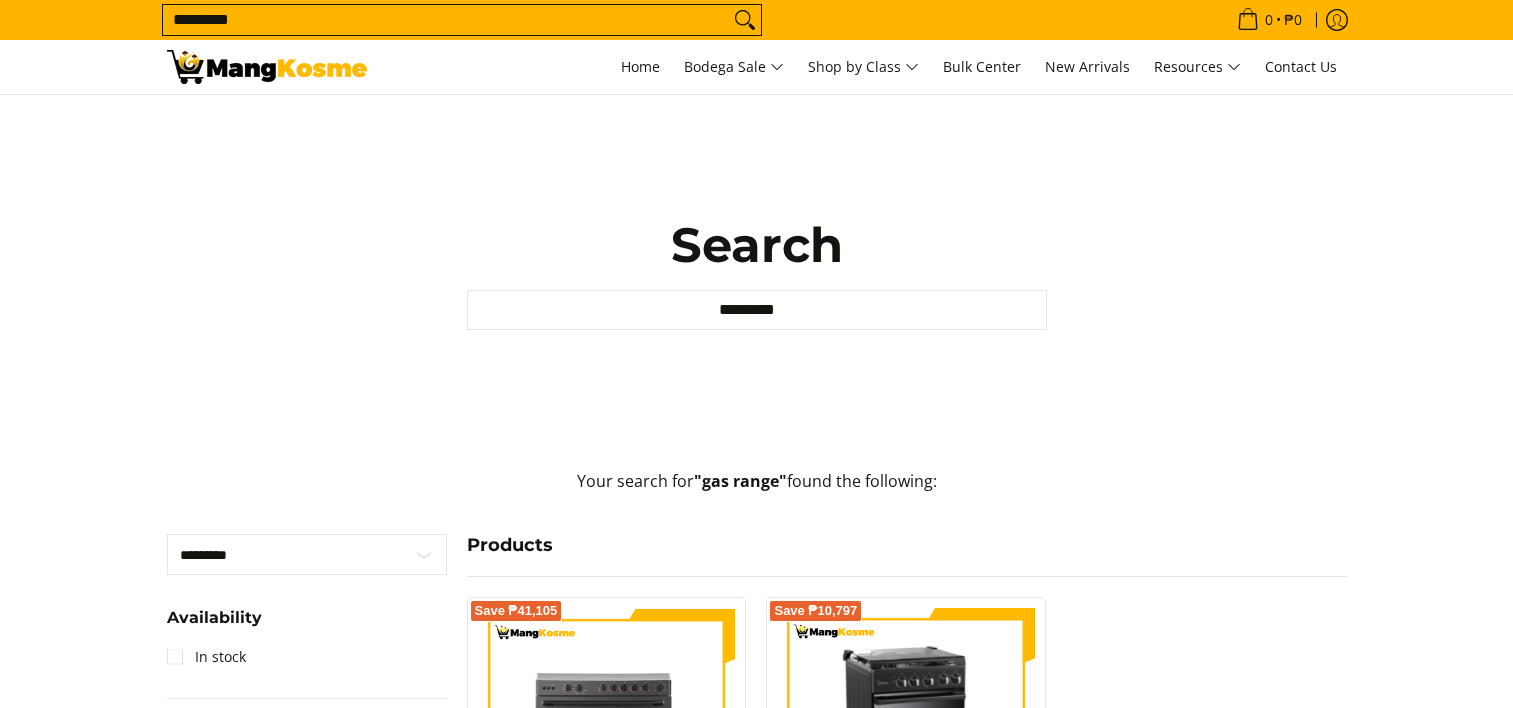 scroll, scrollTop: 0, scrollLeft: 0, axis: both 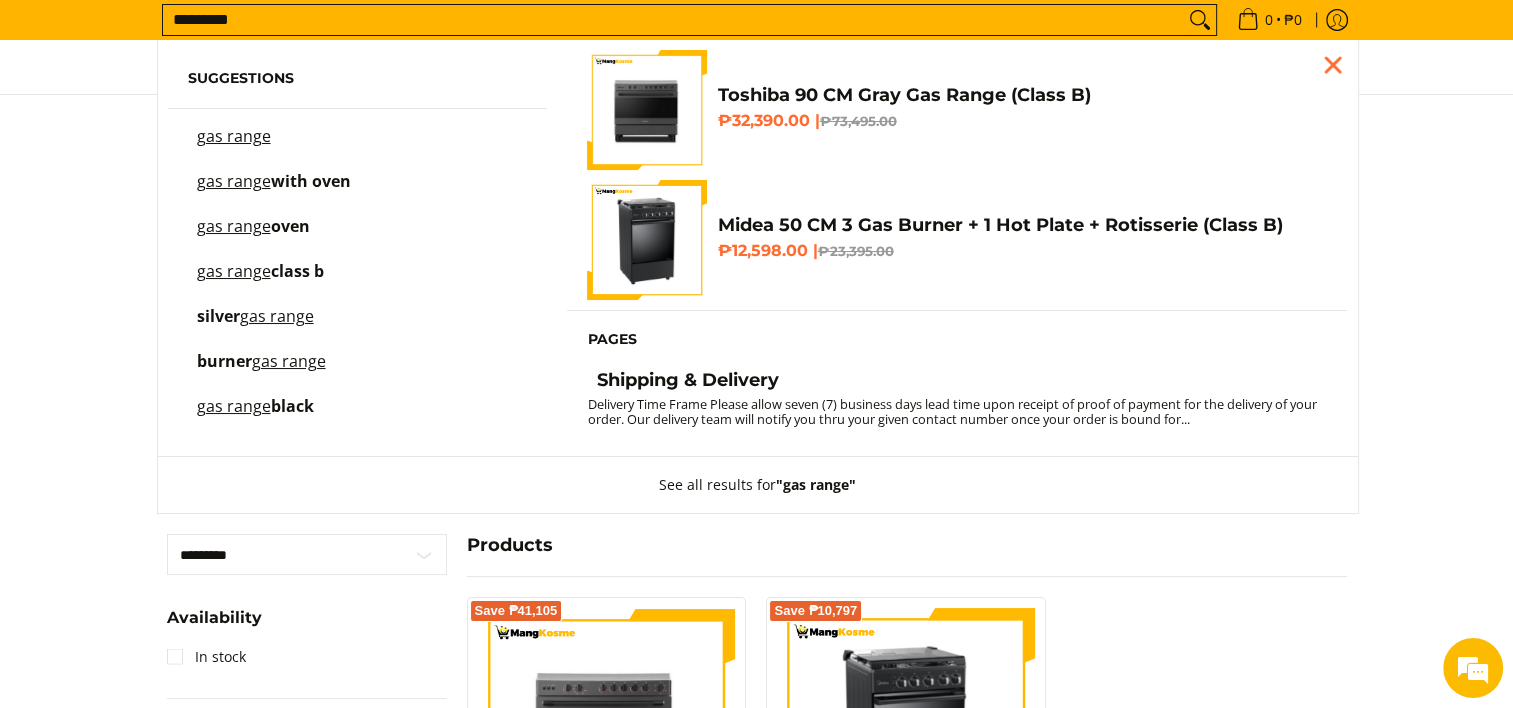 drag, startPoint x: 231, startPoint y: 19, endPoint x: 203, endPoint y: 19, distance: 28 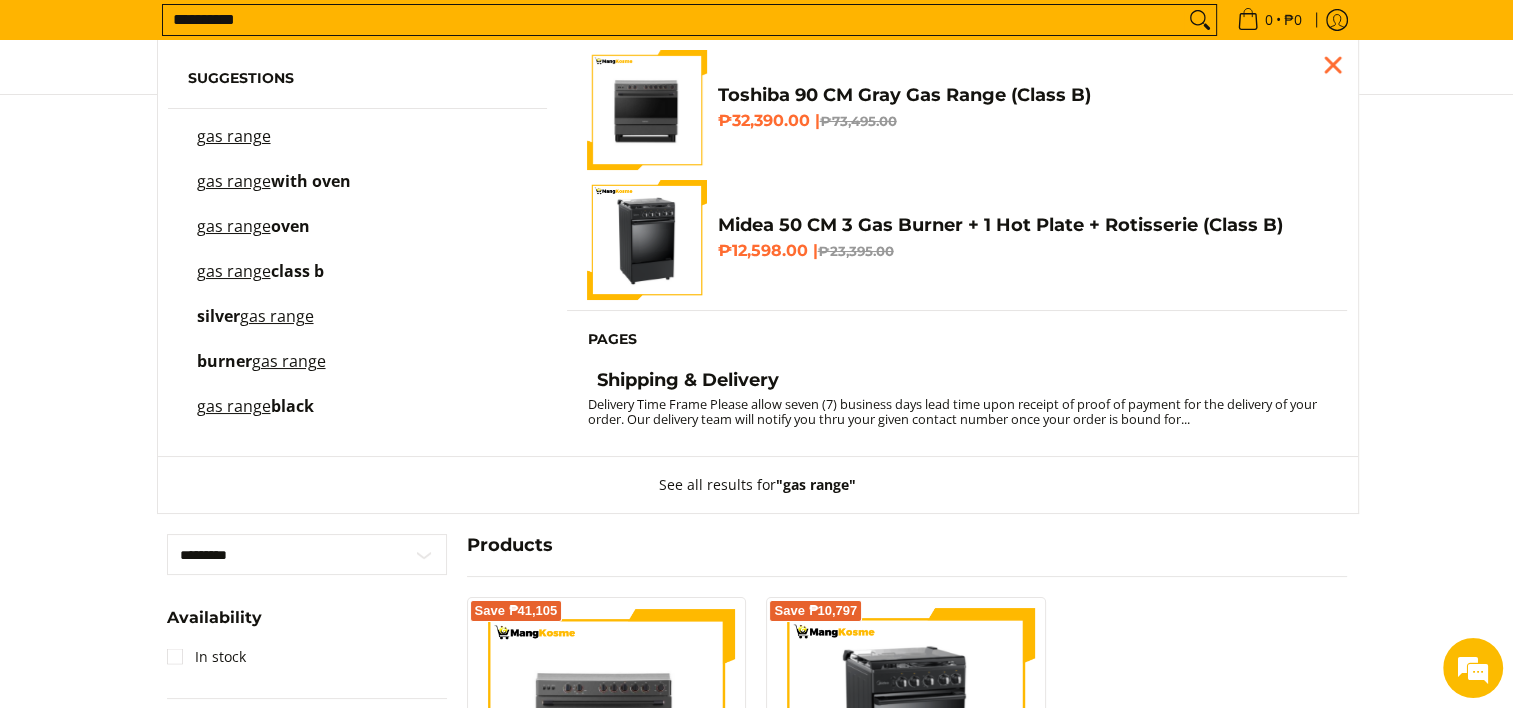 type on "**********" 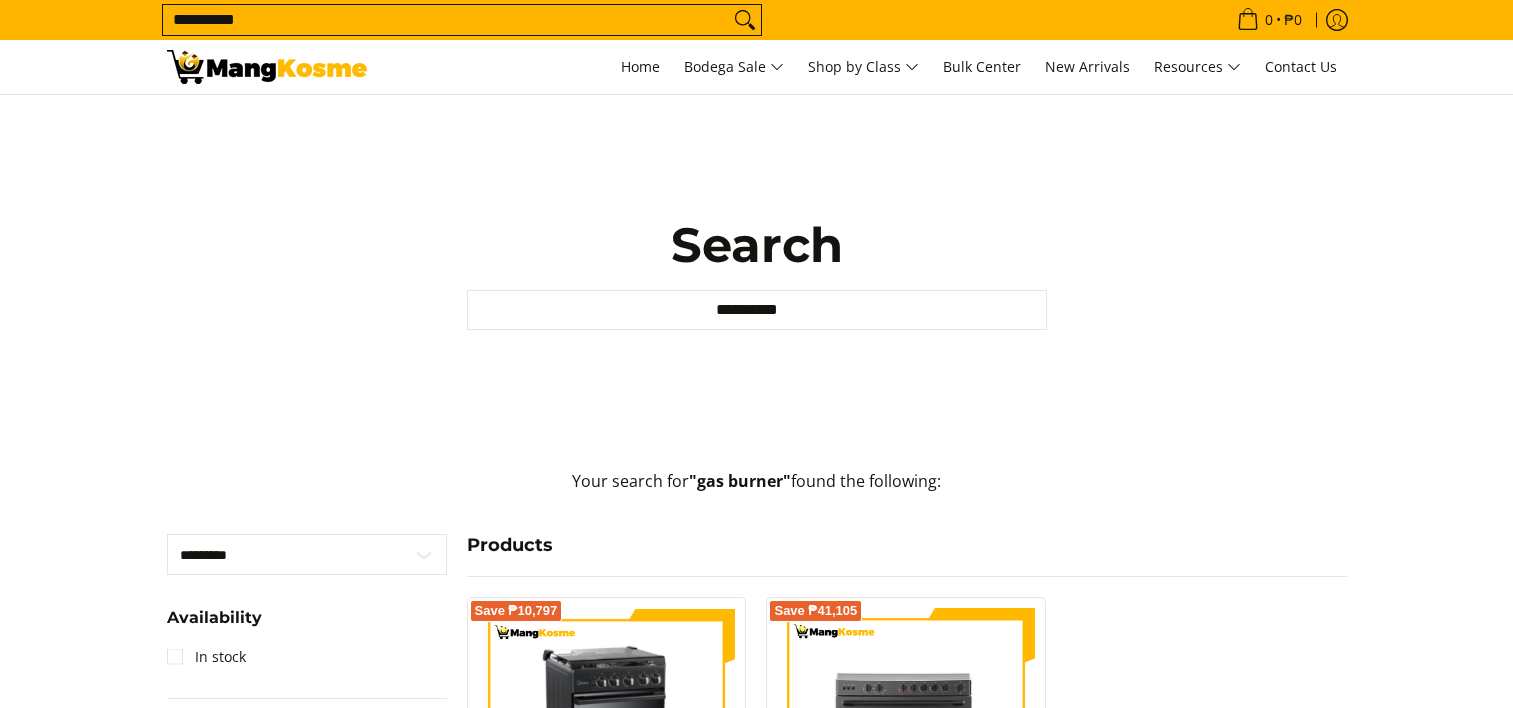 scroll, scrollTop: 0, scrollLeft: 0, axis: both 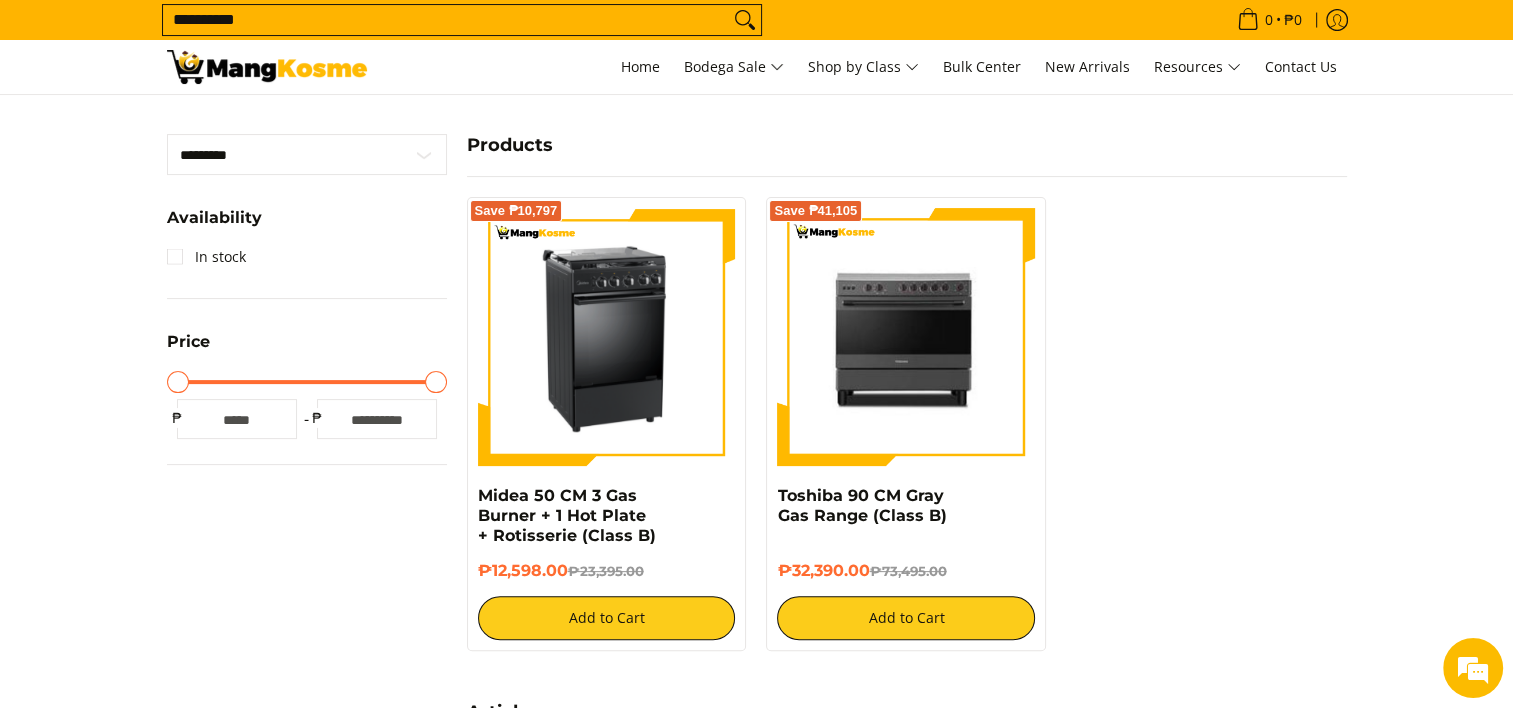 click at bounding box center [906, 337] 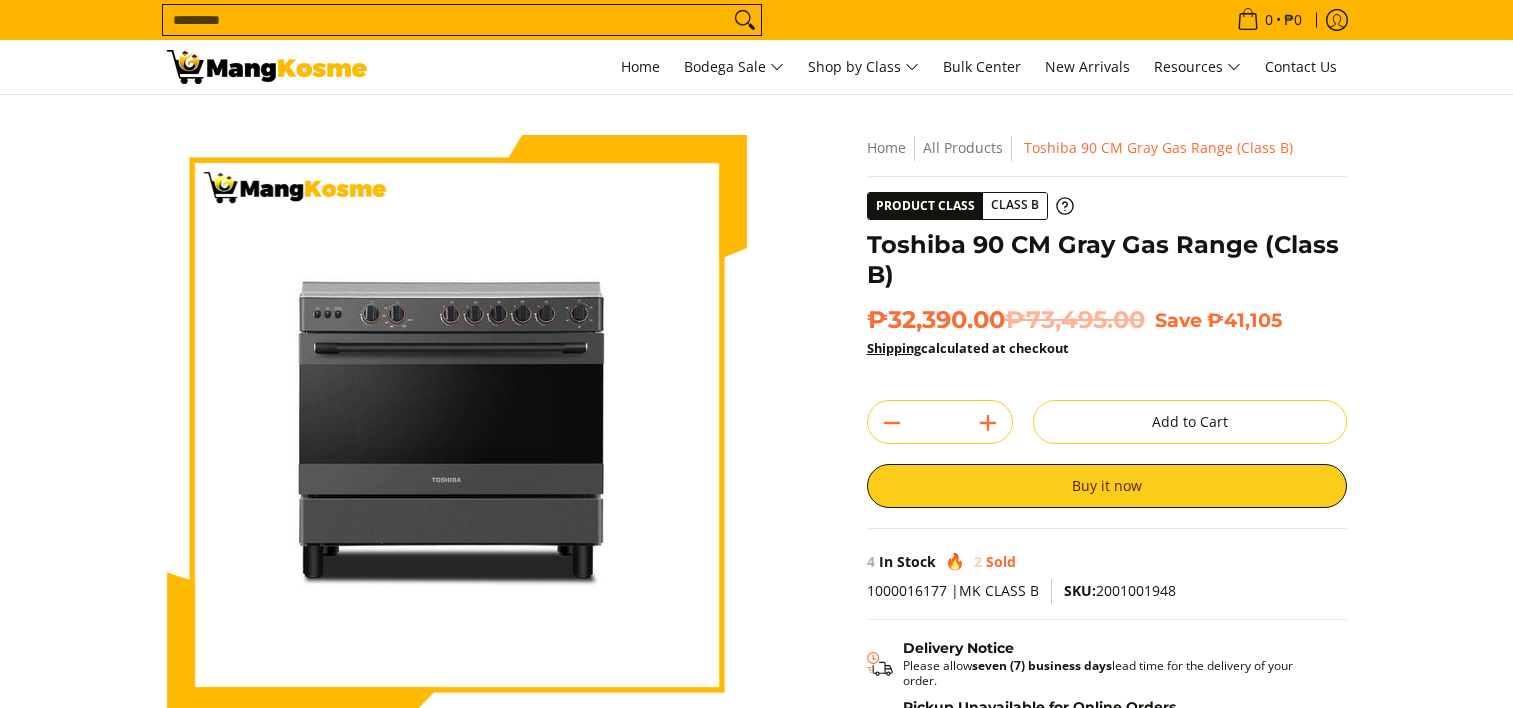 scroll, scrollTop: 100, scrollLeft: 0, axis: vertical 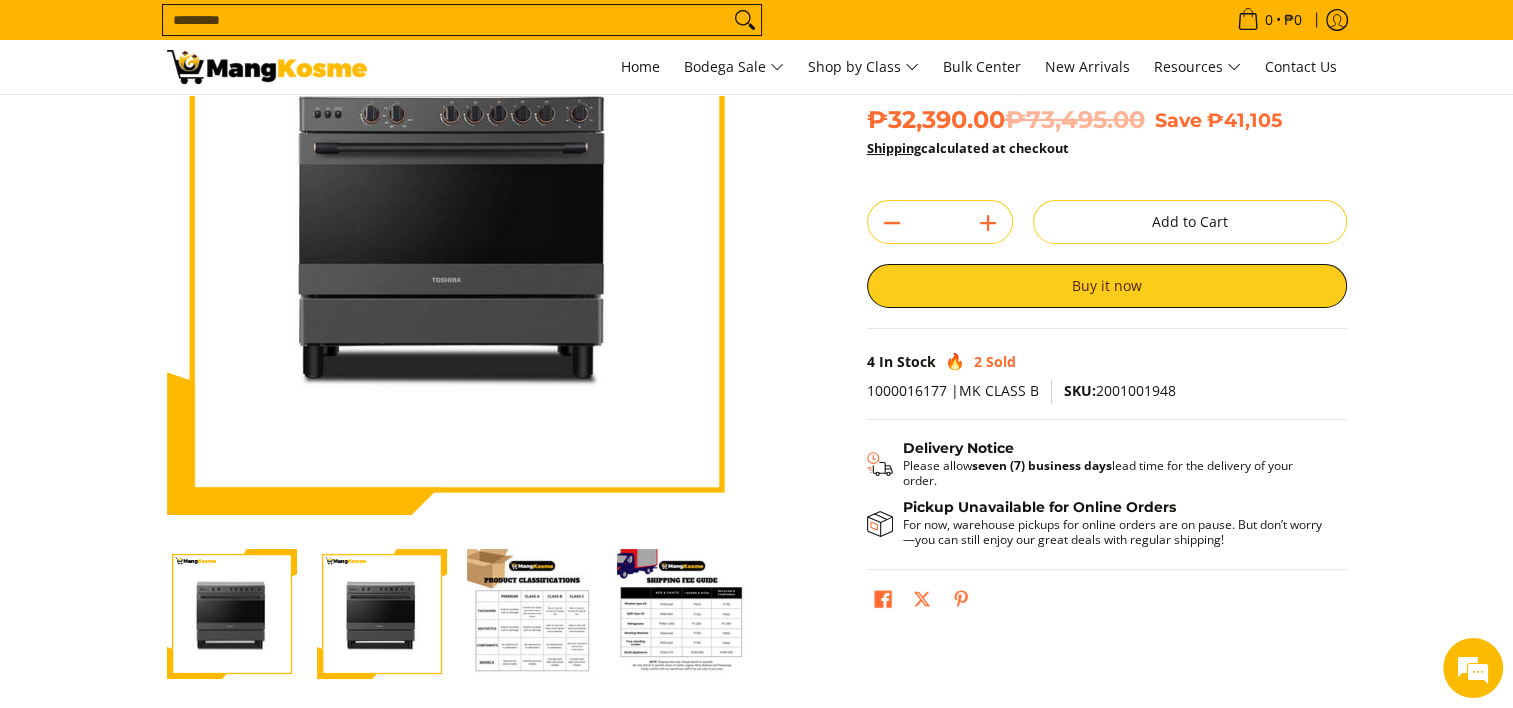 click at bounding box center [232, 614] 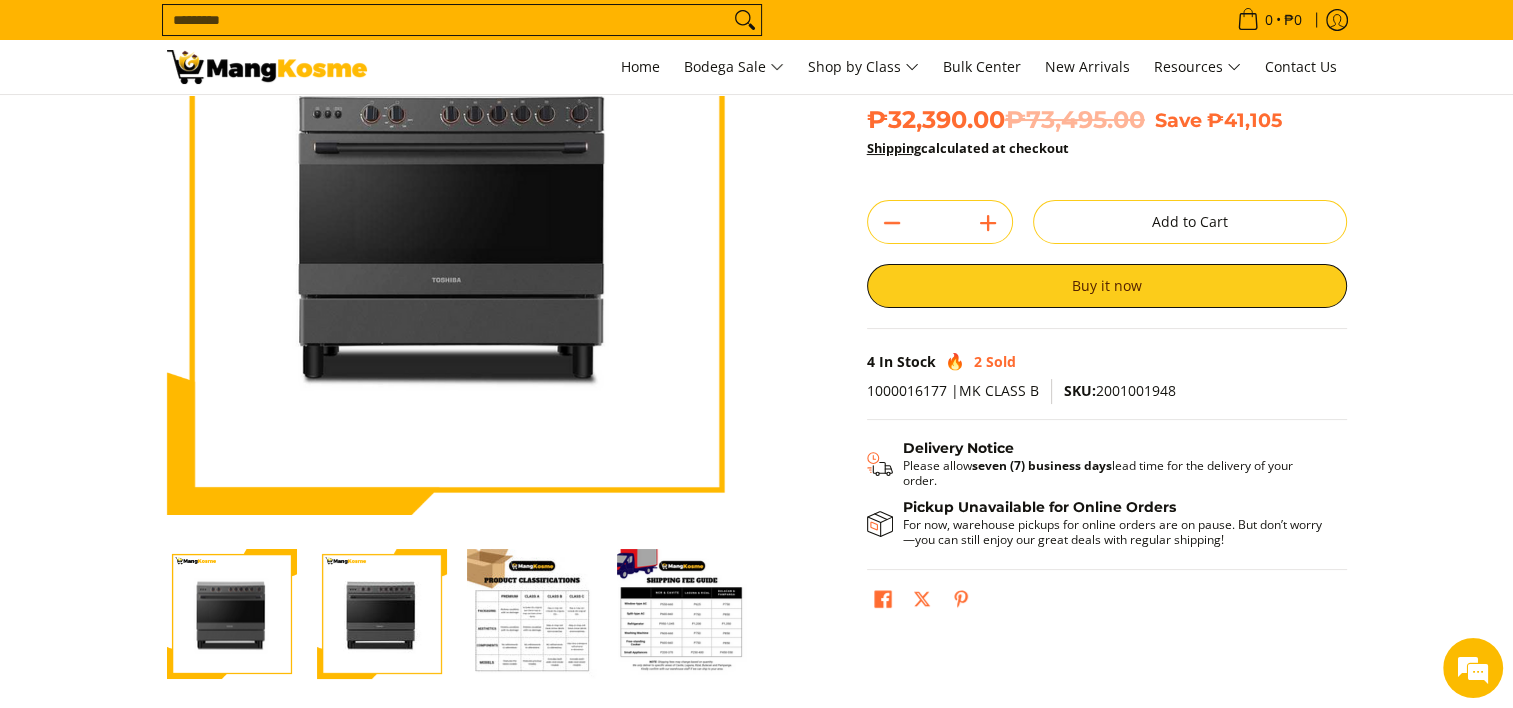 click at bounding box center (382, 614) 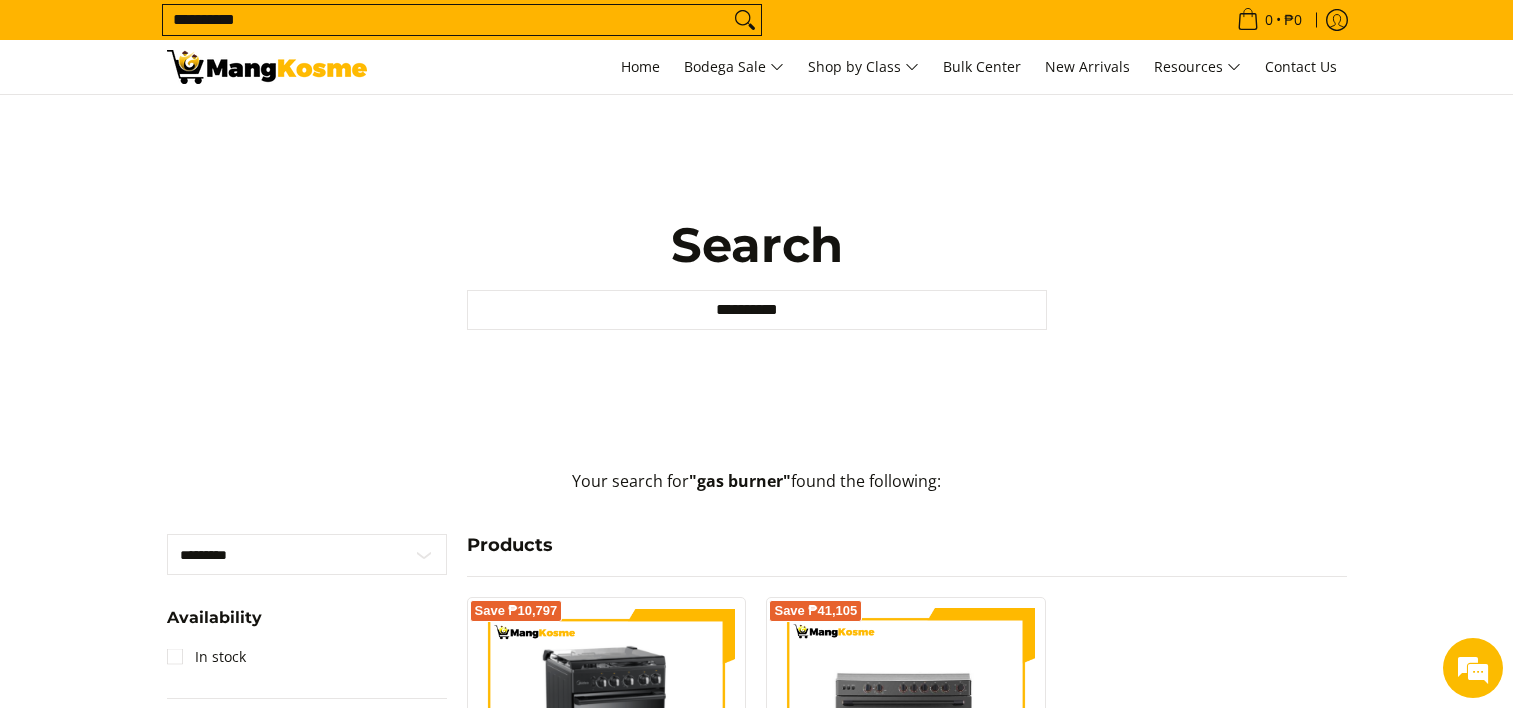 scroll, scrollTop: 400, scrollLeft: 0, axis: vertical 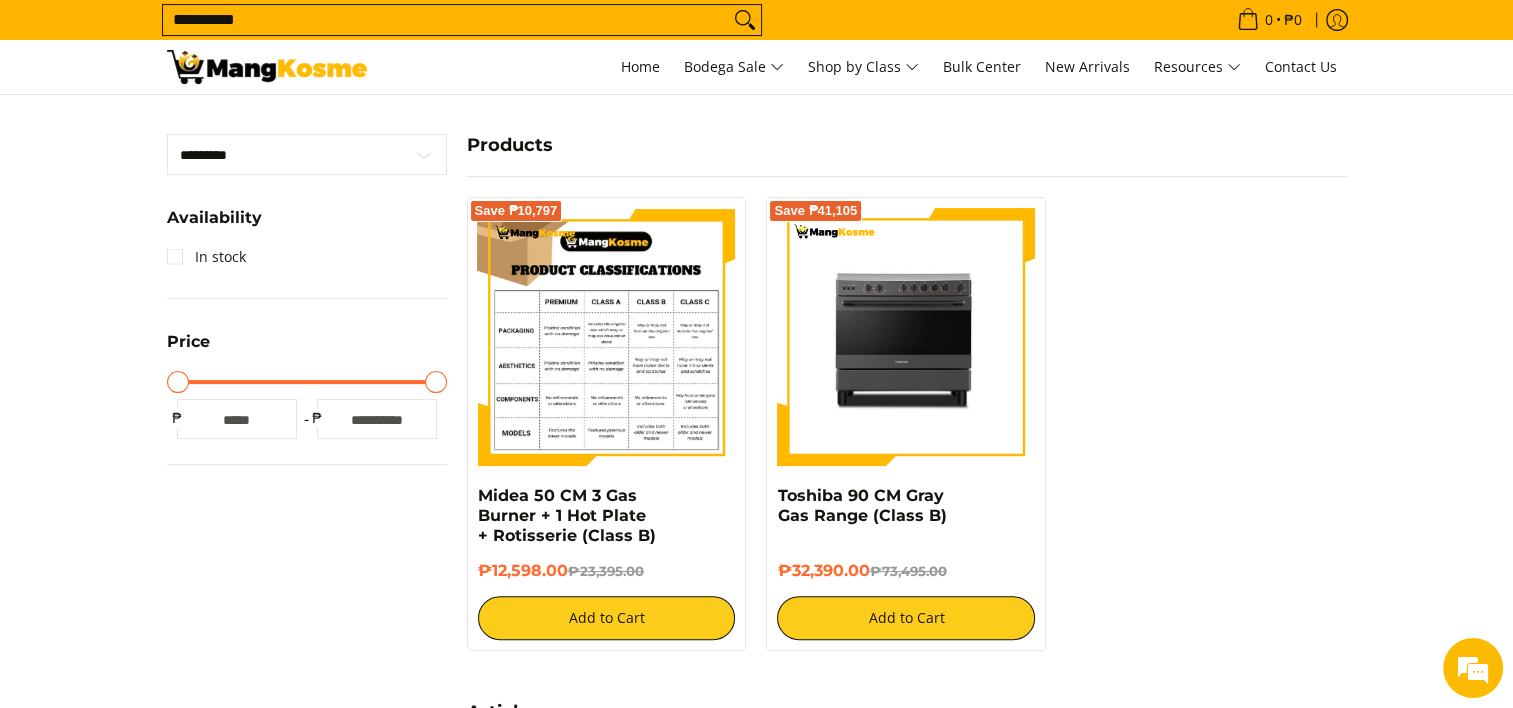 click at bounding box center (607, 337) 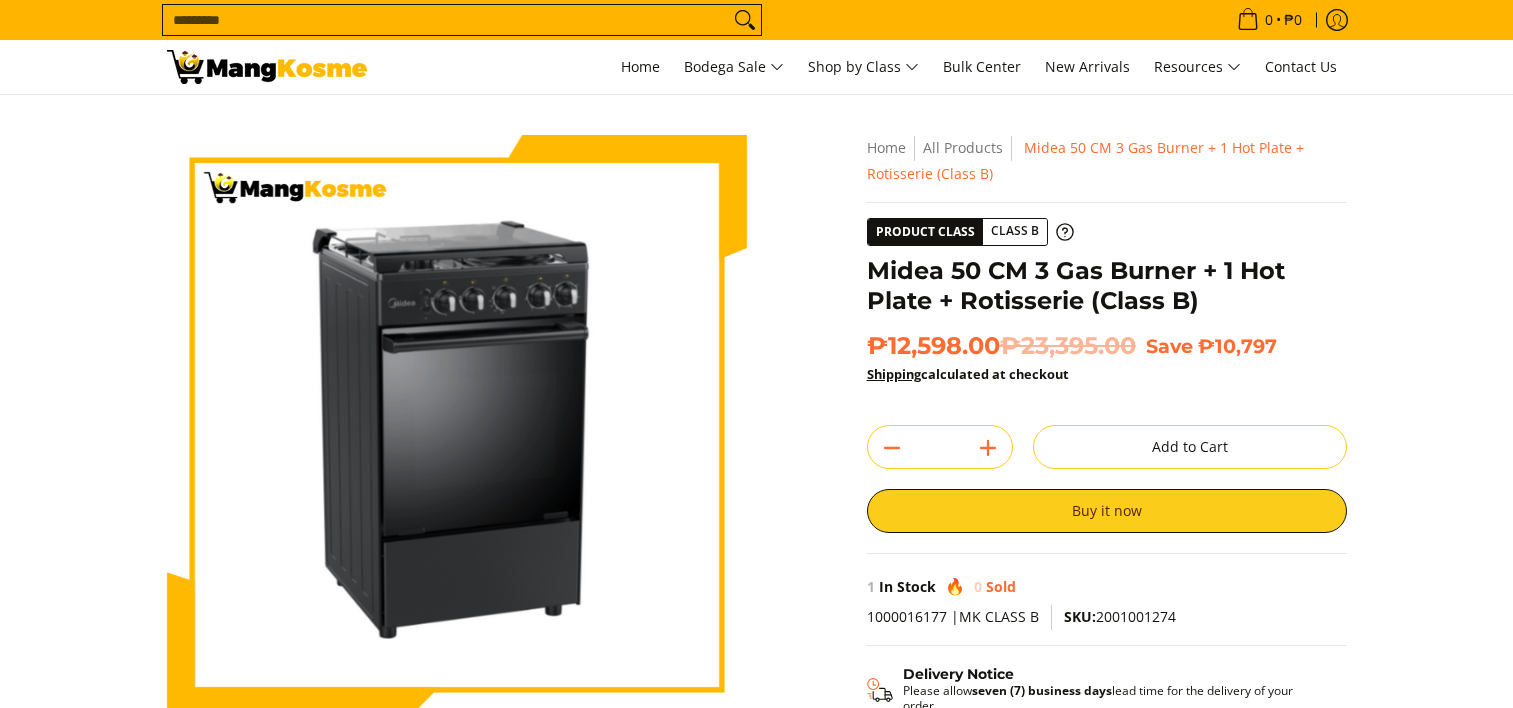 scroll, scrollTop: 0, scrollLeft: 0, axis: both 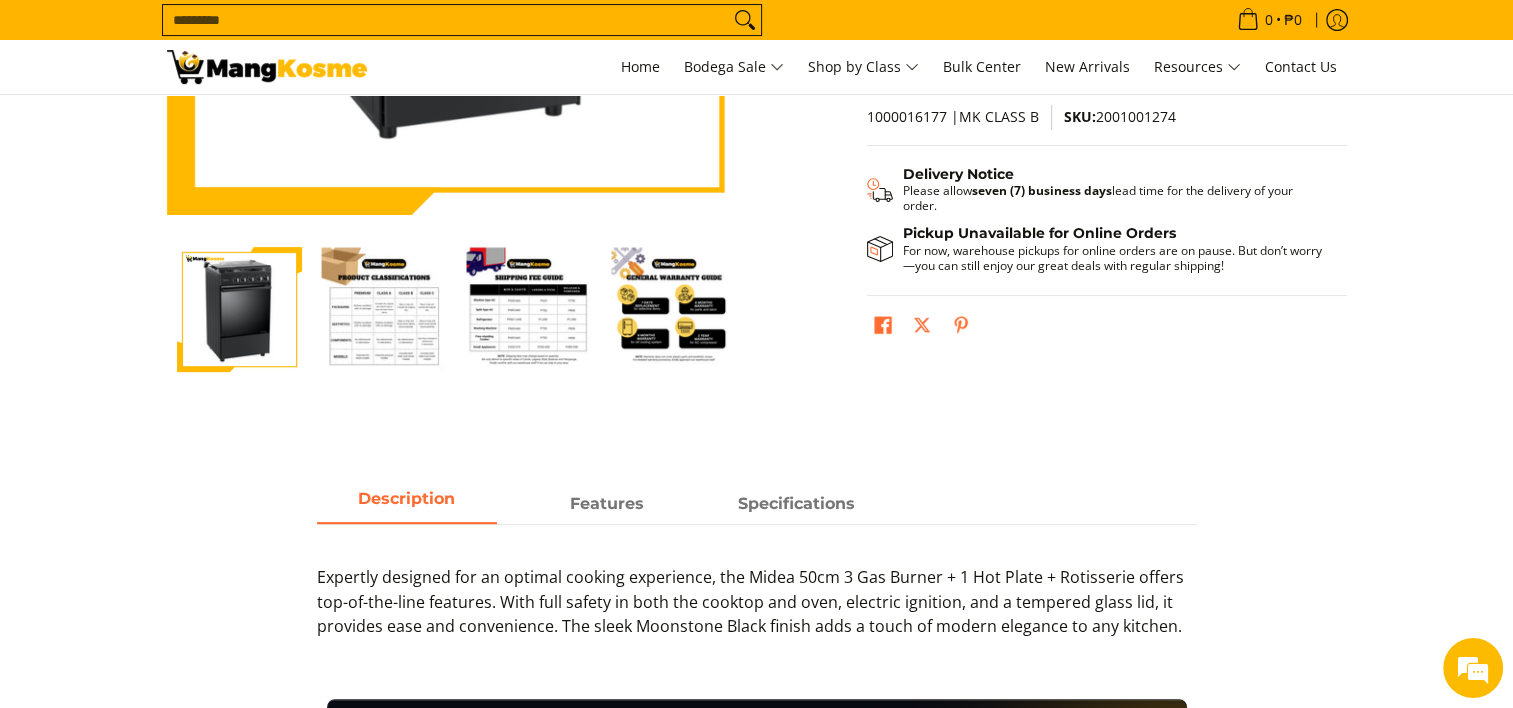 click at bounding box center [529, 309] 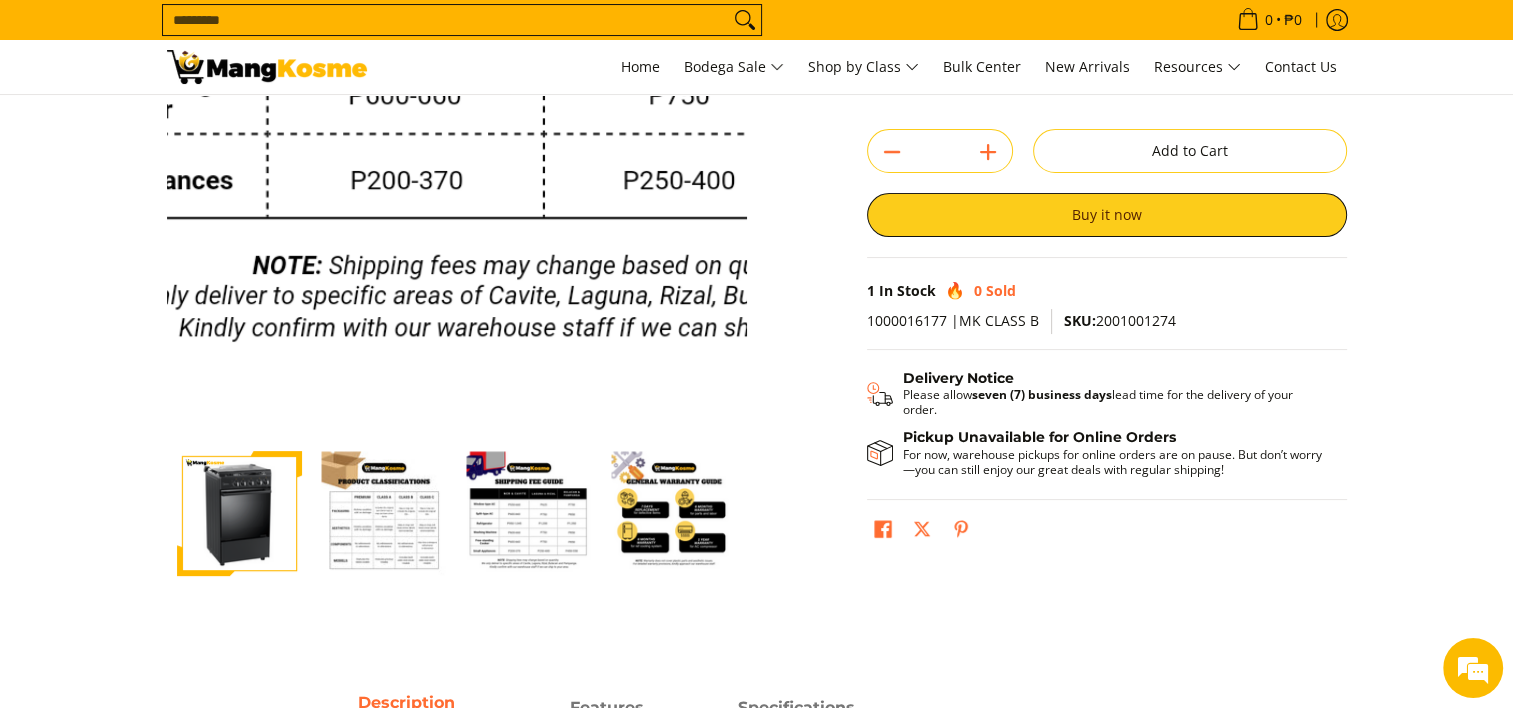 scroll, scrollTop: 300, scrollLeft: 0, axis: vertical 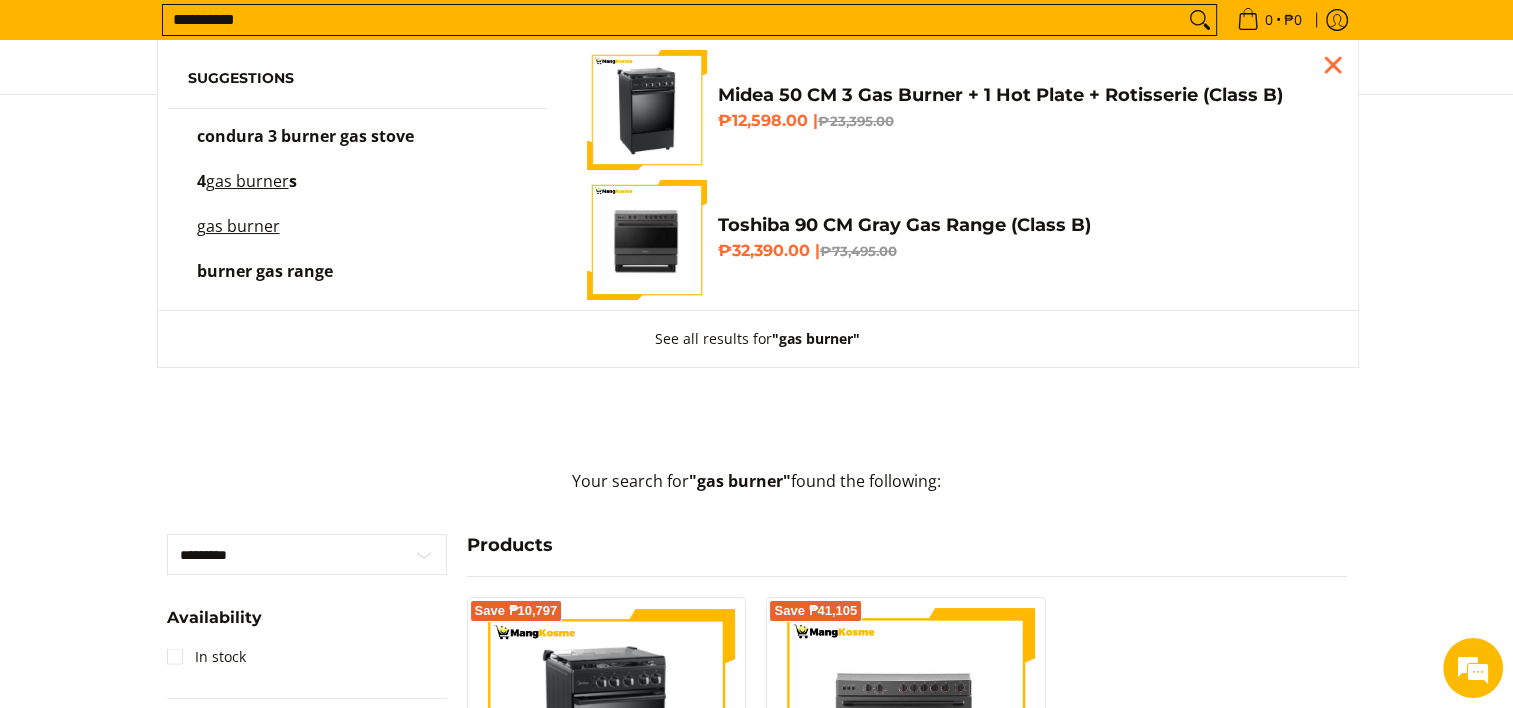 drag, startPoint x: 358, startPoint y: 24, endPoint x: 19, endPoint y: -6, distance: 340.32486 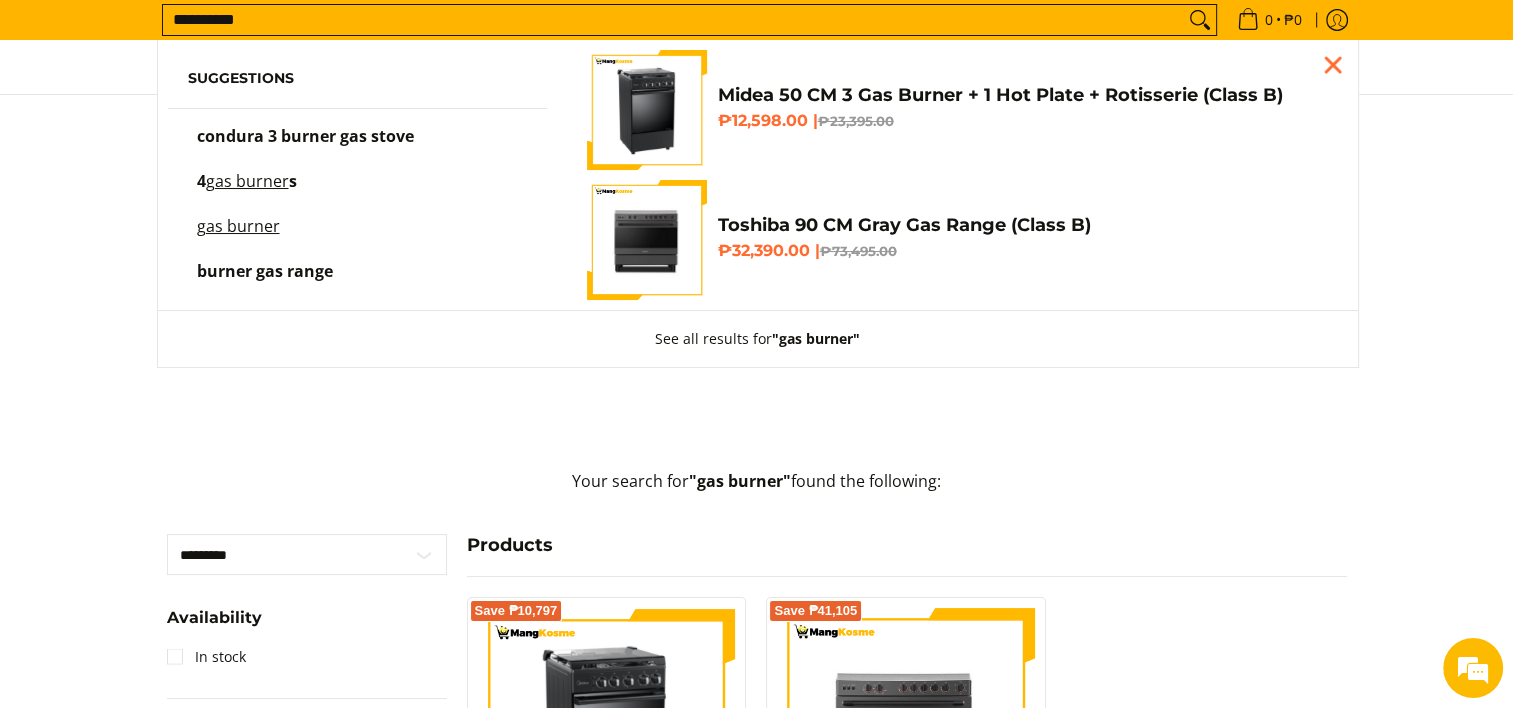 scroll, scrollTop: 0, scrollLeft: 0, axis: both 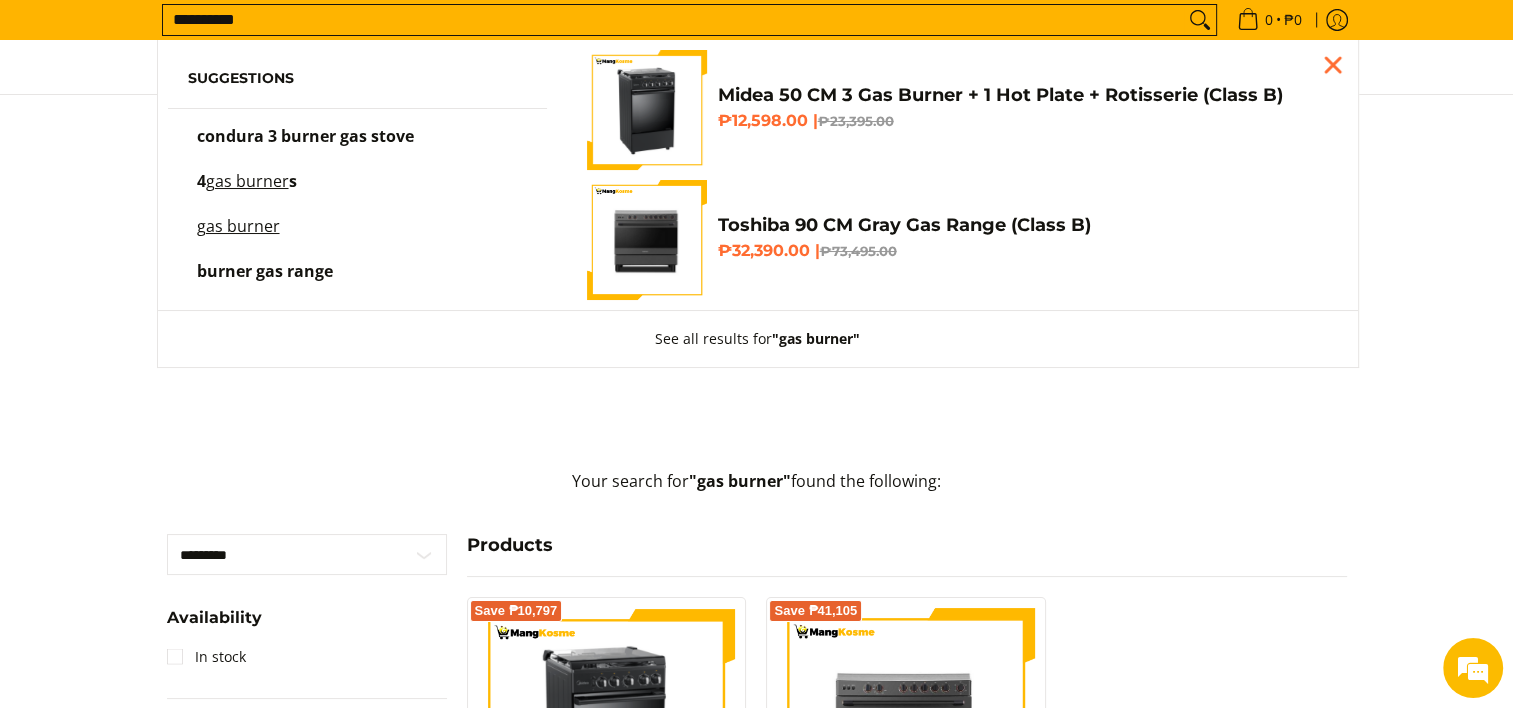 click on "**********" at bounding box center (673, 20) 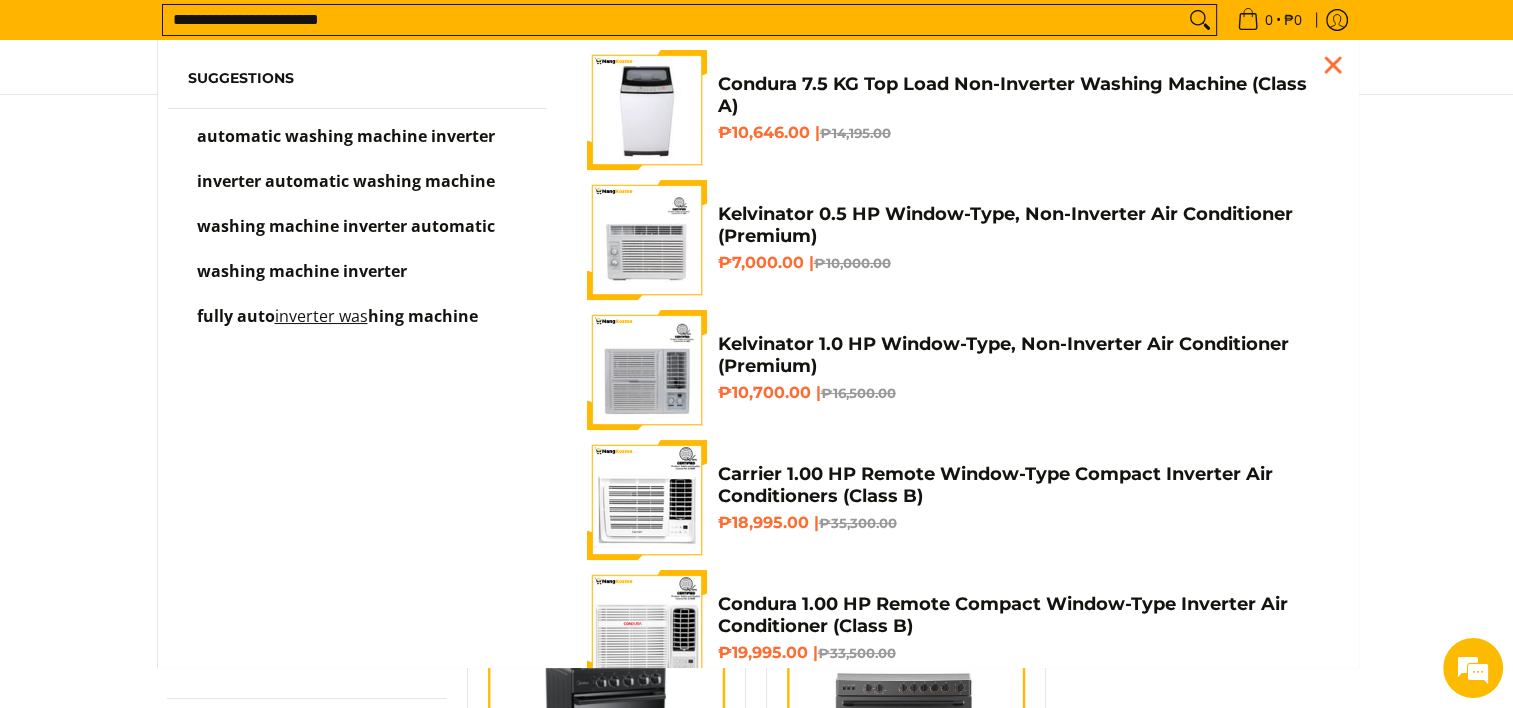 type on "**********" 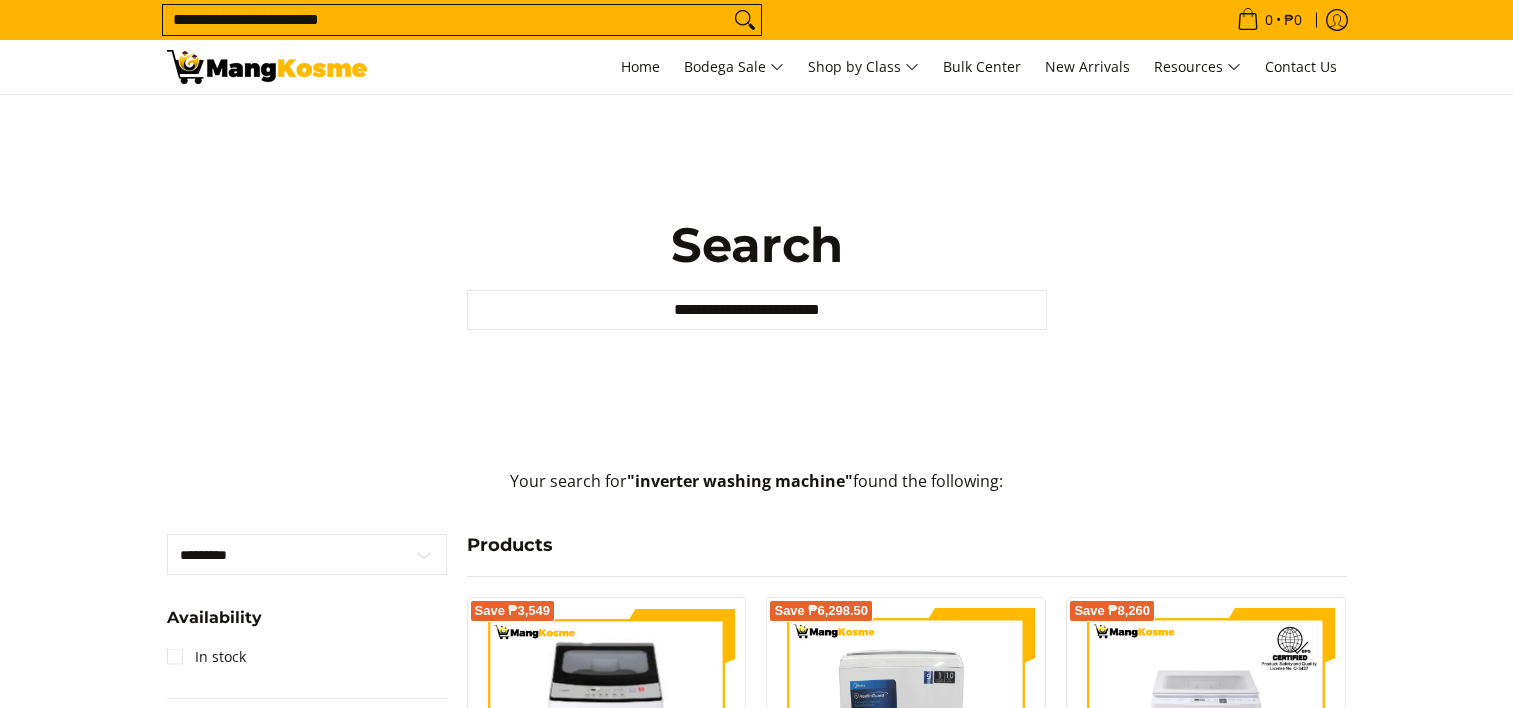 scroll, scrollTop: 0, scrollLeft: 0, axis: both 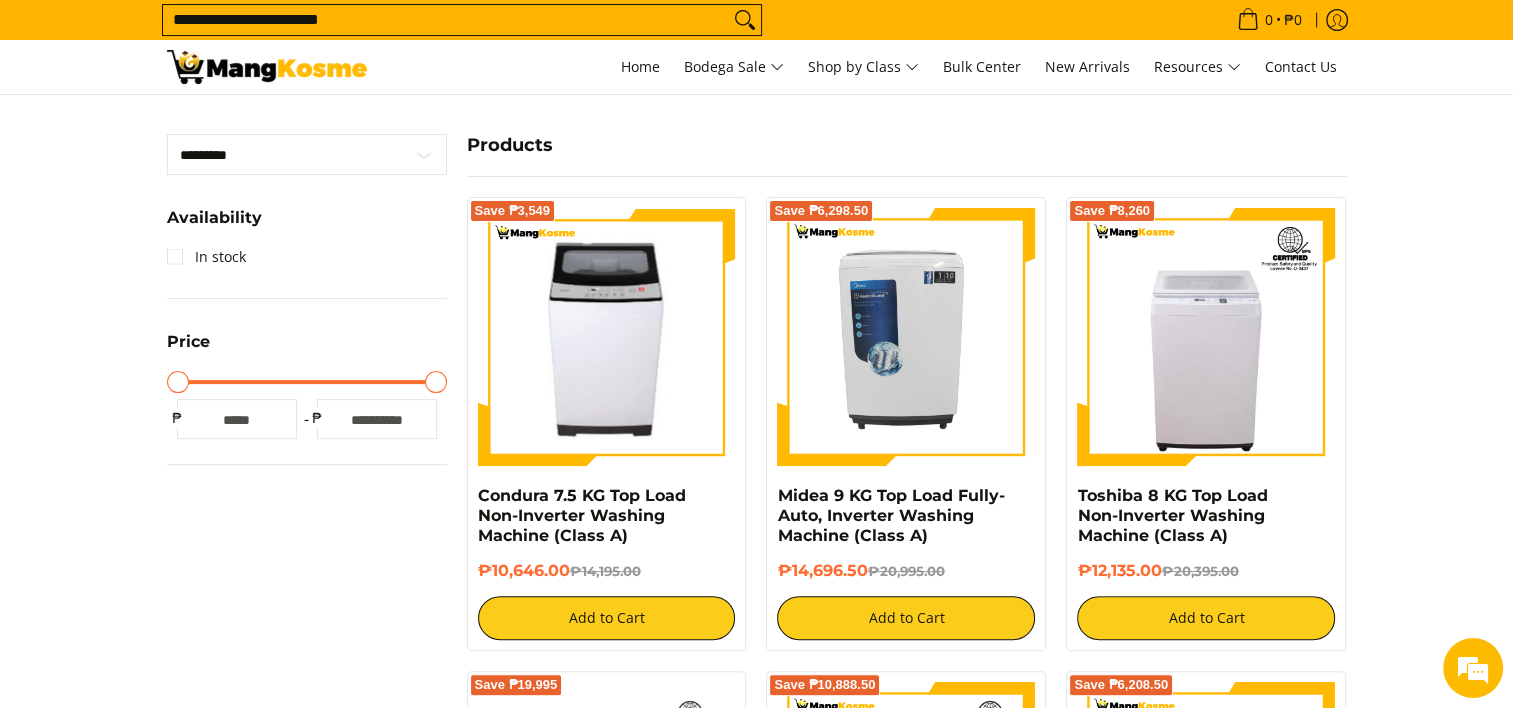 drag, startPoint x: 418, startPoint y: 416, endPoint x: 315, endPoint y: 415, distance: 103.00485 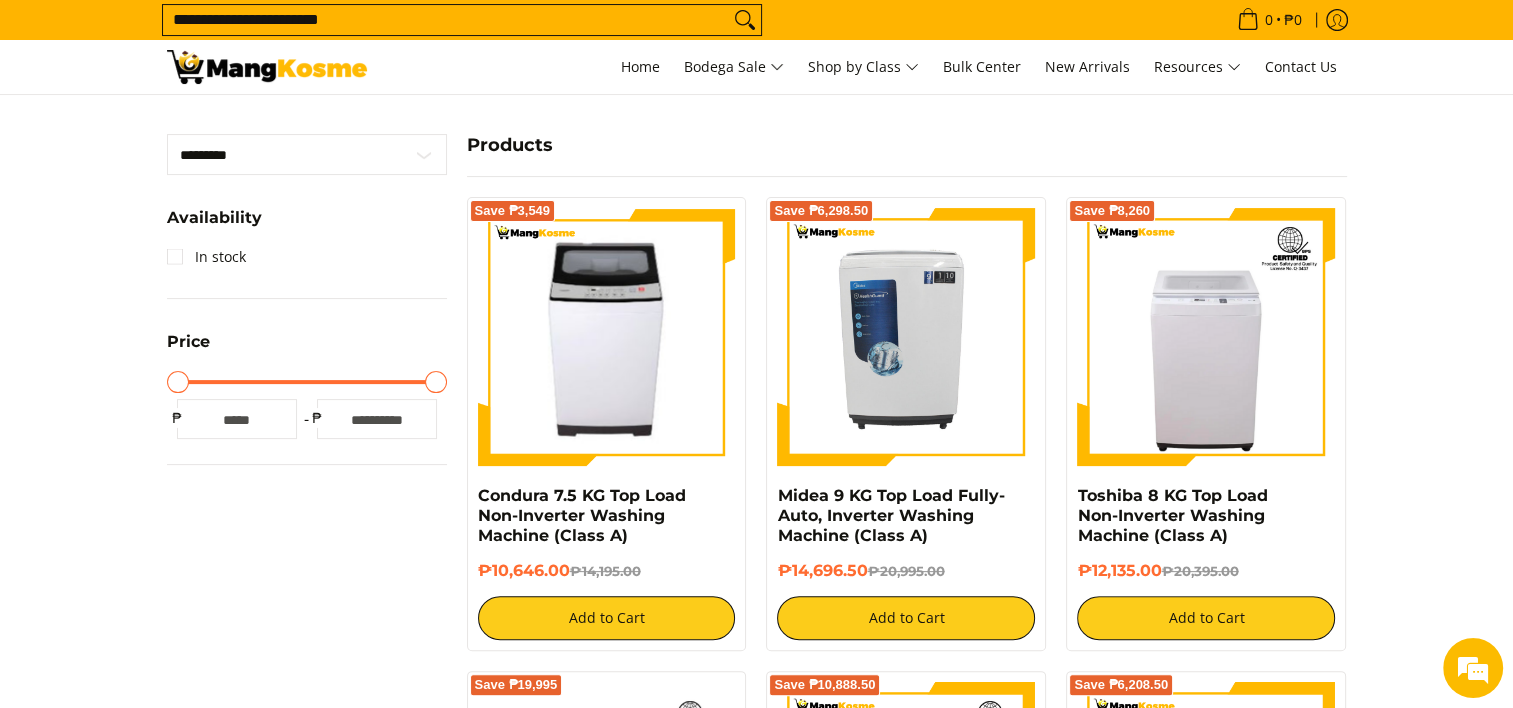 type on "*****" 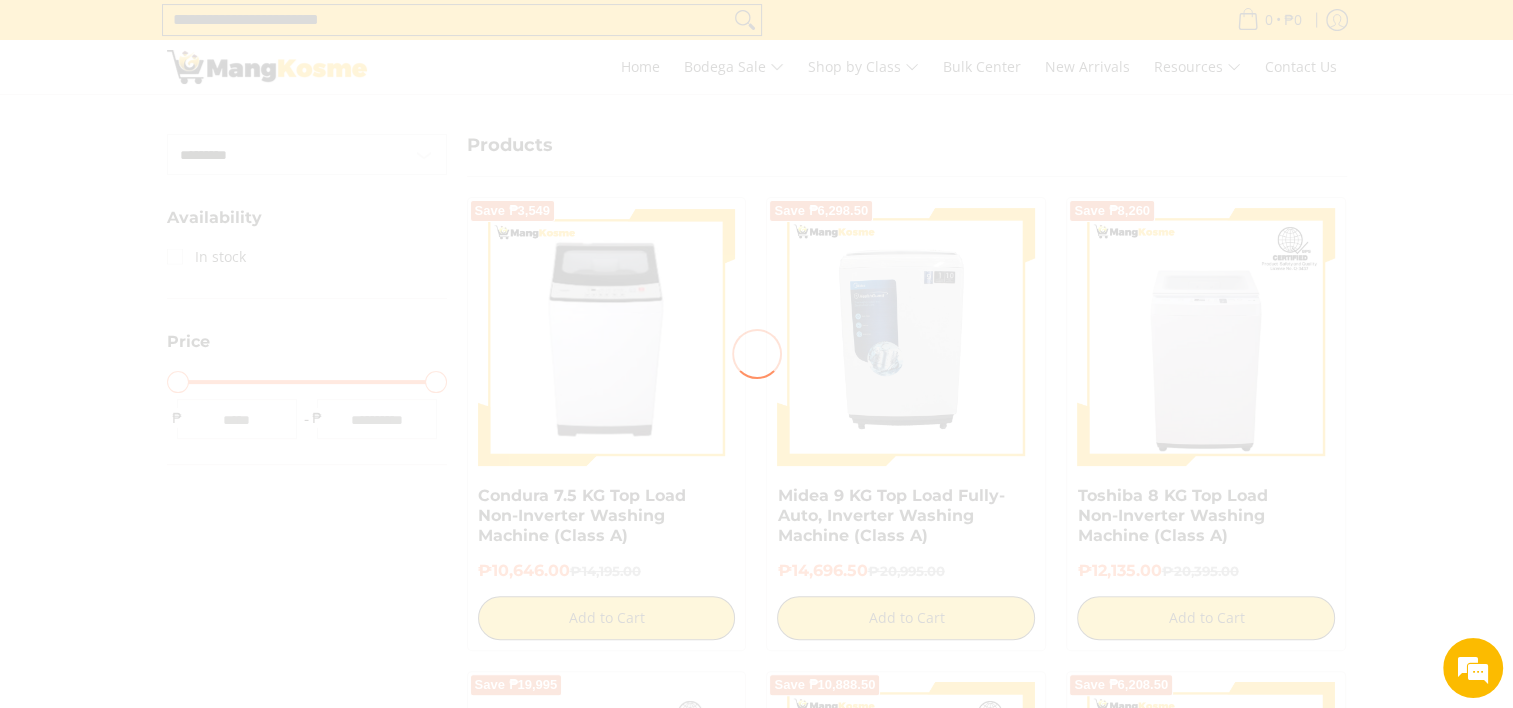 scroll, scrollTop: 0, scrollLeft: 0, axis: both 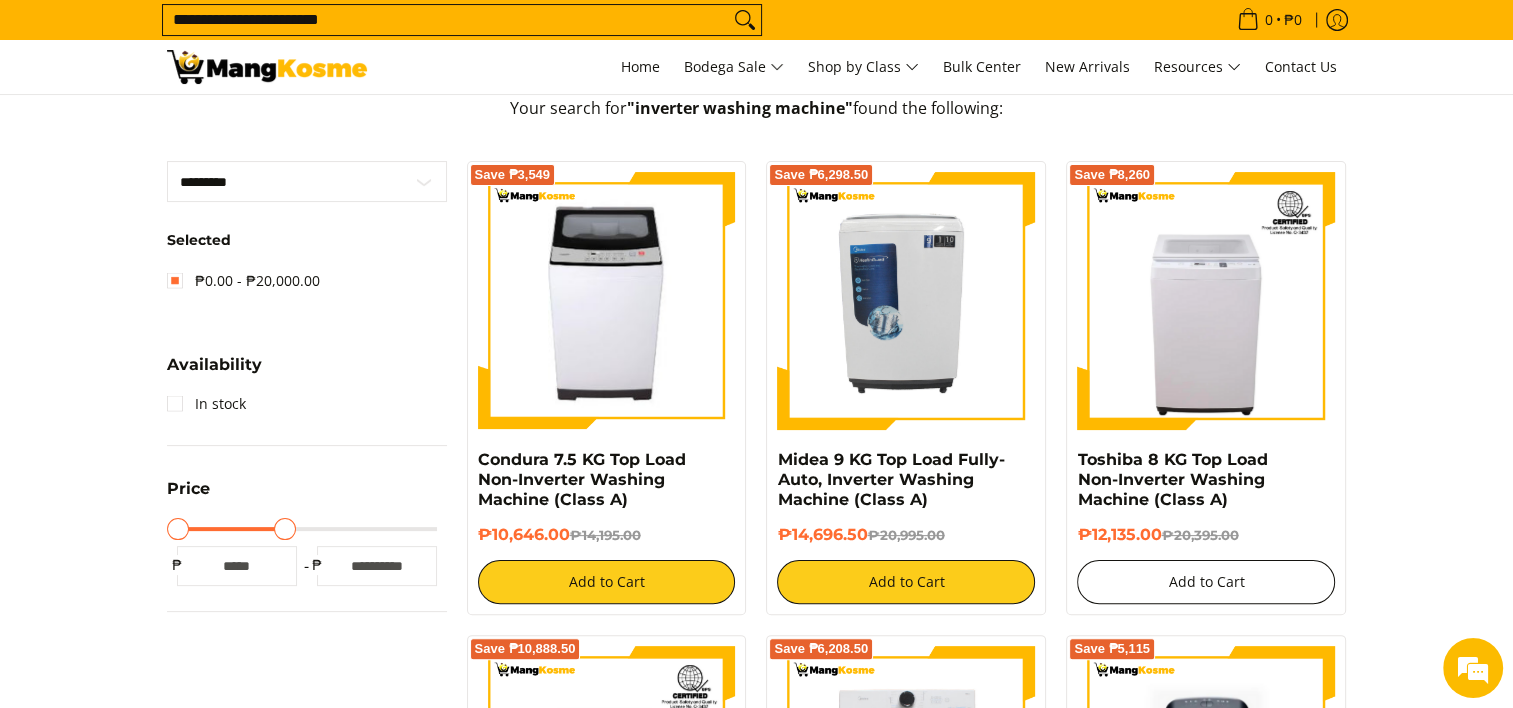 click on "Add to Cart" at bounding box center (1206, 582) 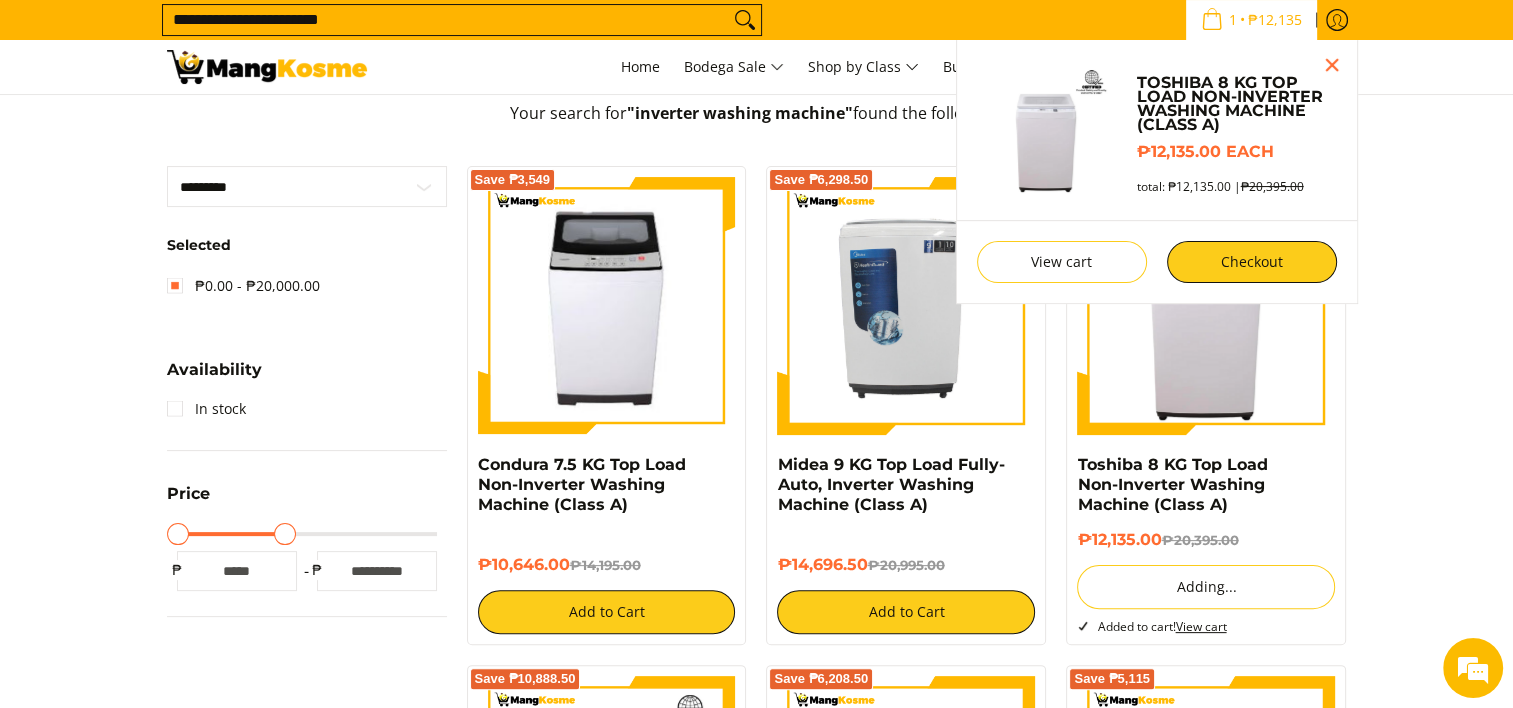 scroll, scrollTop: 318, scrollLeft: 0, axis: vertical 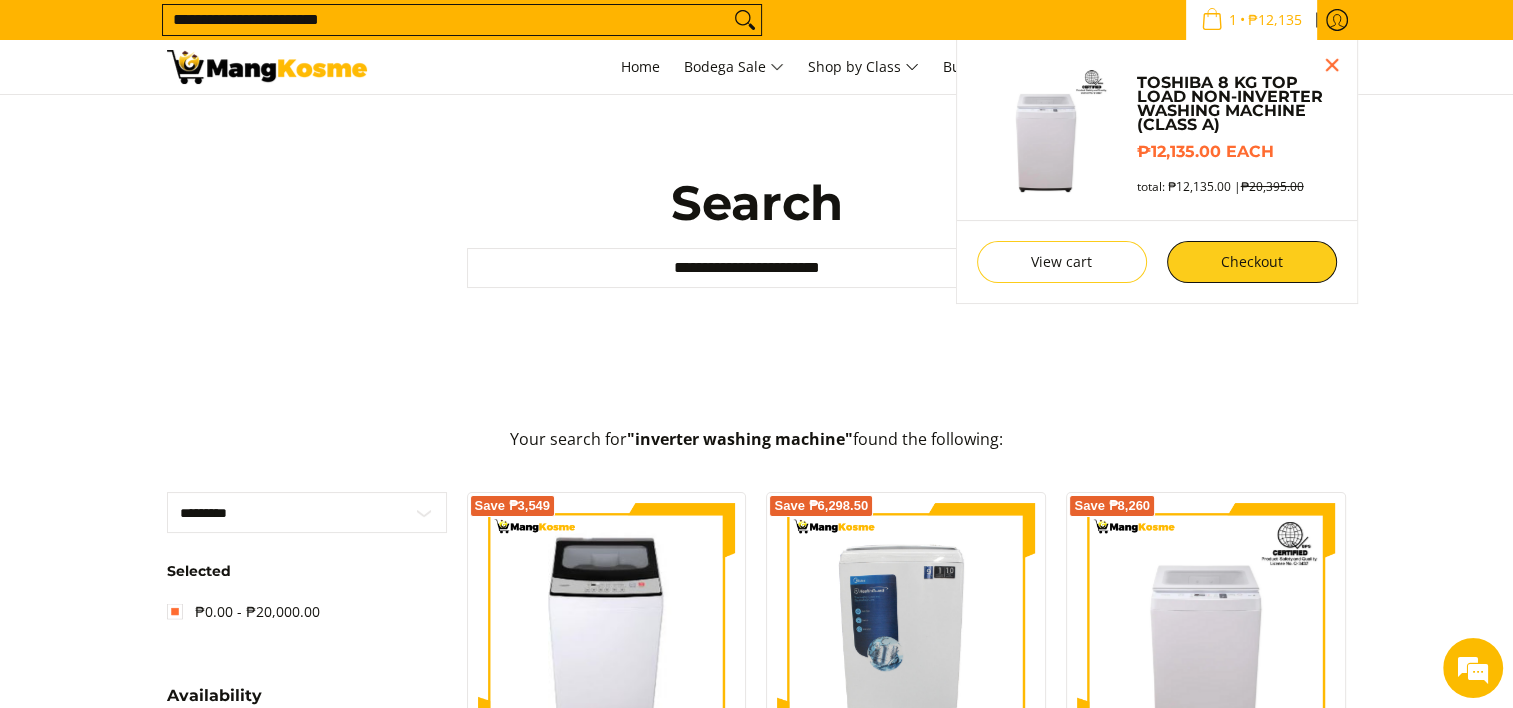 drag, startPoint x: 274, startPoint y: 12, endPoint x: -4, endPoint y: -104, distance: 301.2308 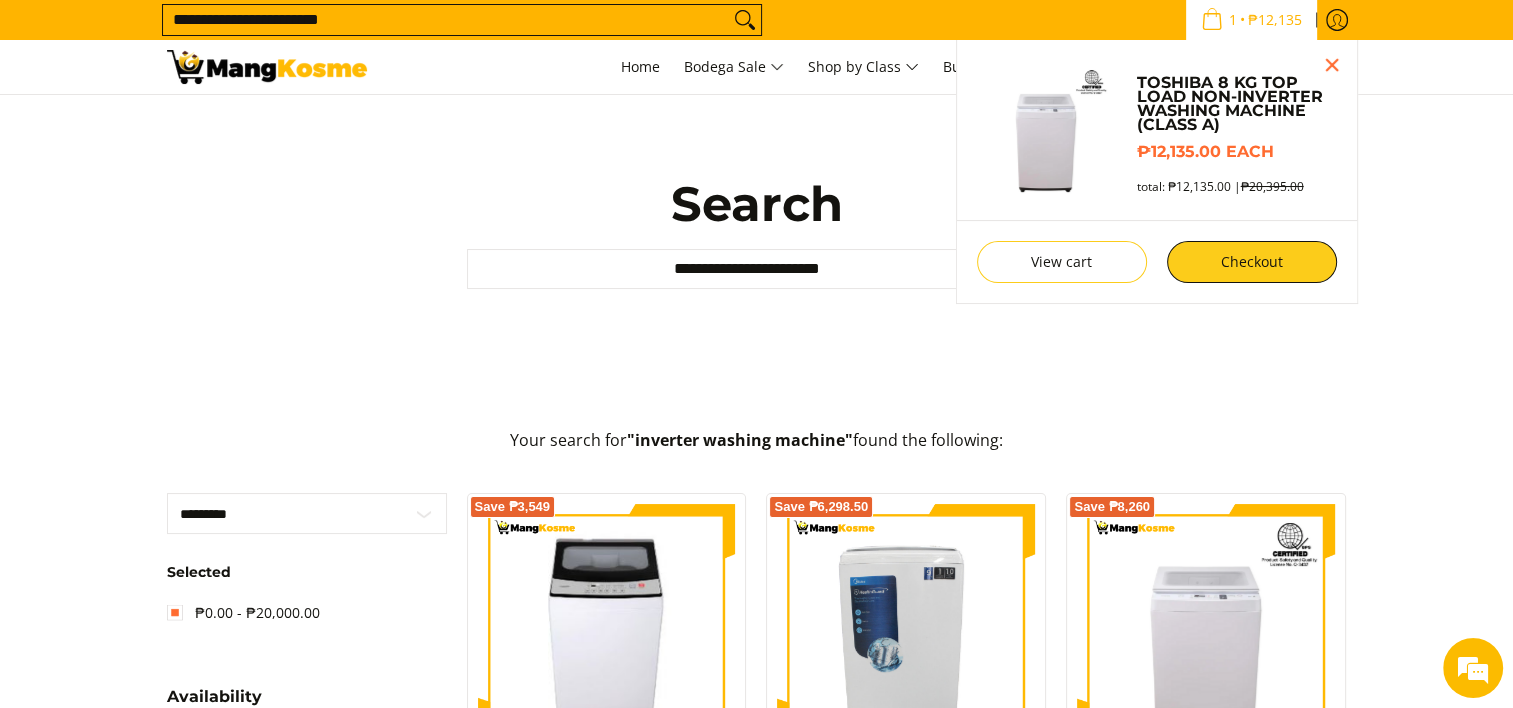 click on "**********" at bounding box center [756, 1496] 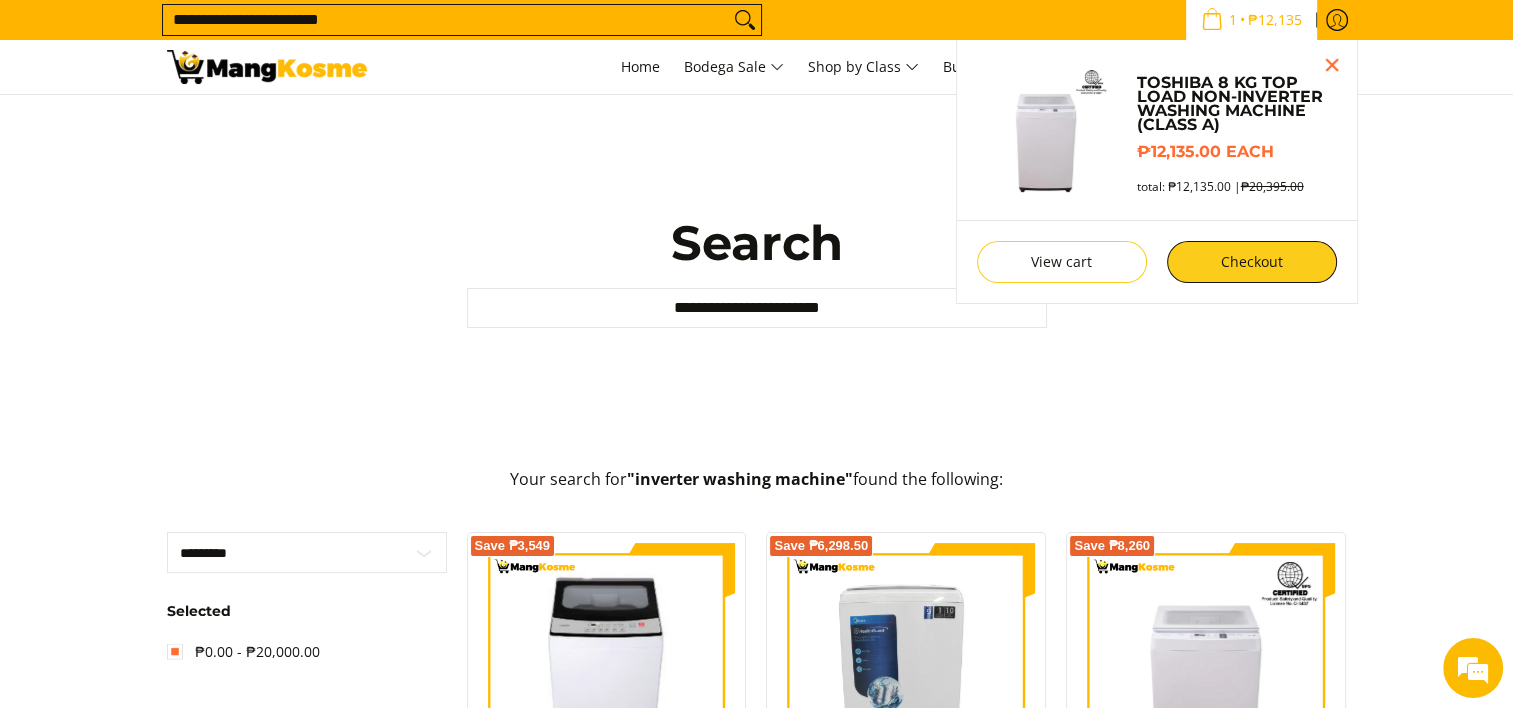 scroll, scrollTop: 0, scrollLeft: 0, axis: both 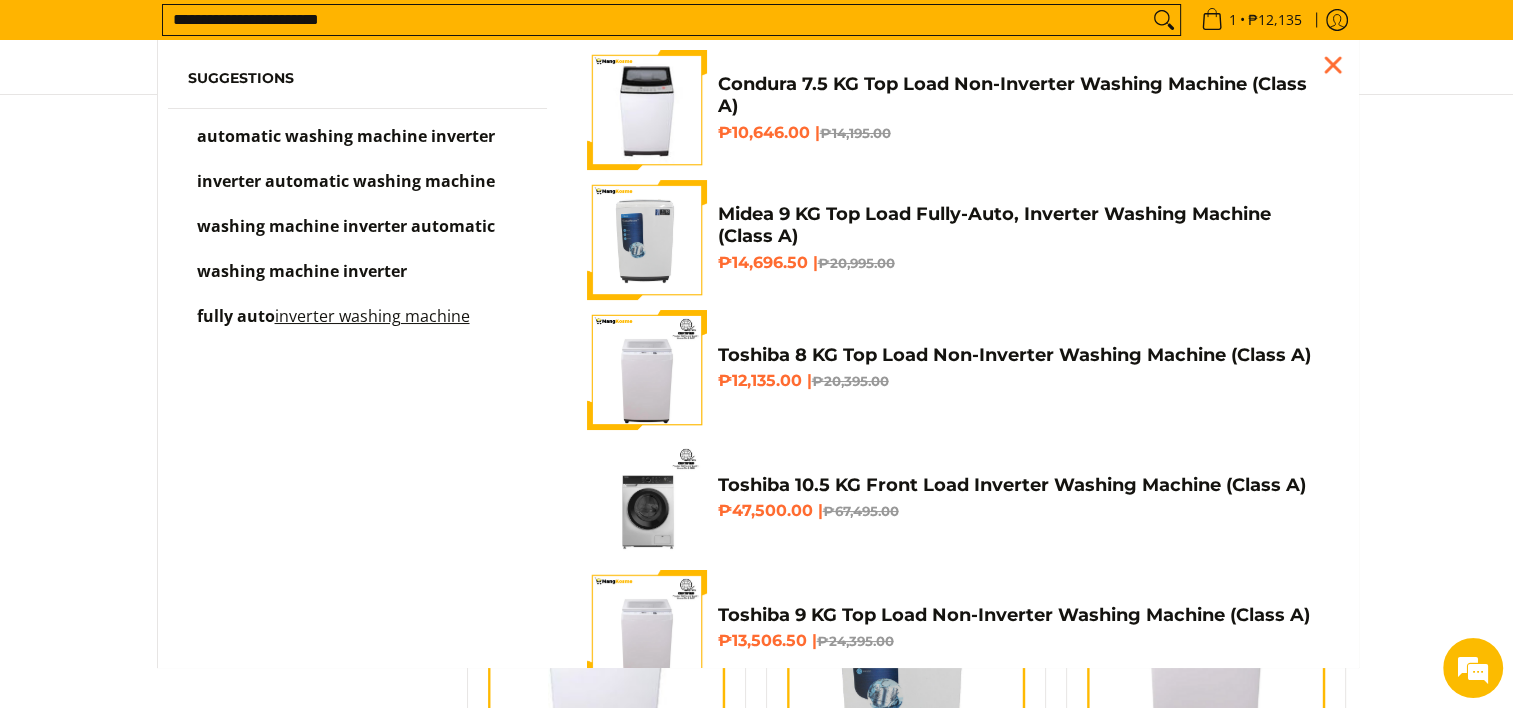 click on "**********" at bounding box center (655, 20) 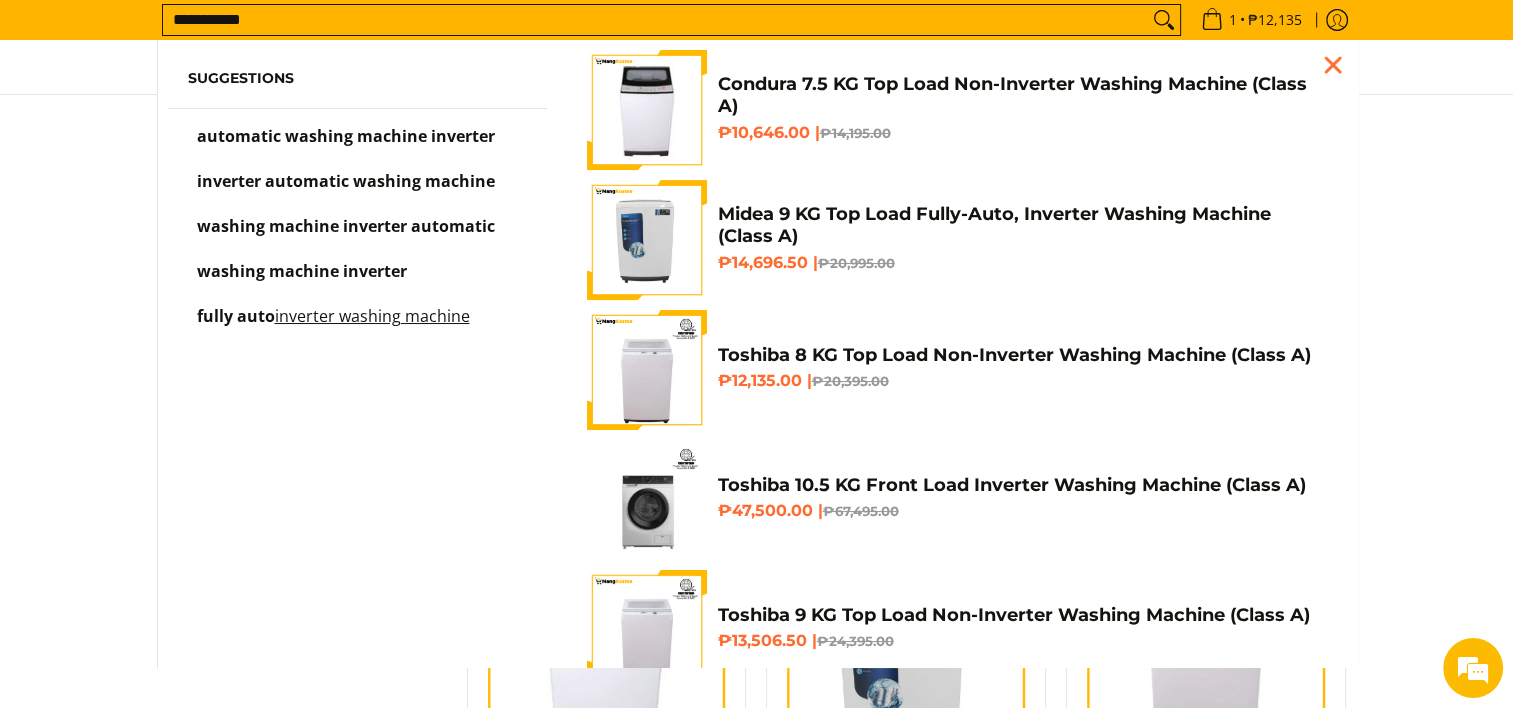 type on "**********" 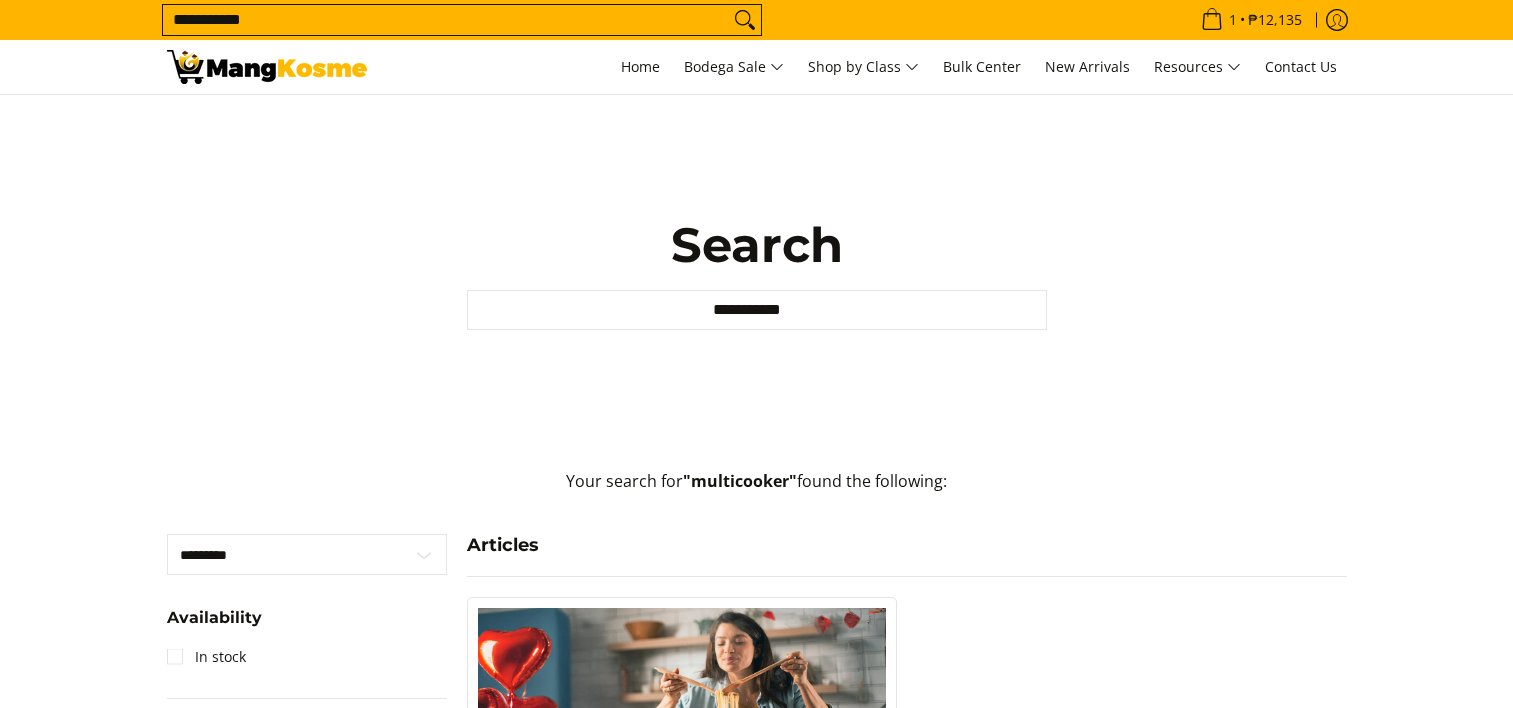 scroll, scrollTop: 0, scrollLeft: 0, axis: both 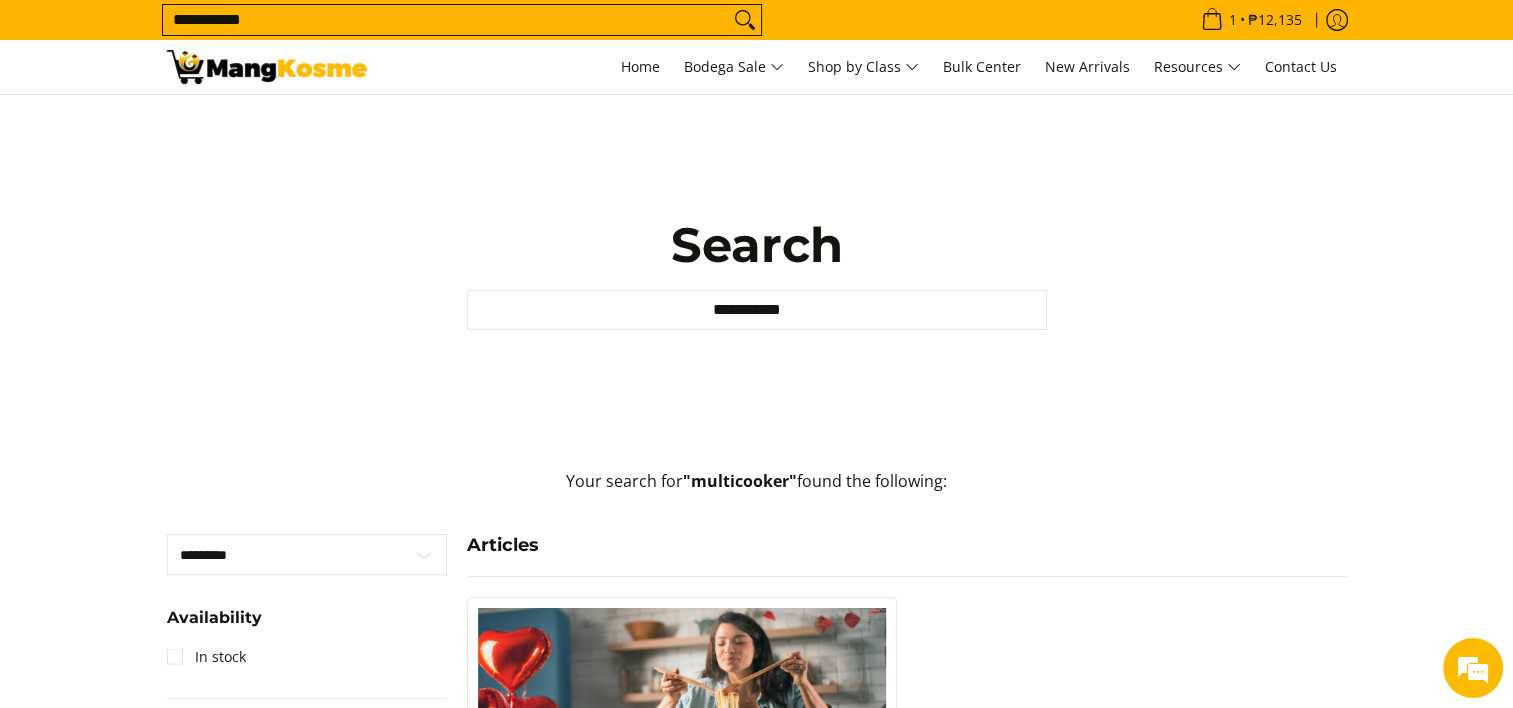 click on "**********" at bounding box center [446, 20] 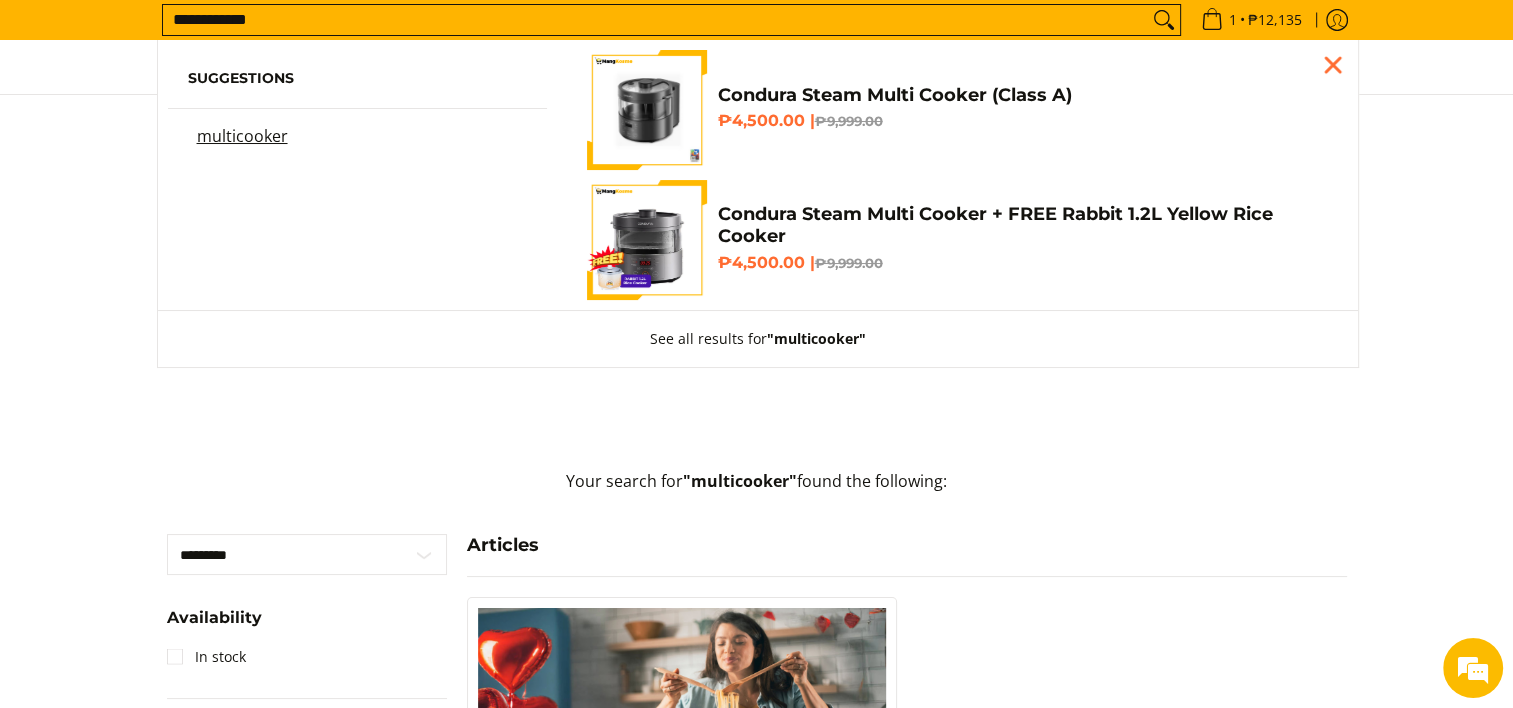 type on "**********" 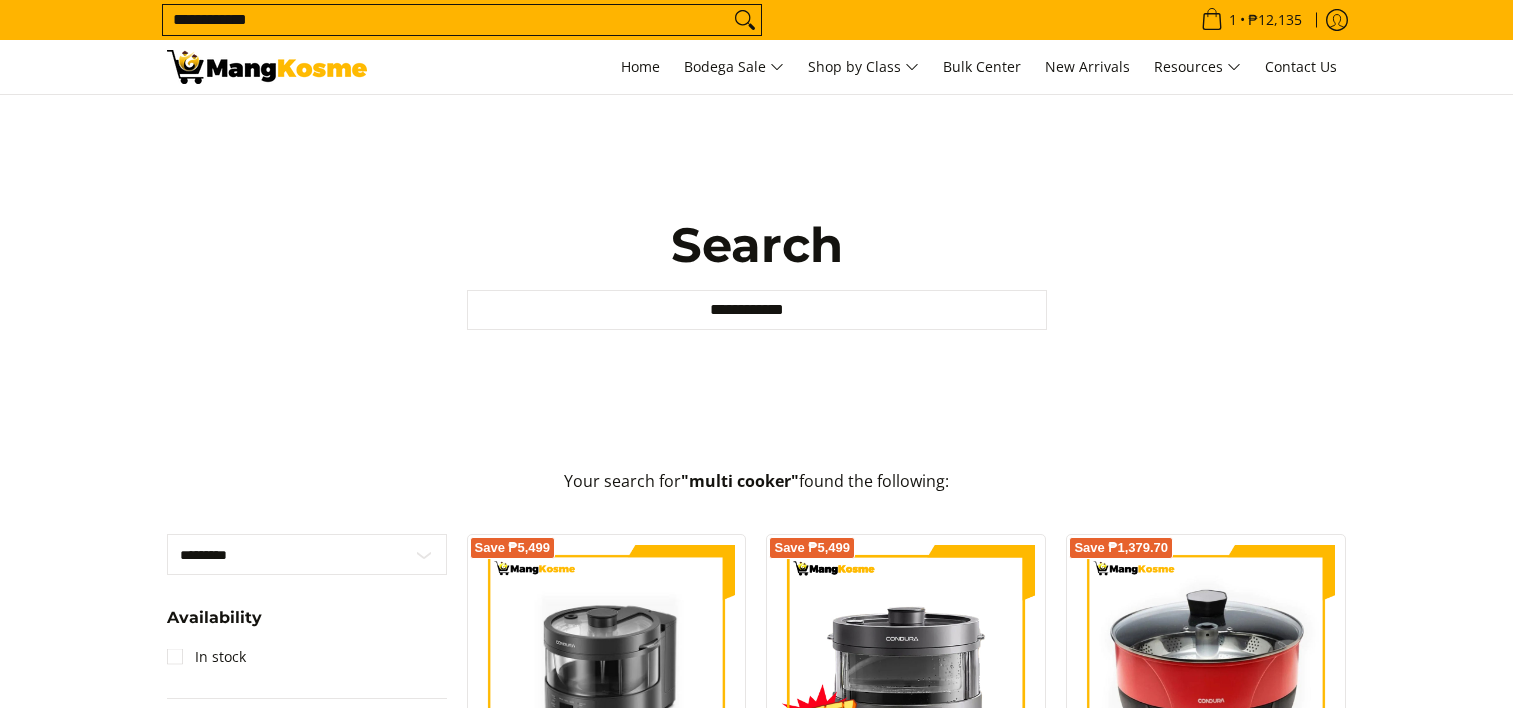 scroll, scrollTop: 0, scrollLeft: 0, axis: both 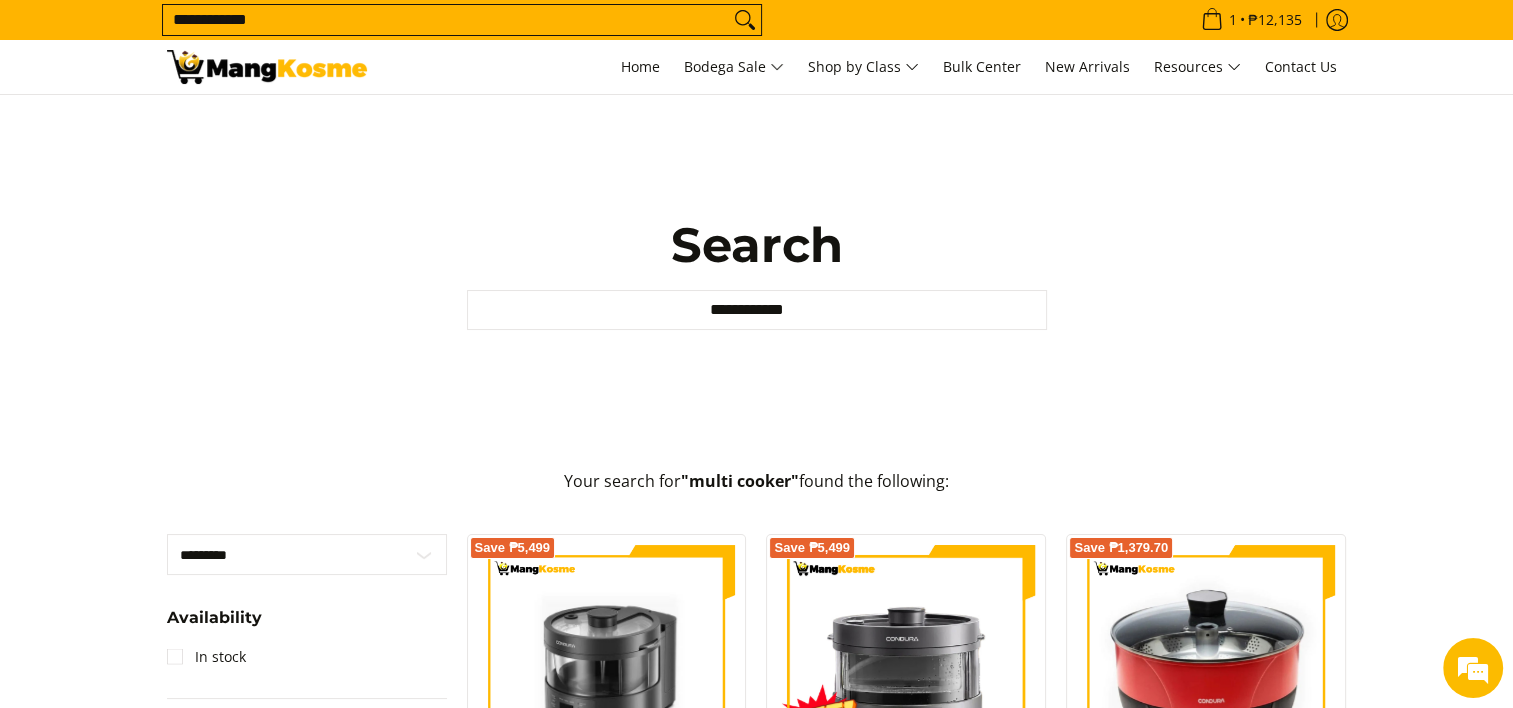 drag, startPoint x: 266, startPoint y: 17, endPoint x: -4, endPoint y: 9, distance: 270.1185 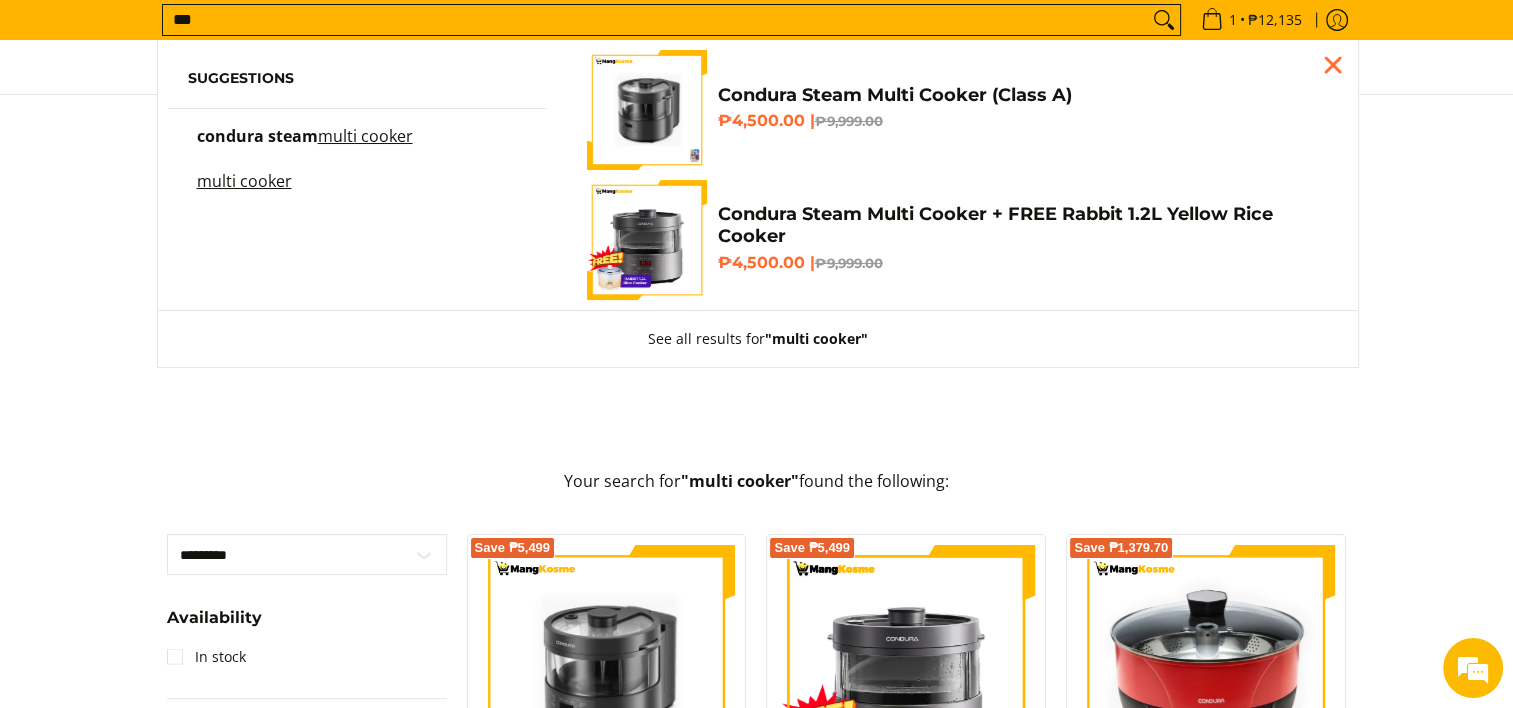 type on "***" 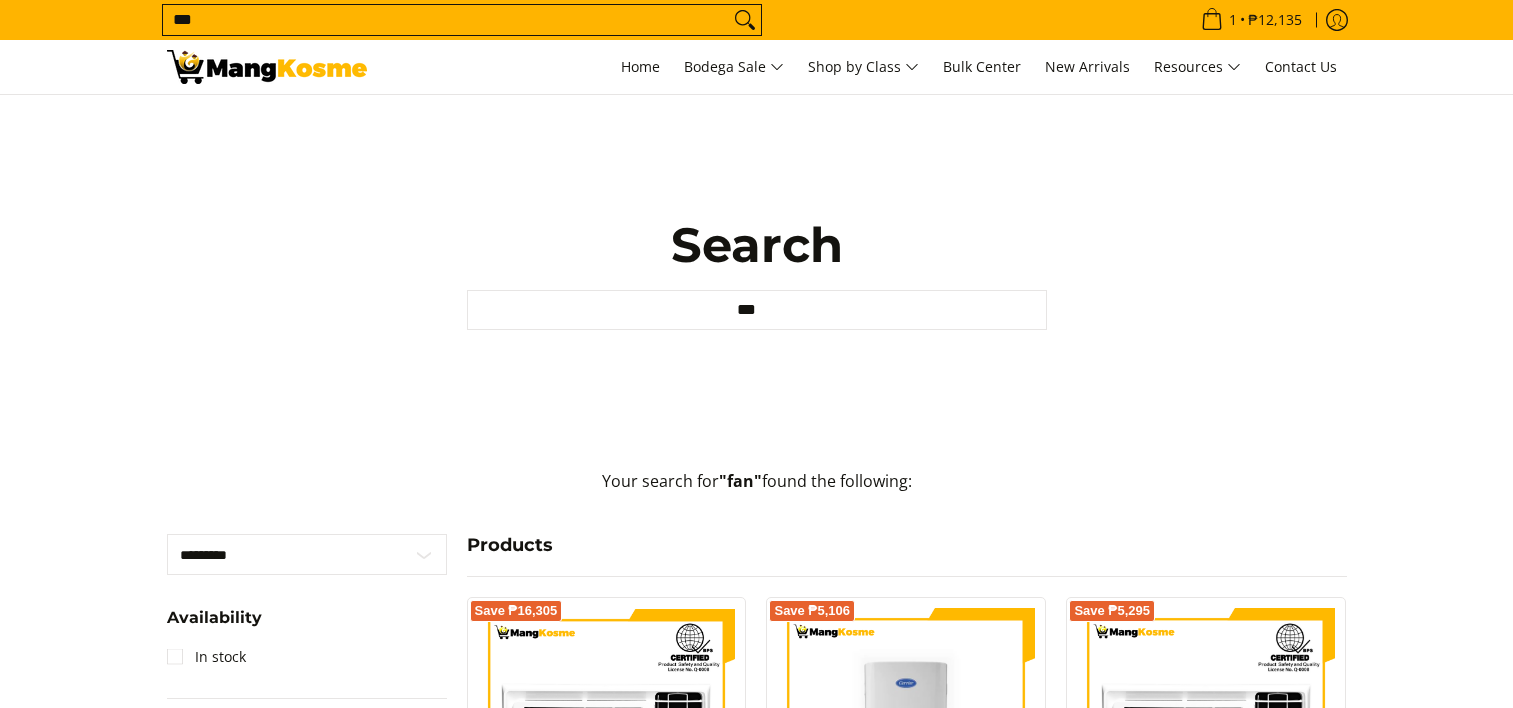 scroll, scrollTop: 0, scrollLeft: 0, axis: both 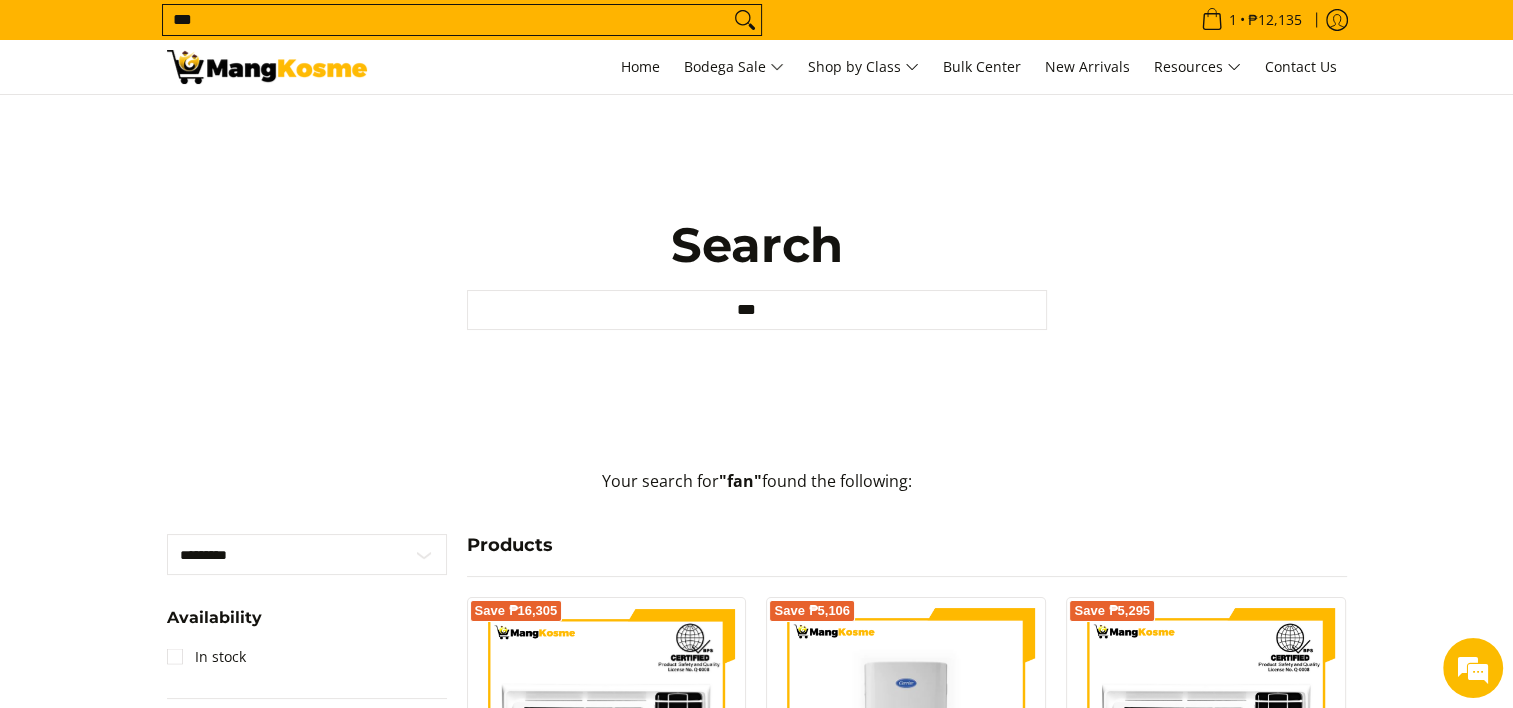 drag, startPoint x: 246, startPoint y: 25, endPoint x: 0, endPoint y: 24, distance: 246.00203 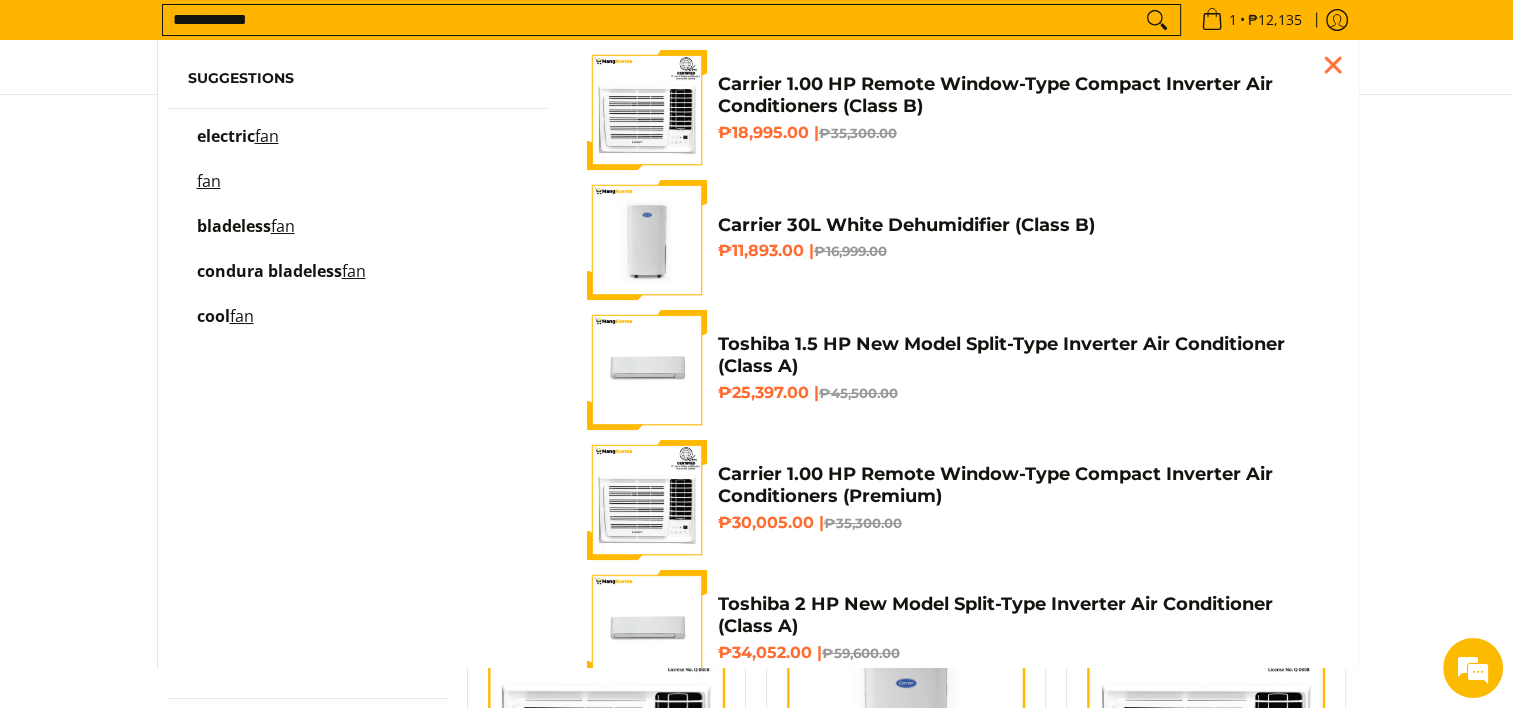 type on "**********" 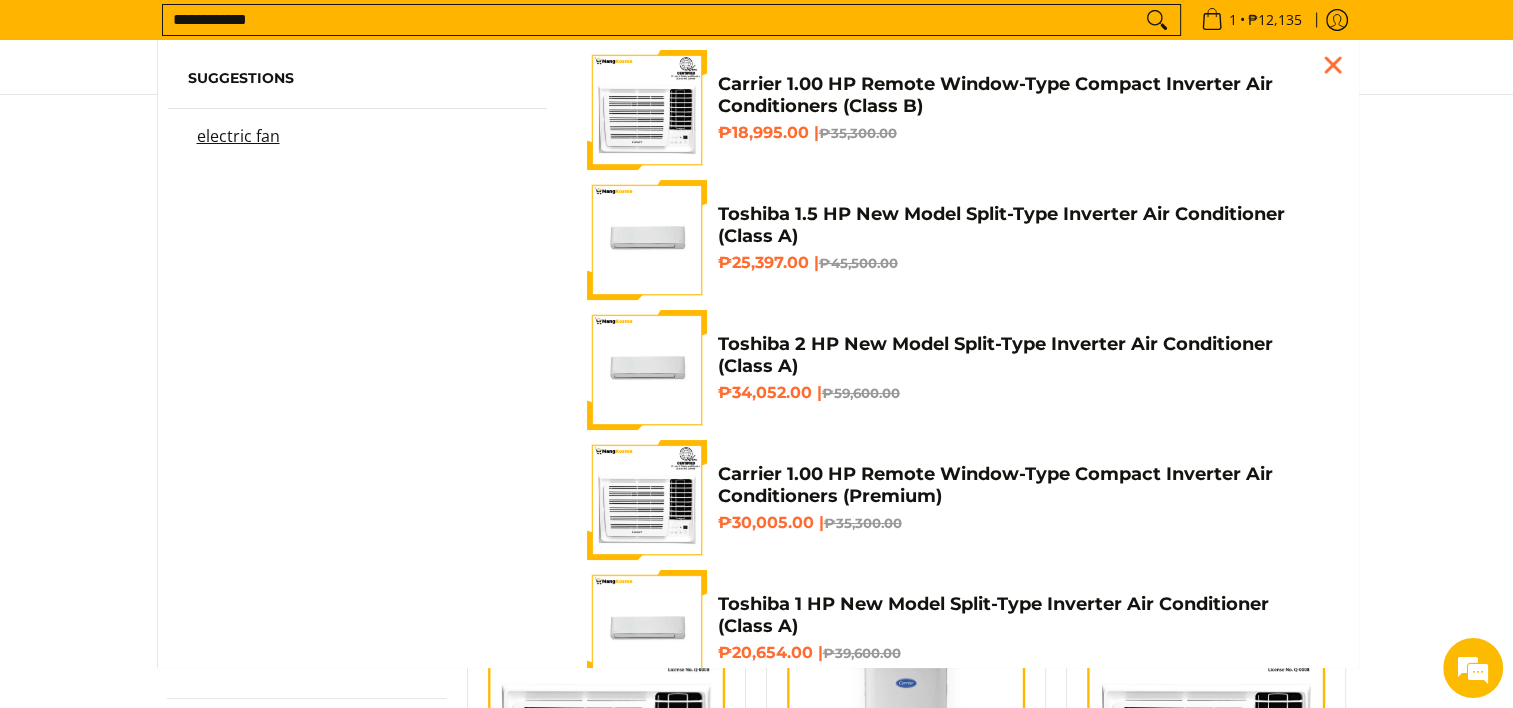 click on "**********" at bounding box center (652, 20) 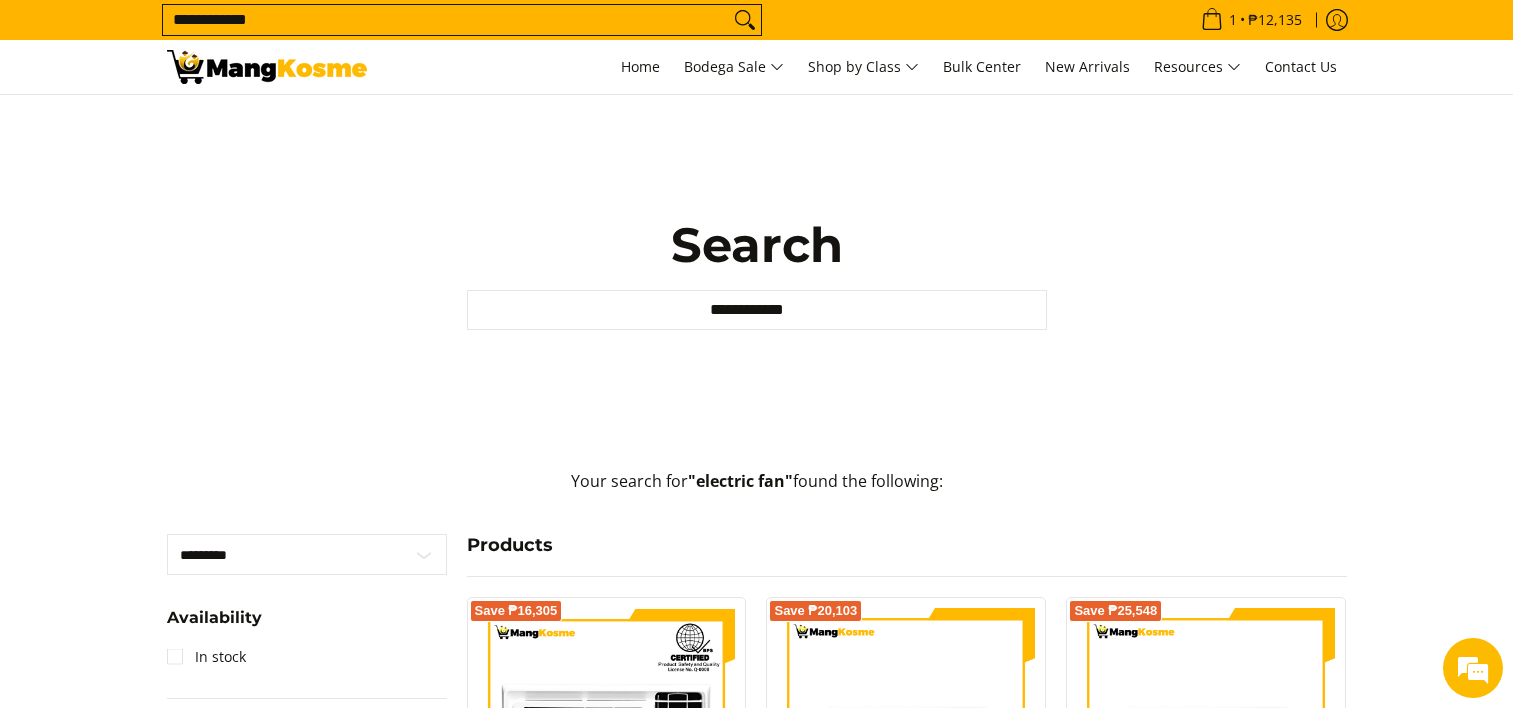 scroll, scrollTop: 0, scrollLeft: 0, axis: both 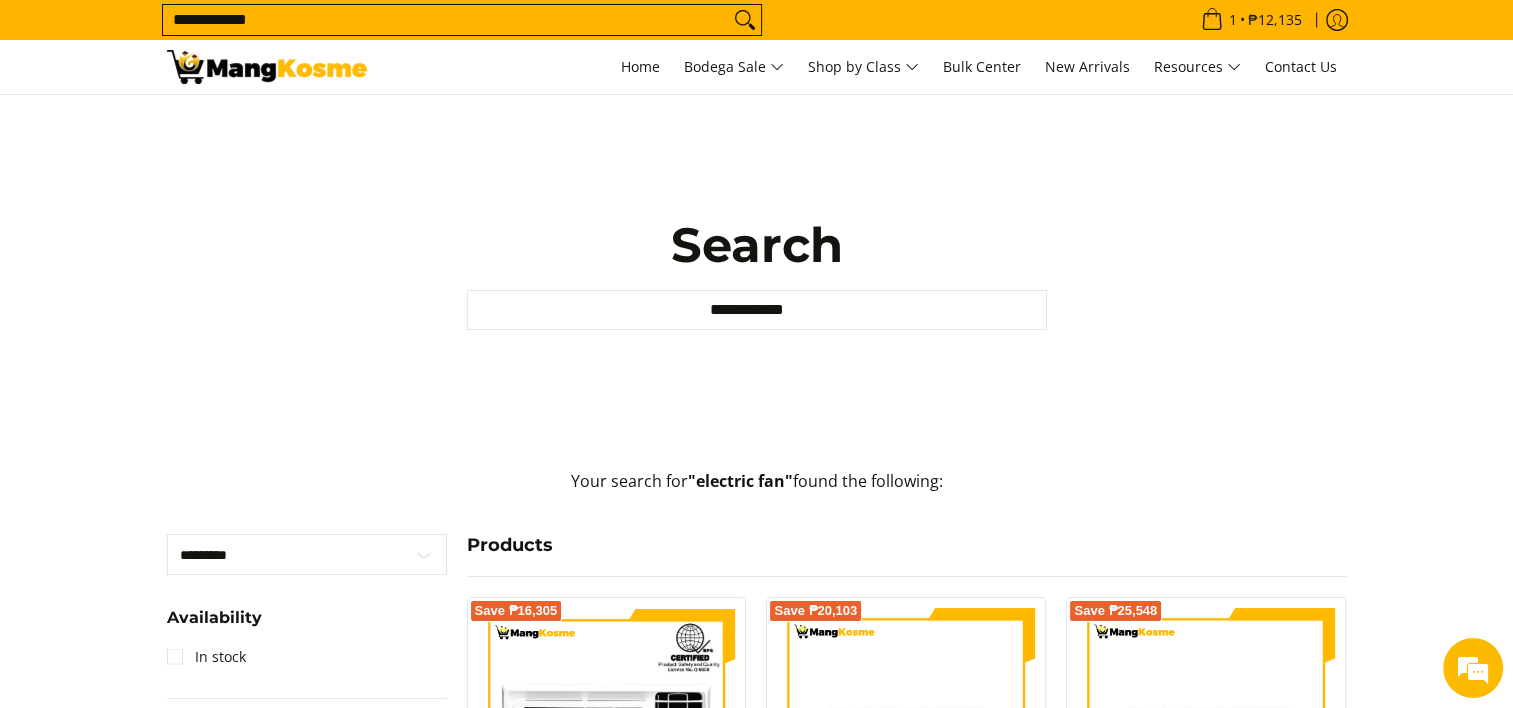 drag, startPoint x: 289, startPoint y: 26, endPoint x: 74, endPoint y: -11, distance: 218.16049 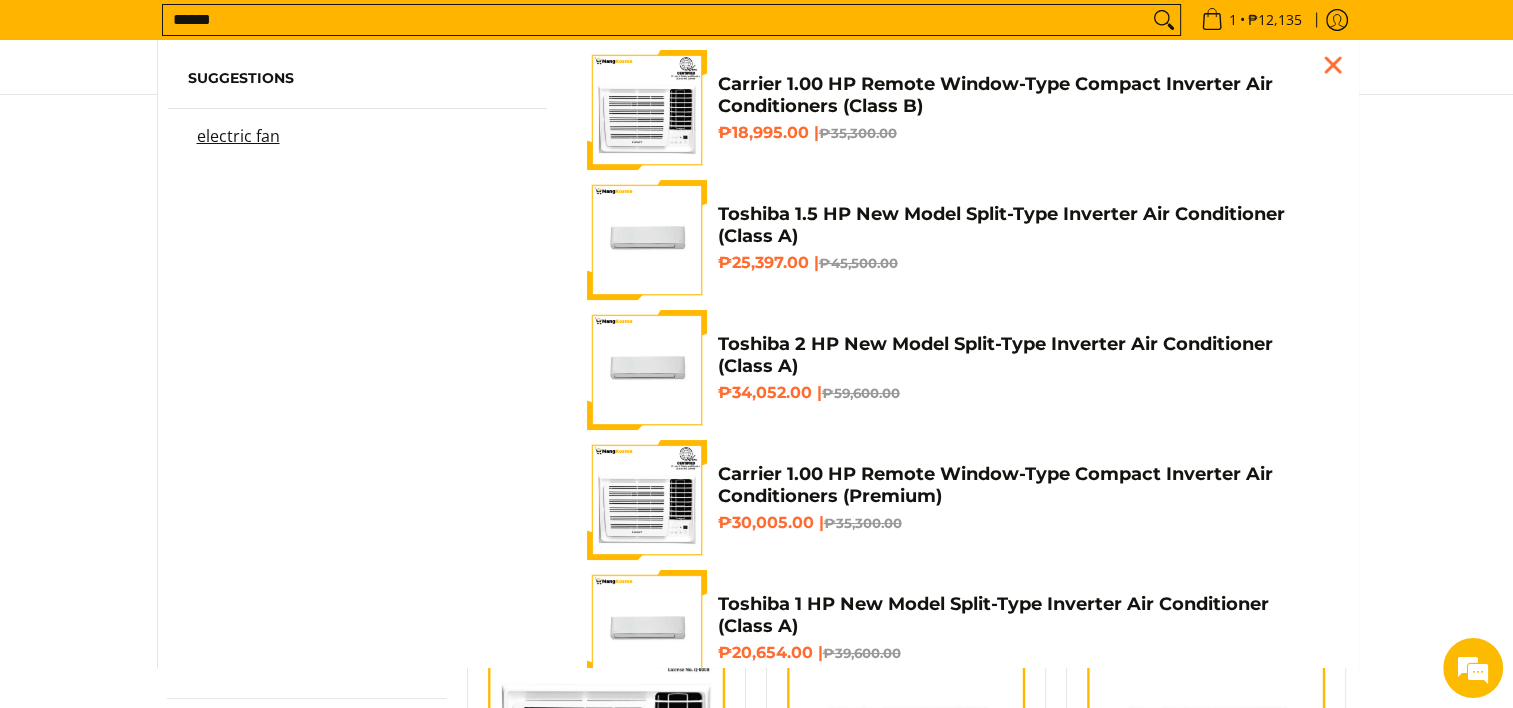 type on "******" 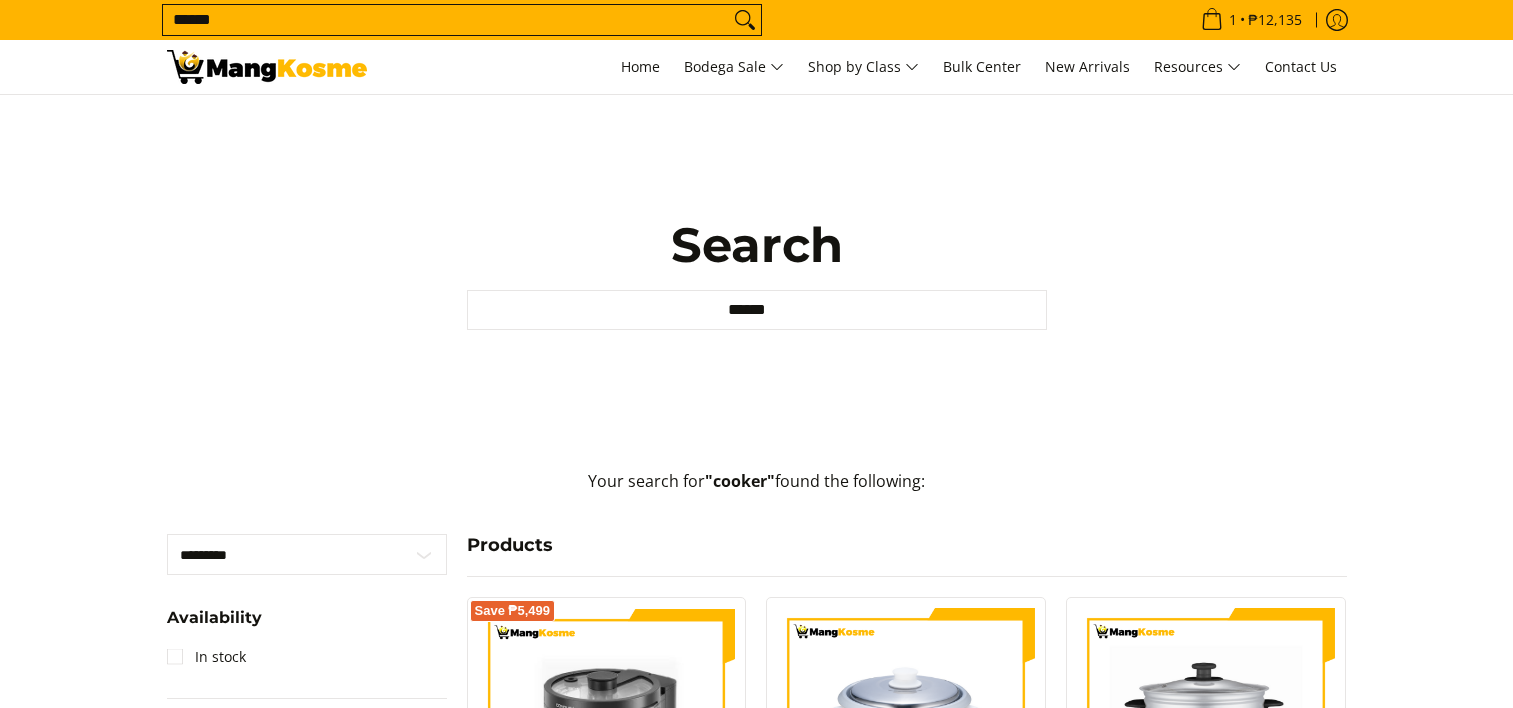 scroll, scrollTop: 0, scrollLeft: 0, axis: both 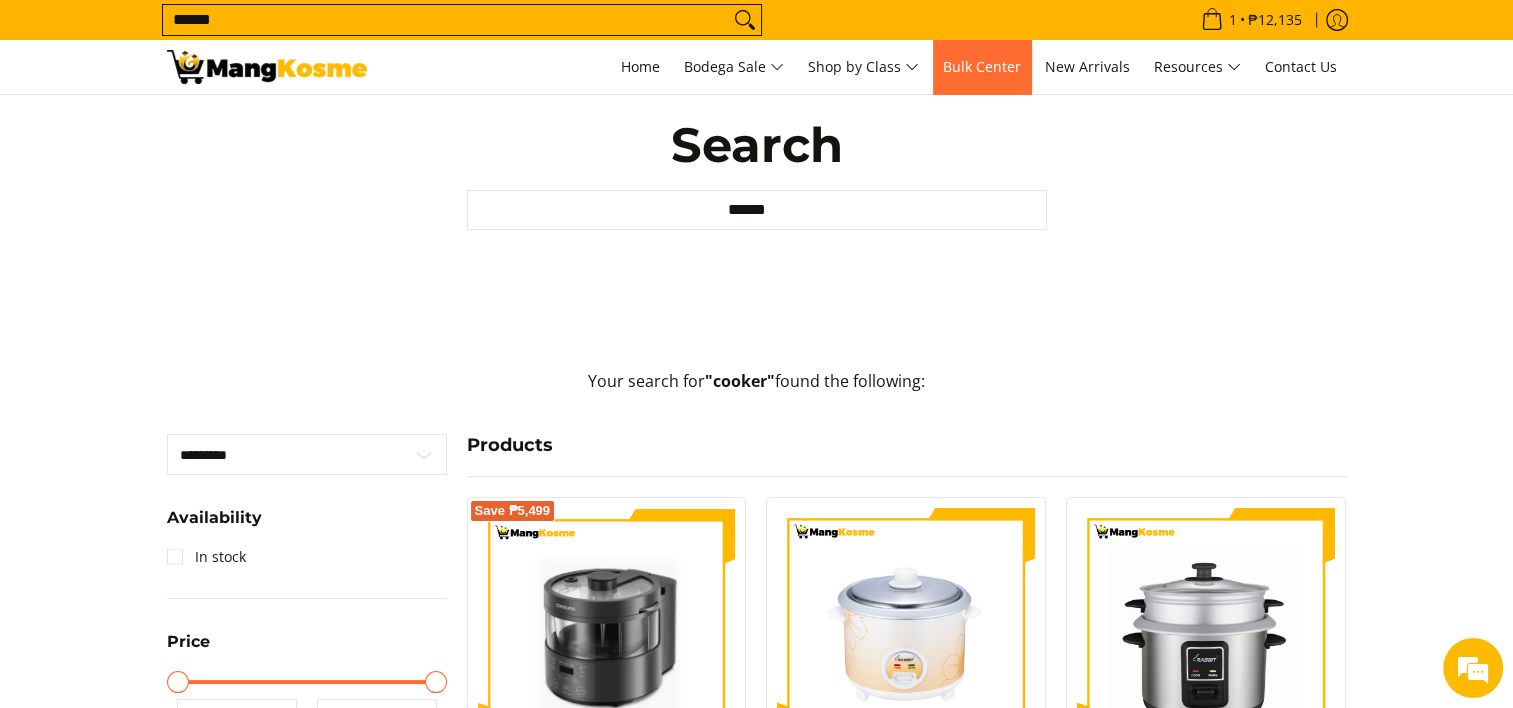 click on "Bulk Center" at bounding box center (982, 67) 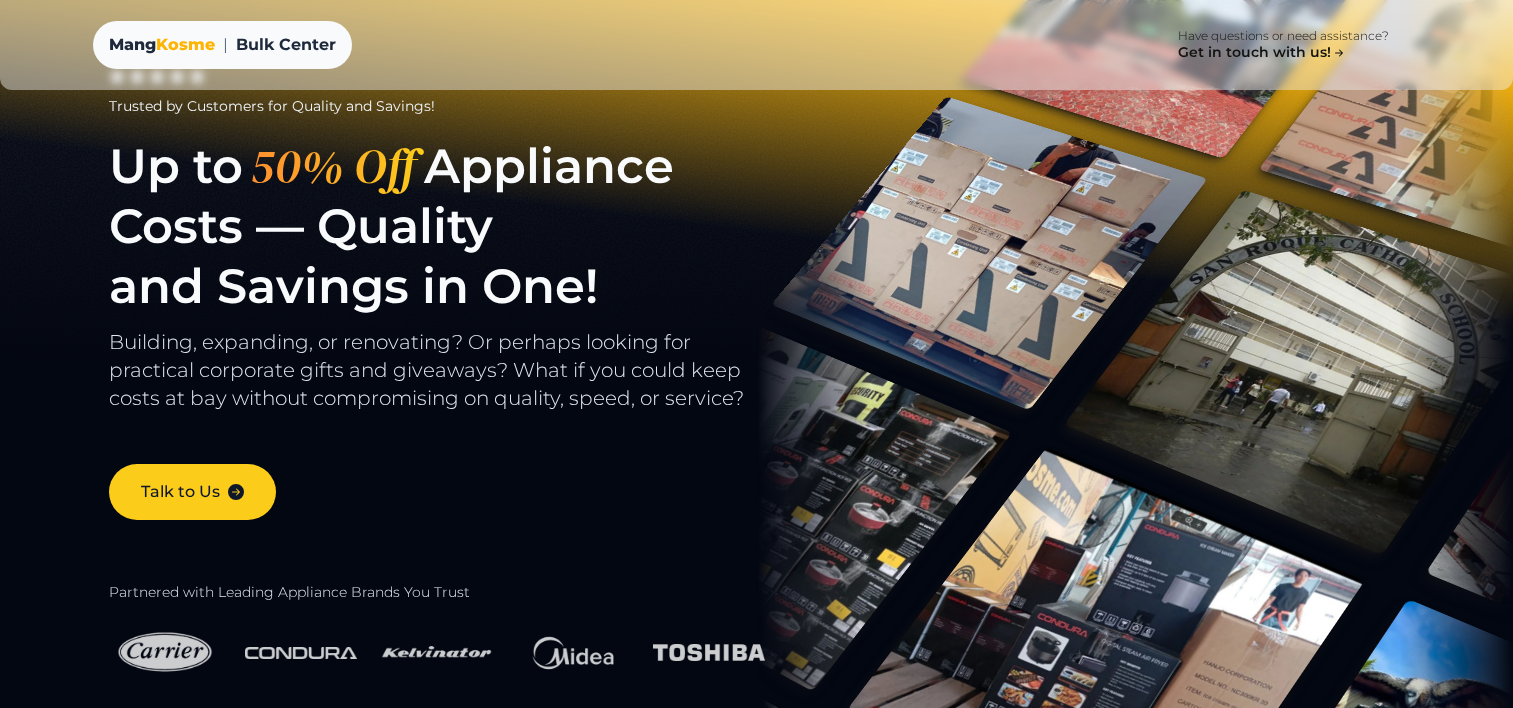 scroll, scrollTop: 0, scrollLeft: 0, axis: both 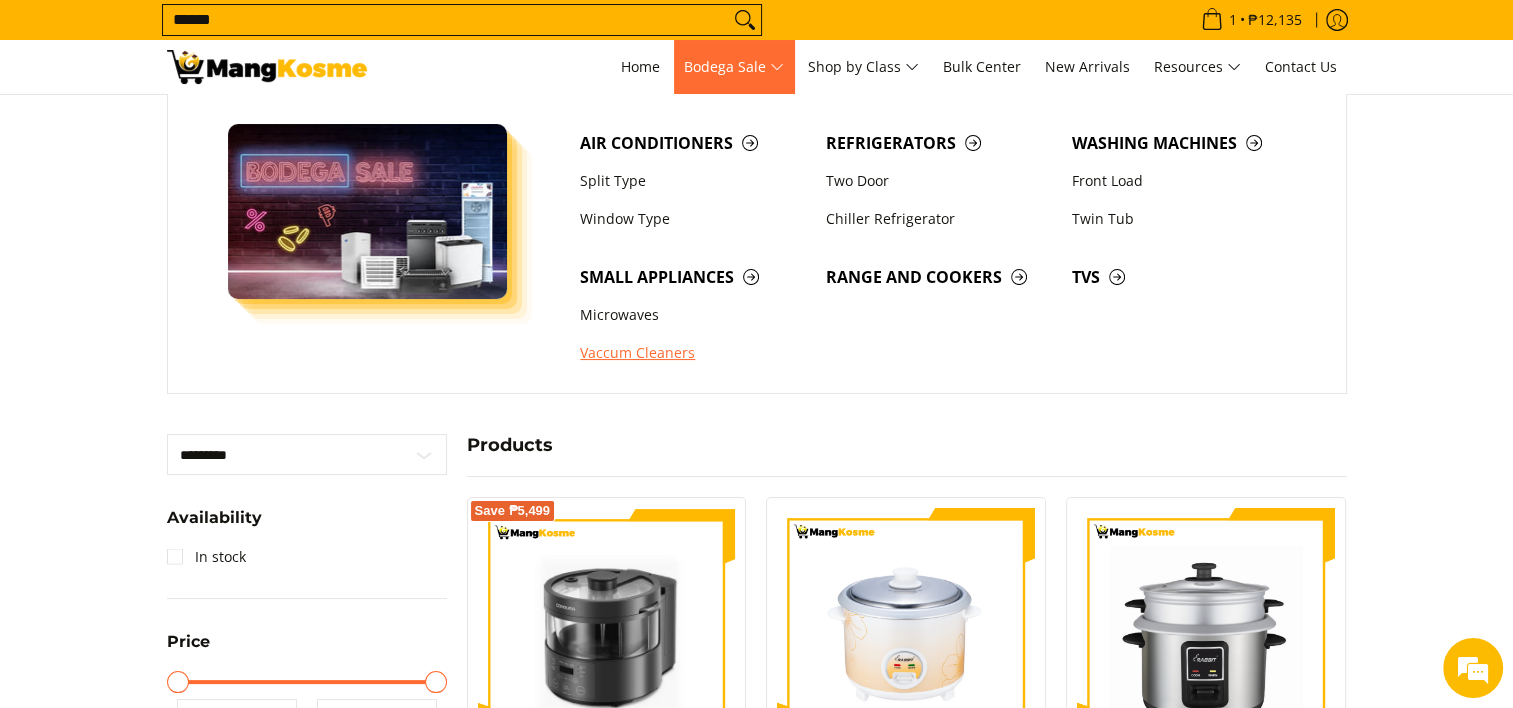 click on "Vaccum Cleaners" at bounding box center [693, 354] 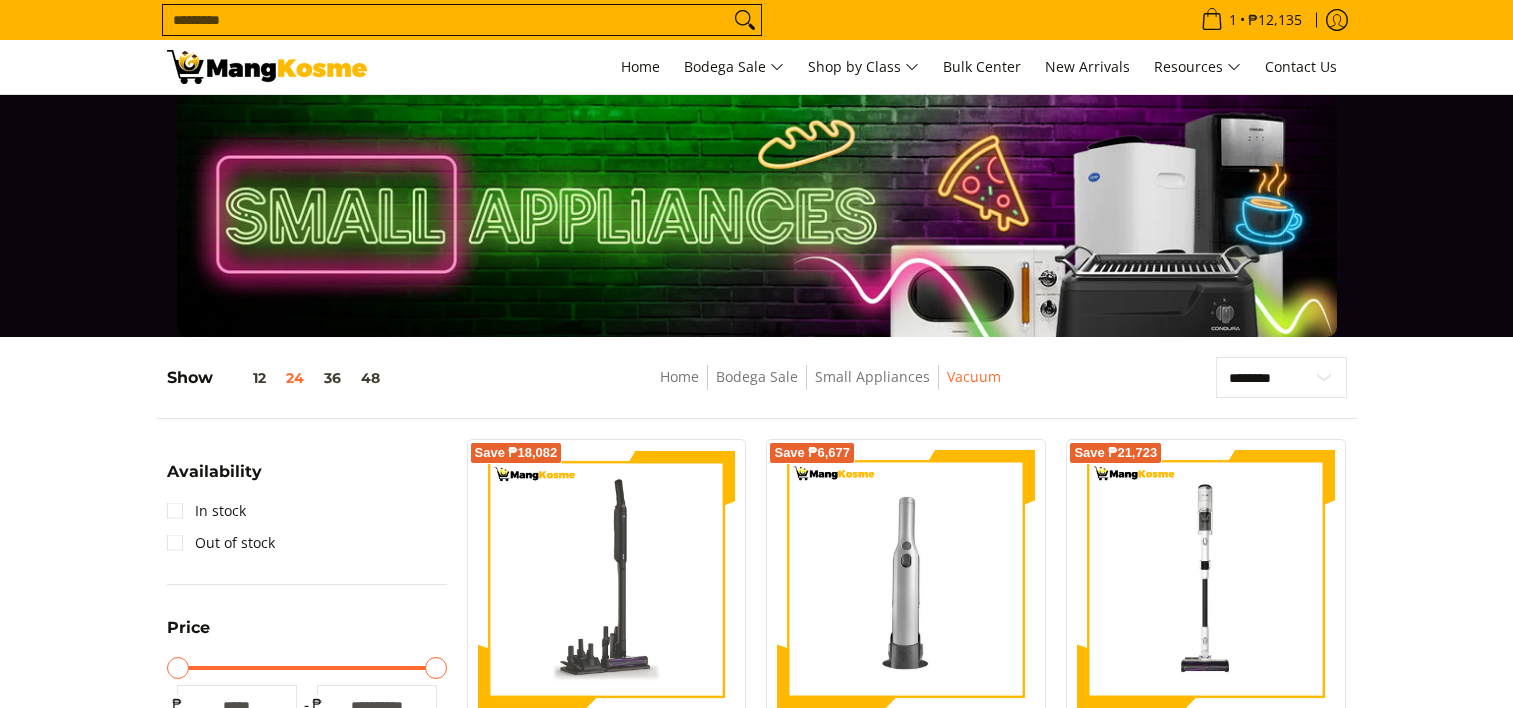 scroll, scrollTop: 300, scrollLeft: 0, axis: vertical 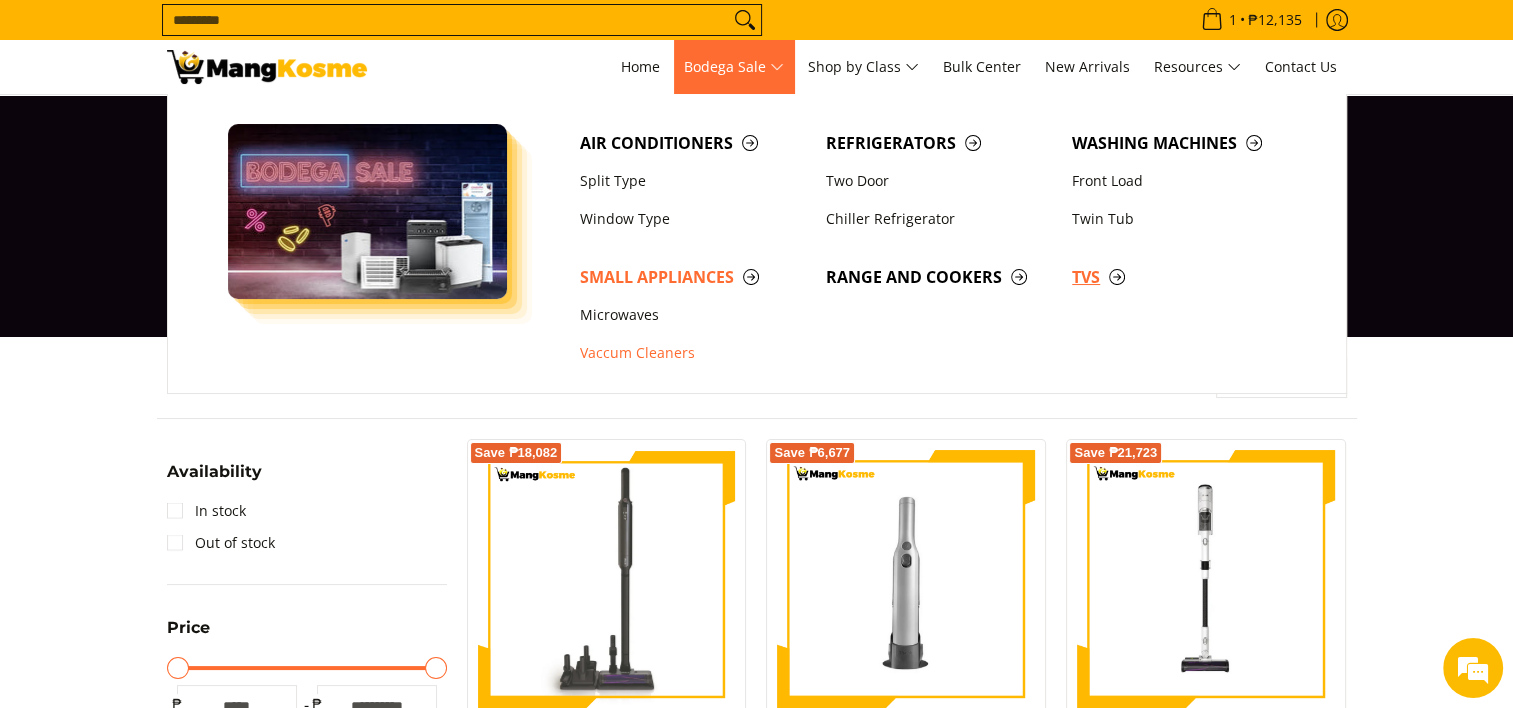 click on "TVs" at bounding box center [1185, 277] 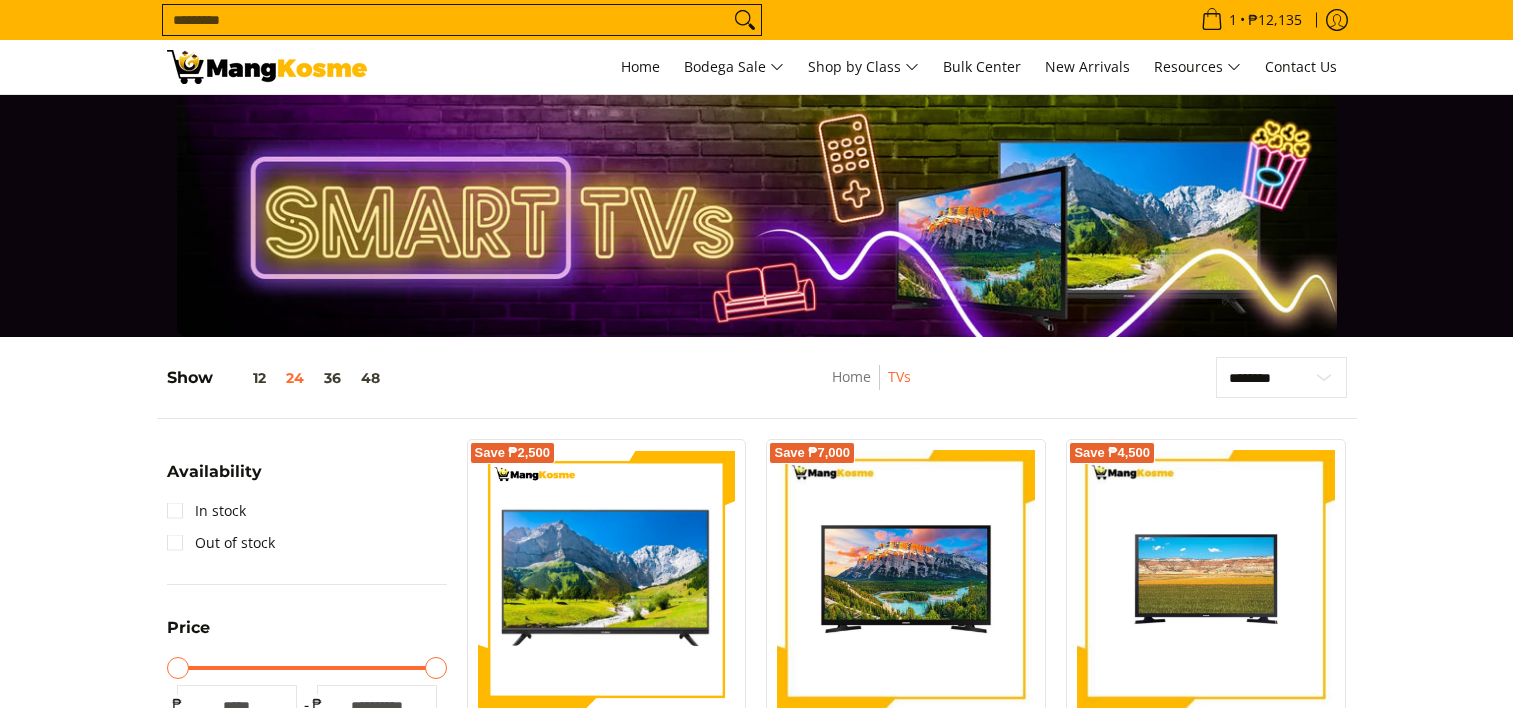 scroll, scrollTop: 500, scrollLeft: 0, axis: vertical 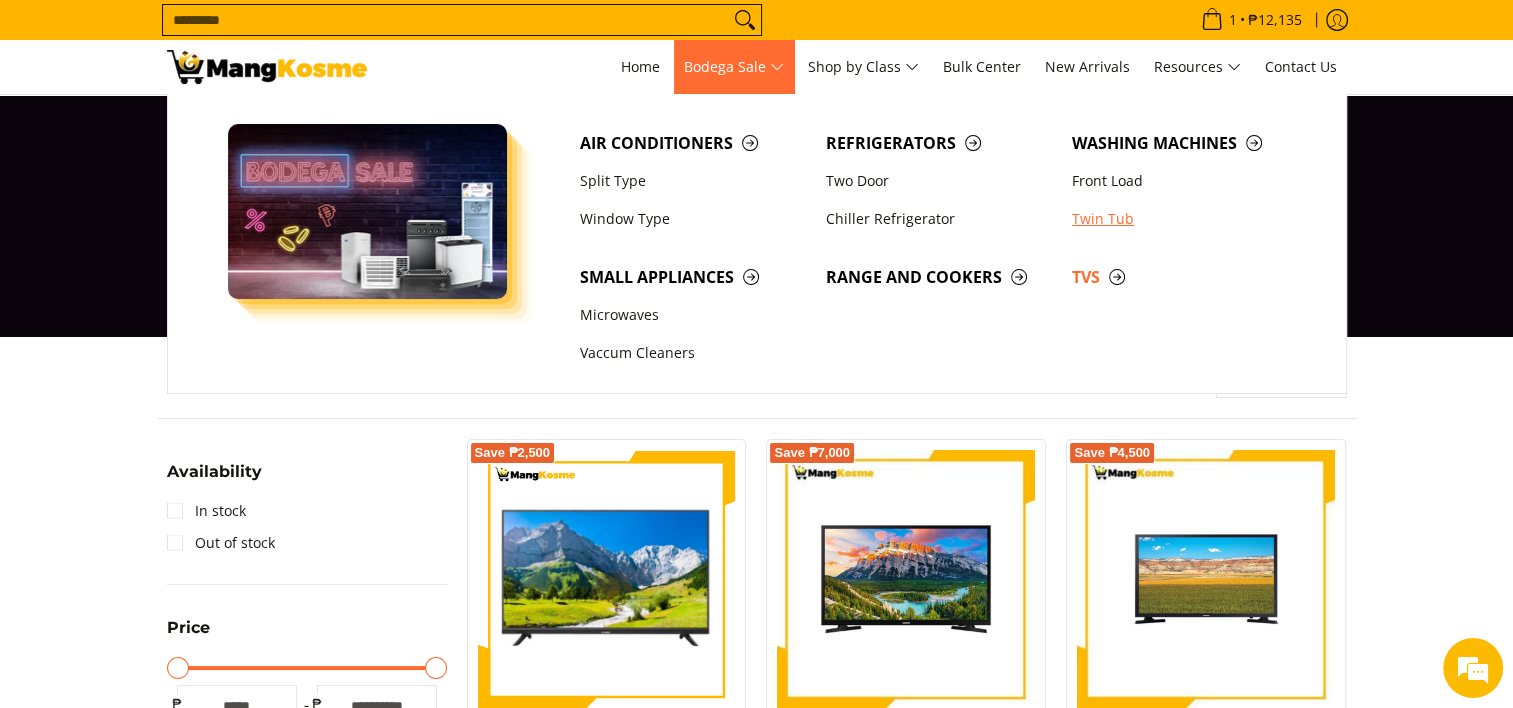 click on "Twin Tub" at bounding box center [1185, 219] 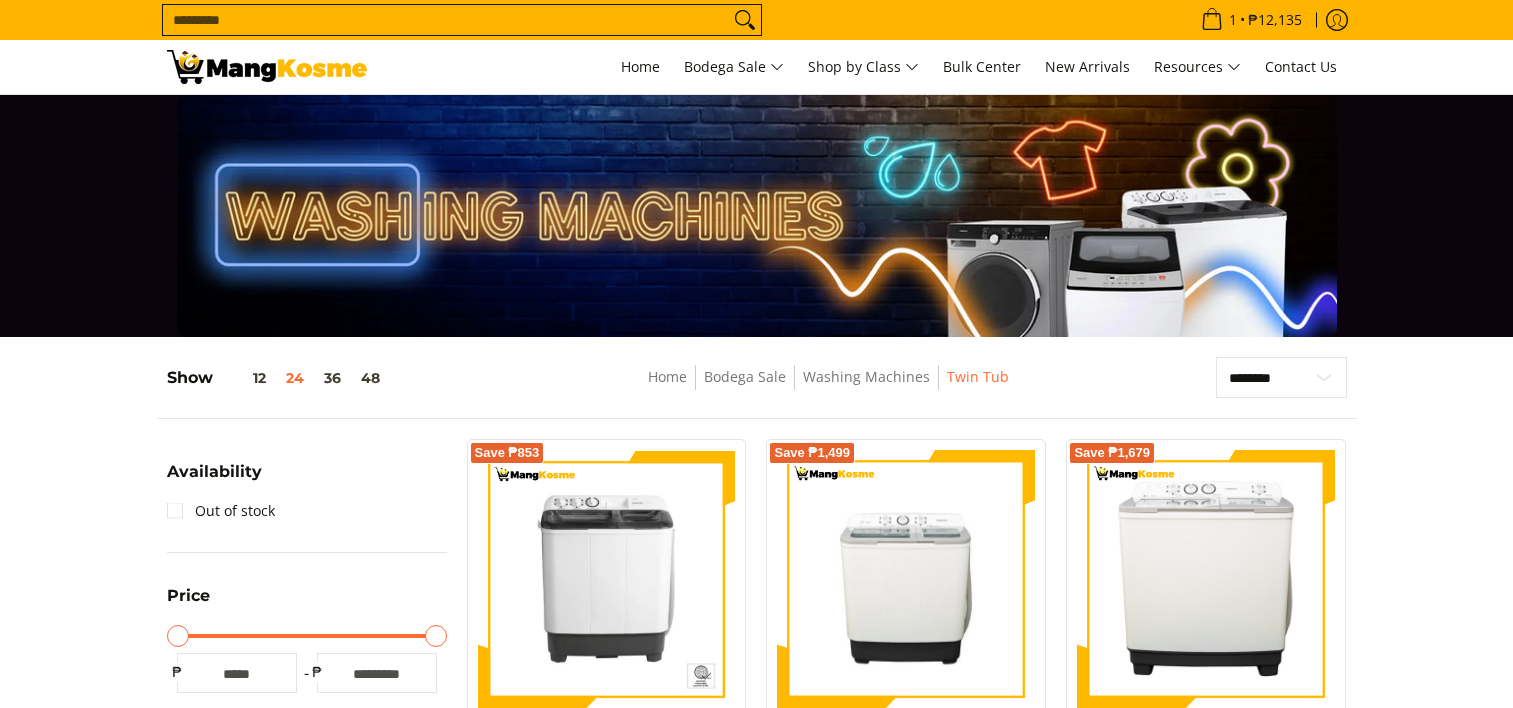scroll, scrollTop: 548, scrollLeft: 0, axis: vertical 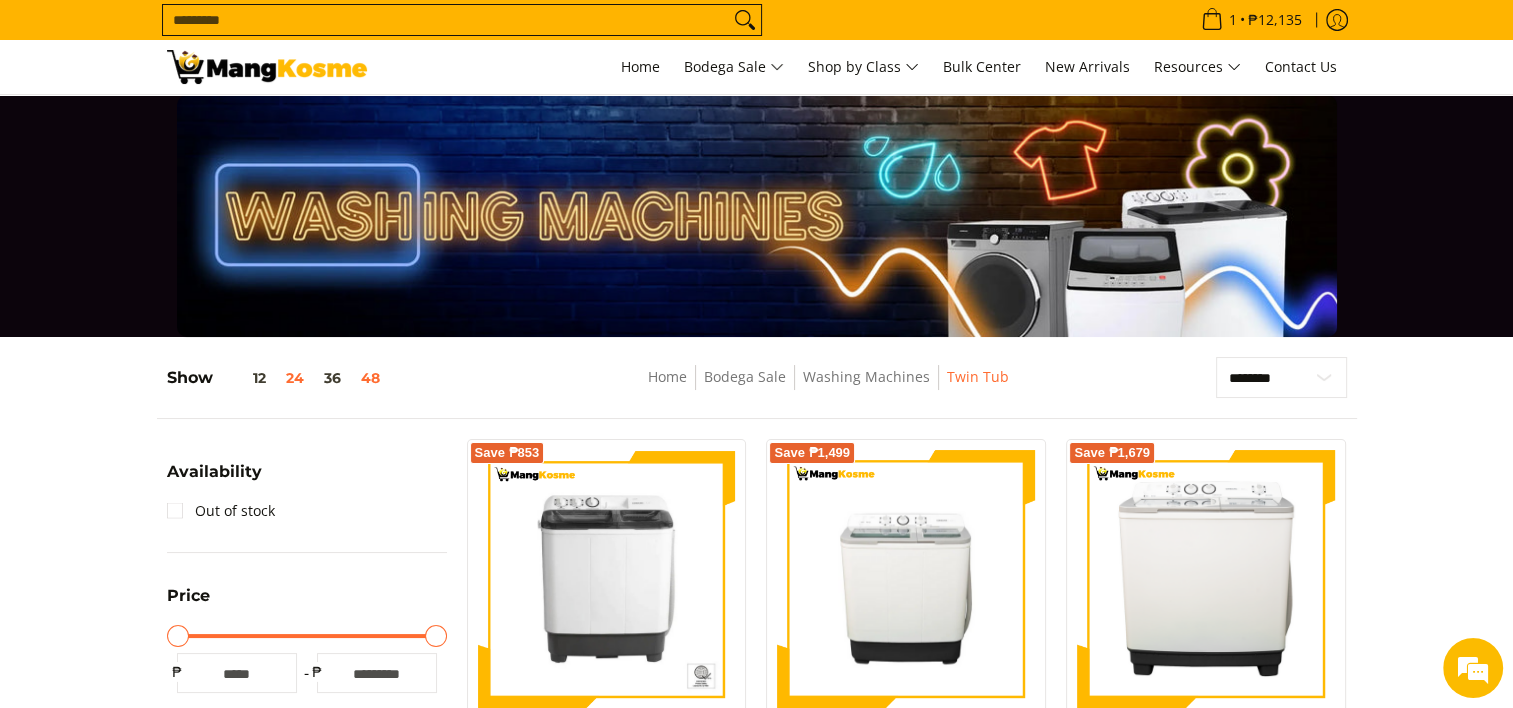 click on "48" at bounding box center [370, 378] 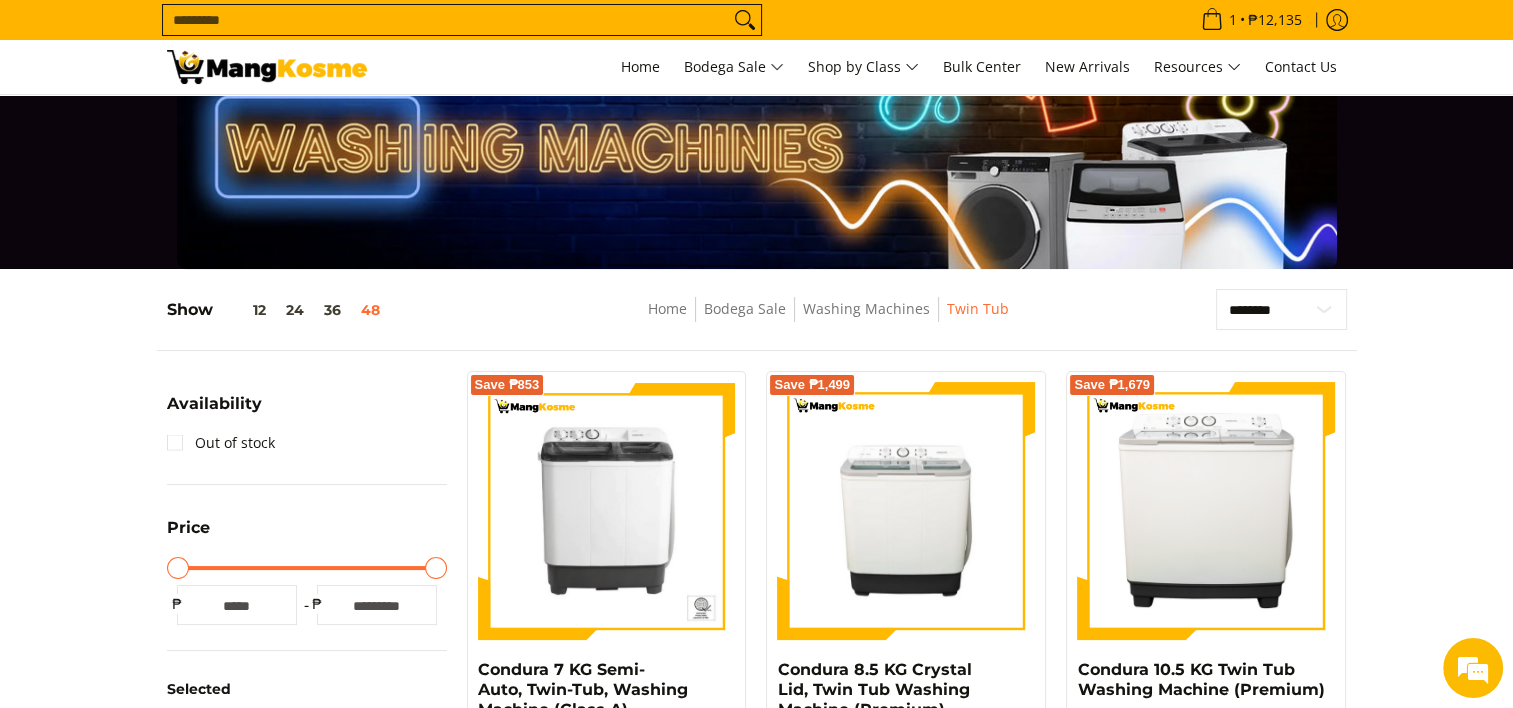 scroll, scrollTop: 0, scrollLeft: 0, axis: both 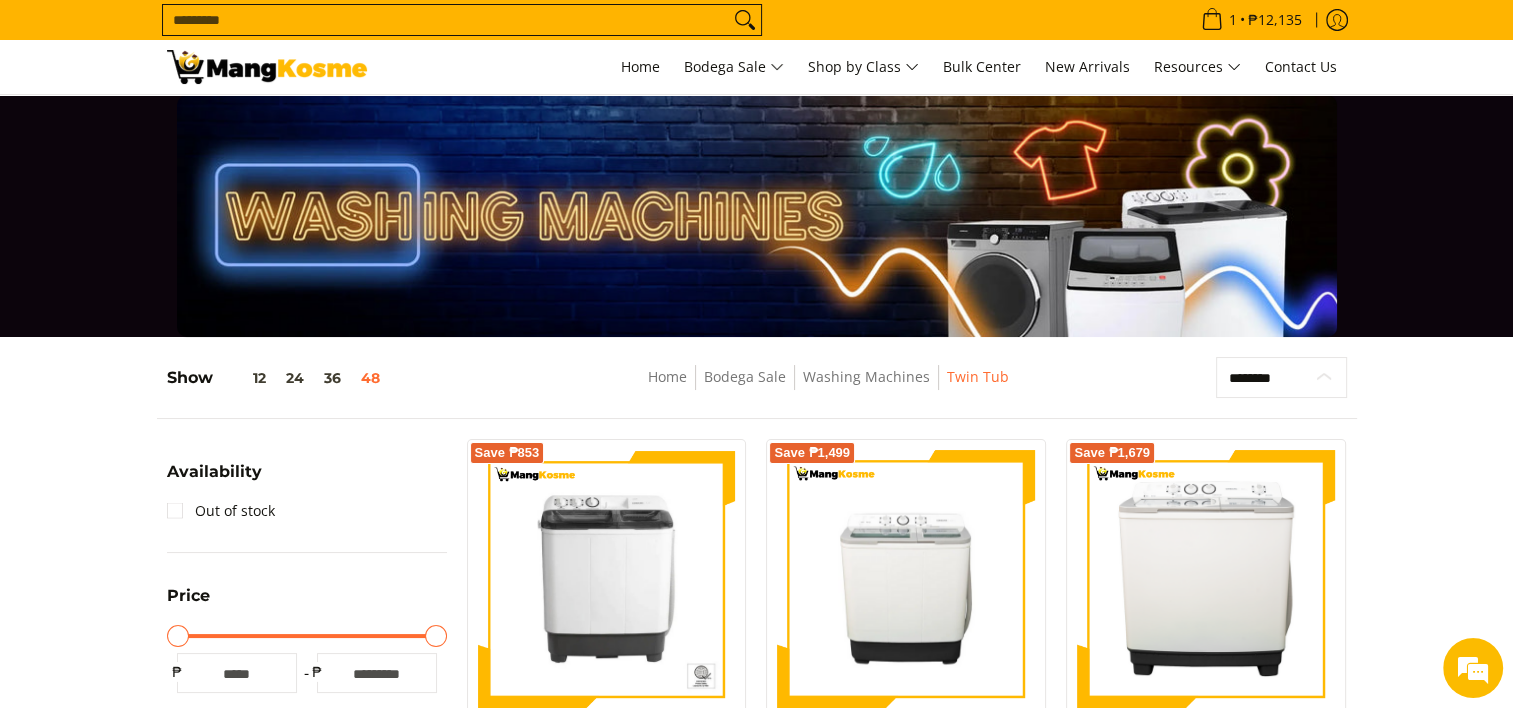click on "**********" at bounding box center [1281, 378] 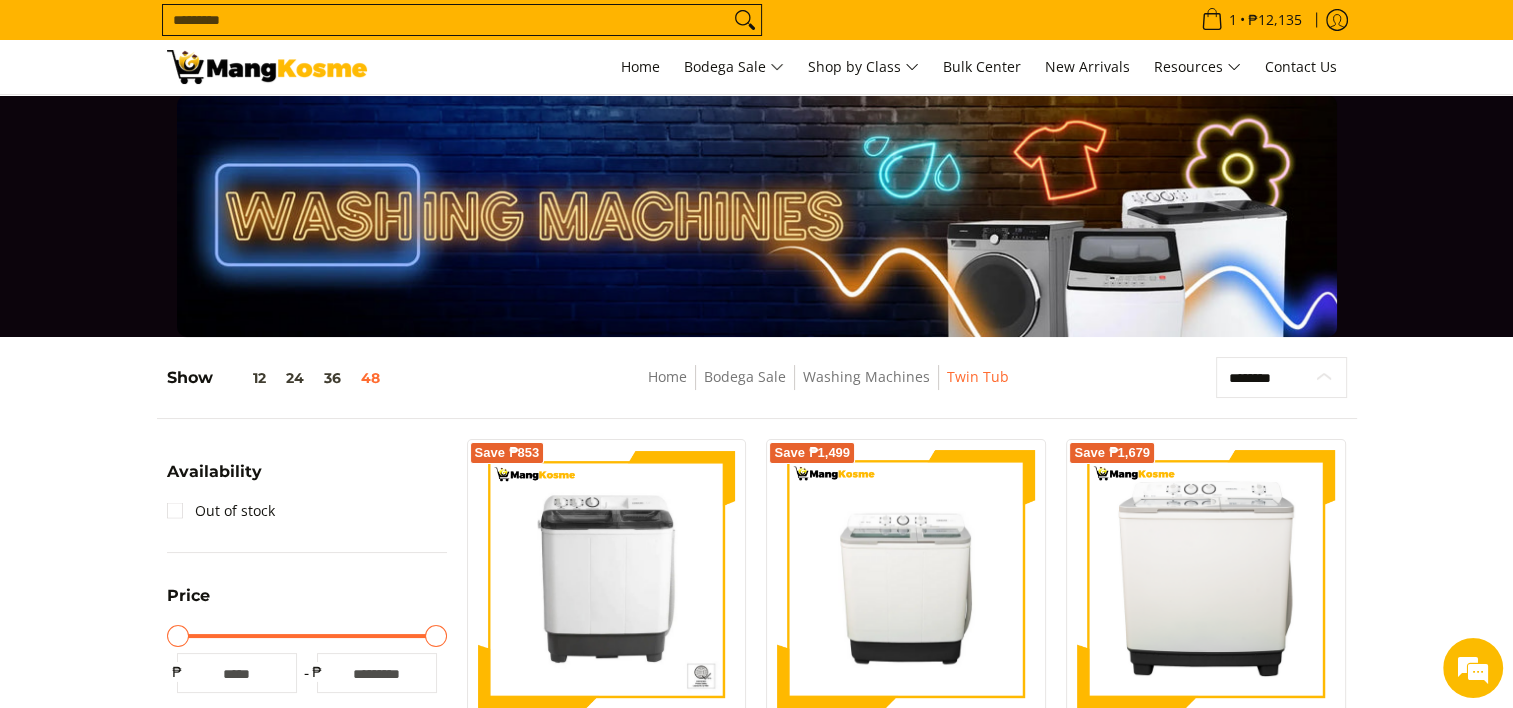 select on "**********" 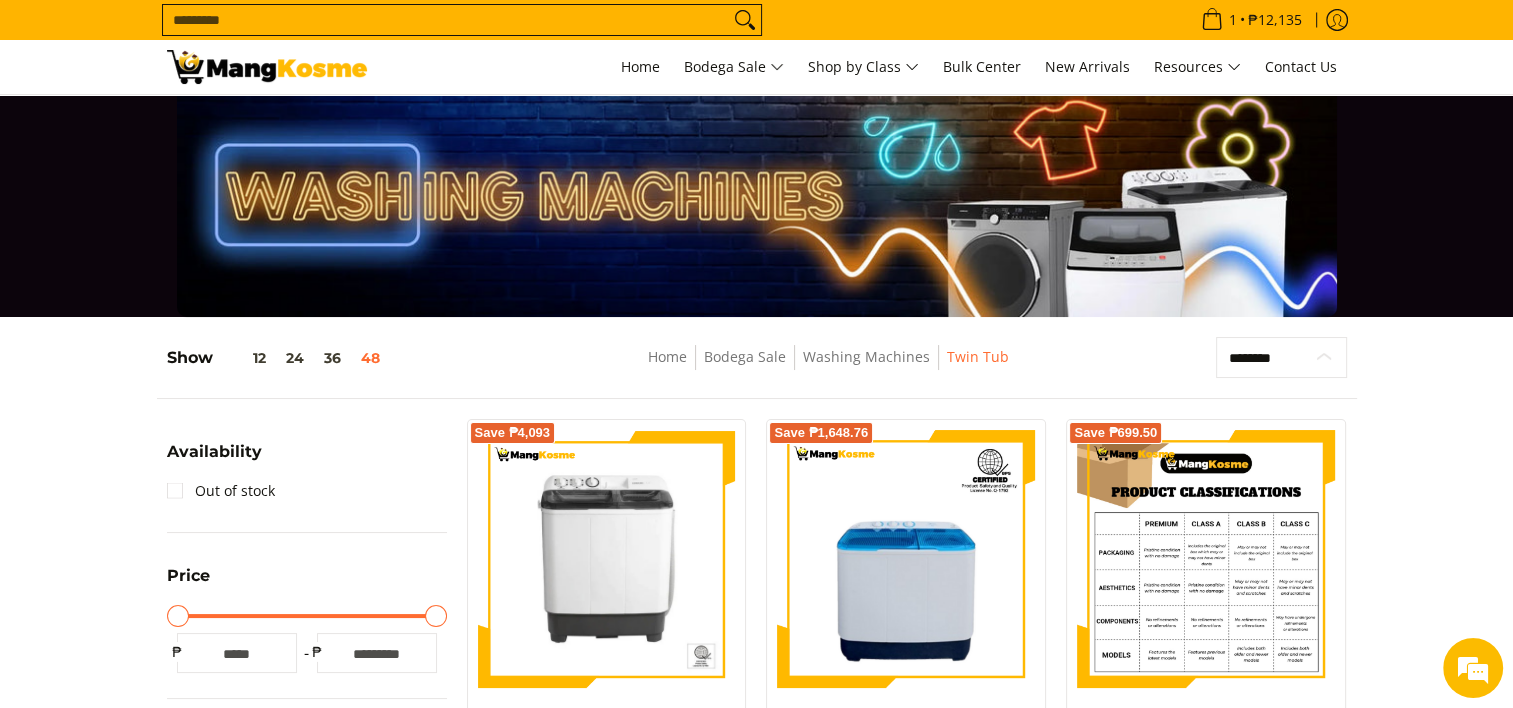 scroll, scrollTop: 0, scrollLeft: 0, axis: both 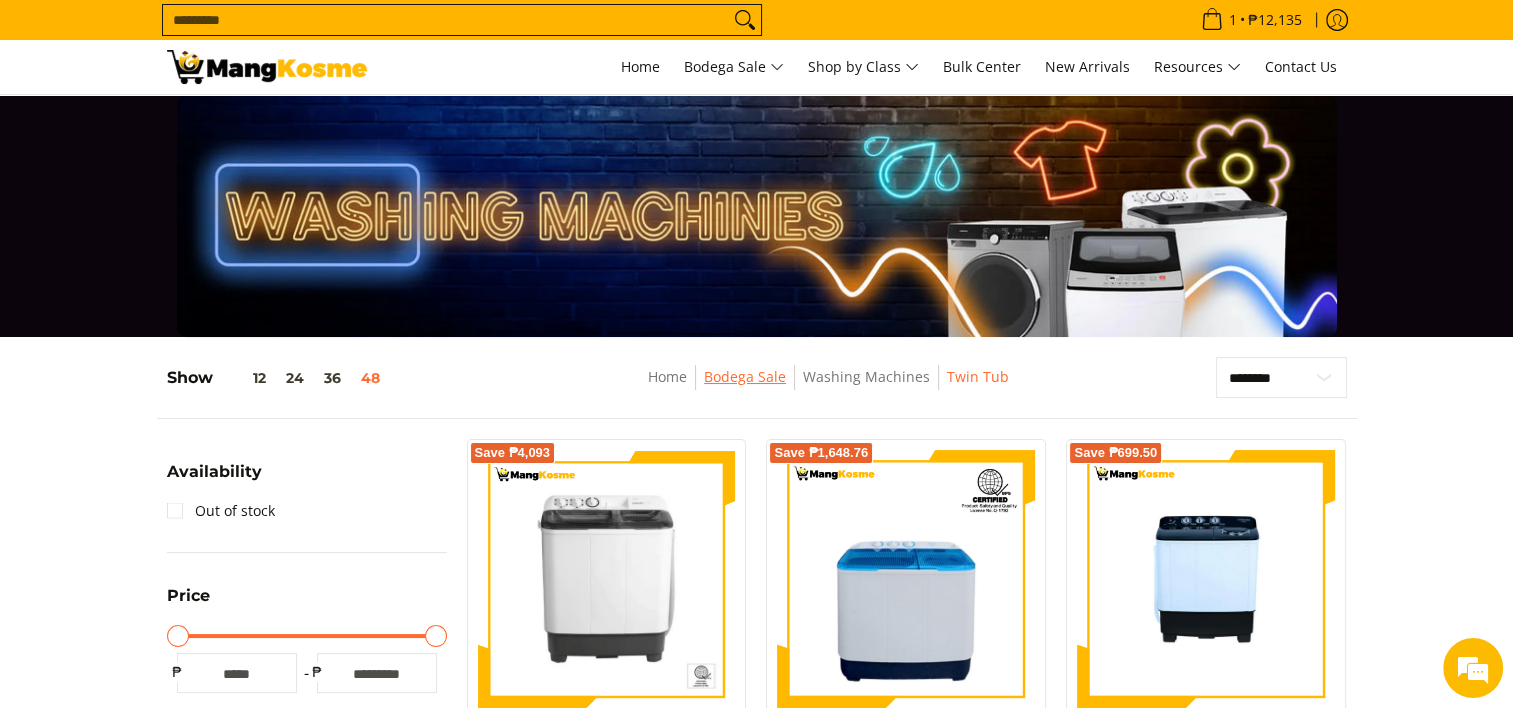 click on "Bodega Sale" at bounding box center (745, 376) 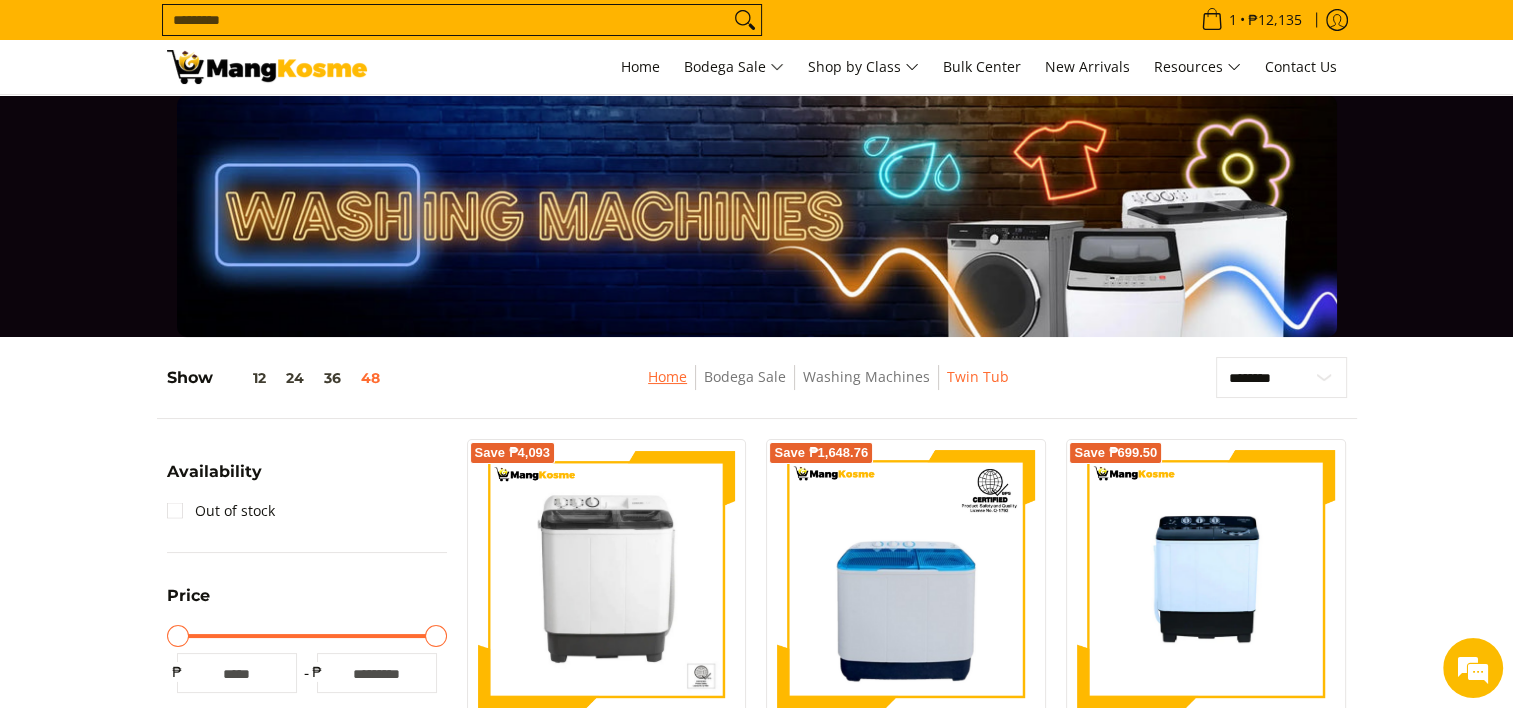 click on "Home" at bounding box center [667, 376] 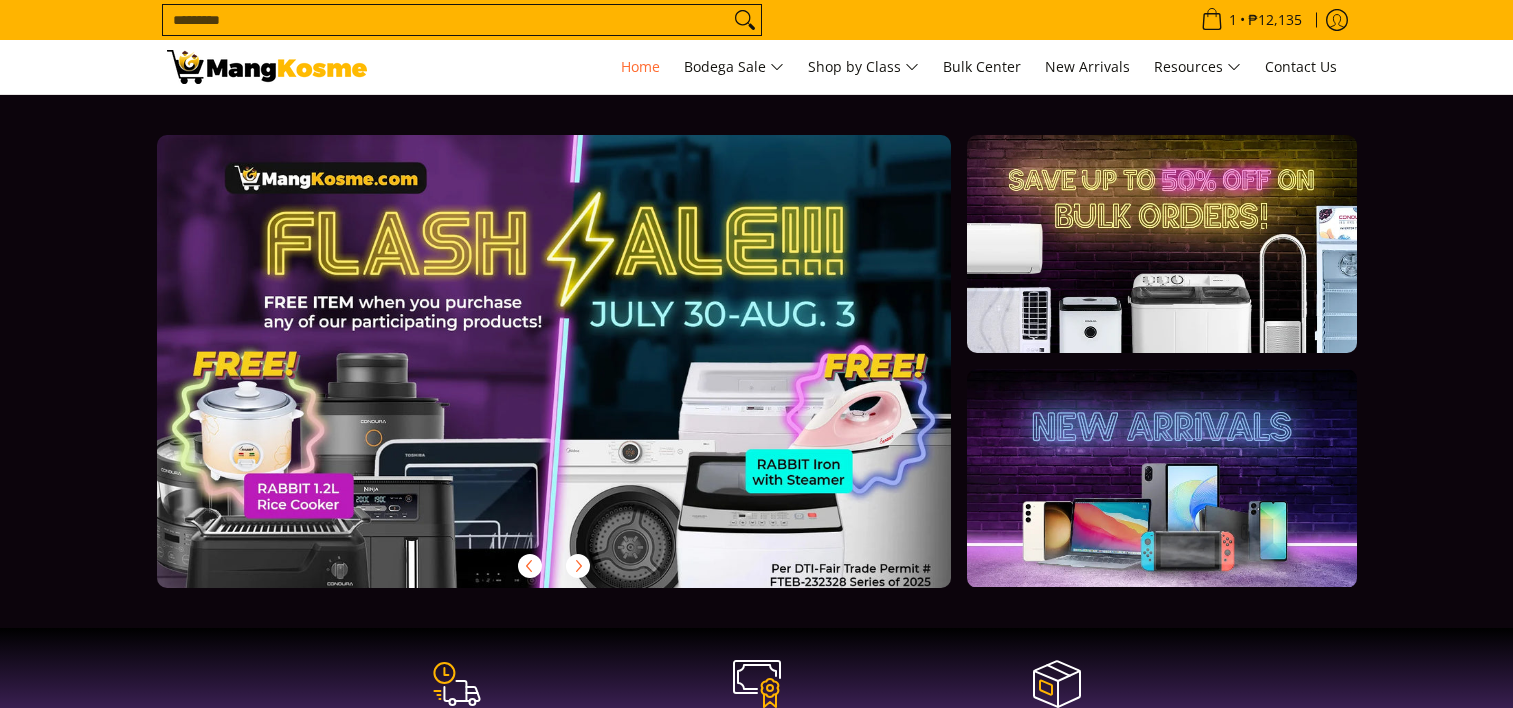 scroll, scrollTop: 0, scrollLeft: 0, axis: both 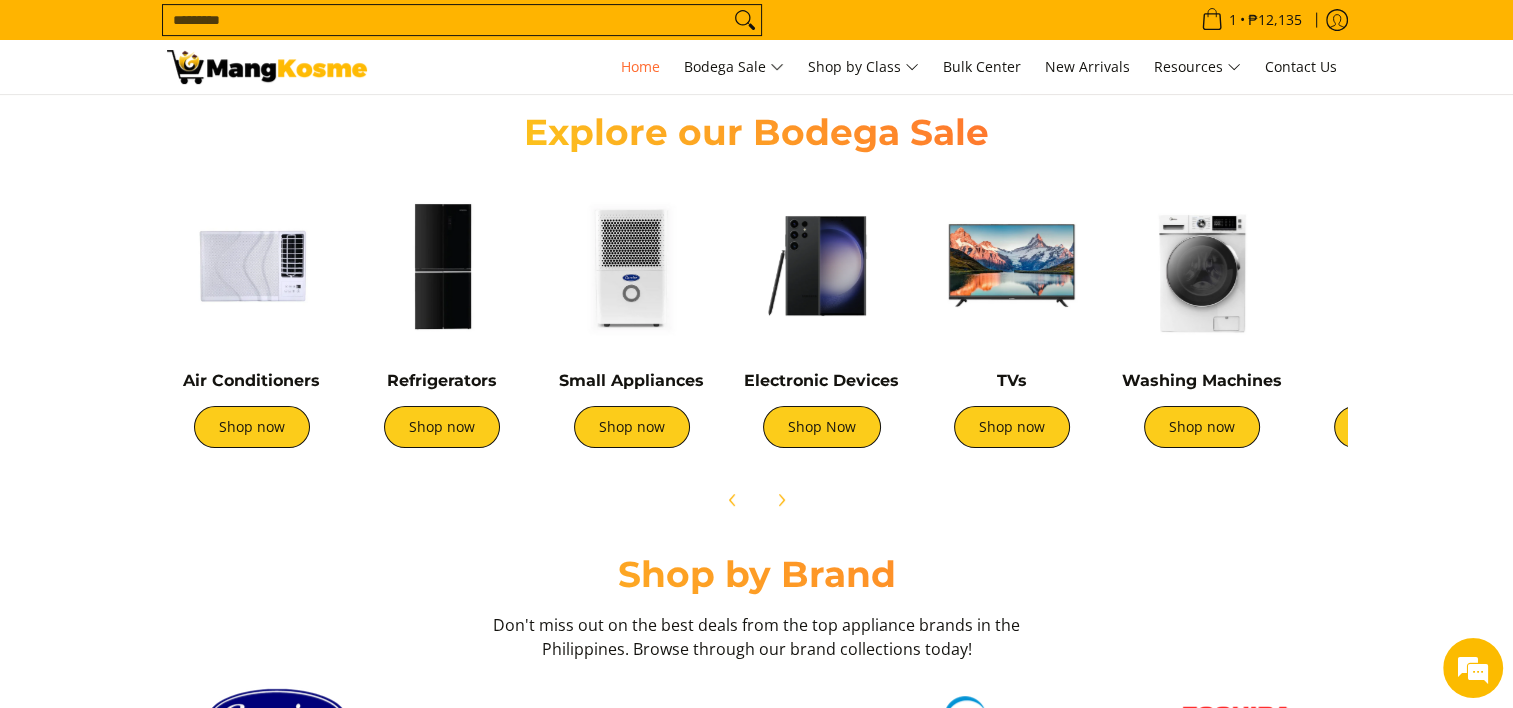 click on "Explore our Bodega Sale
Air Conditioners
Shop now
Refrigerators
Shop now" at bounding box center [756, 306] 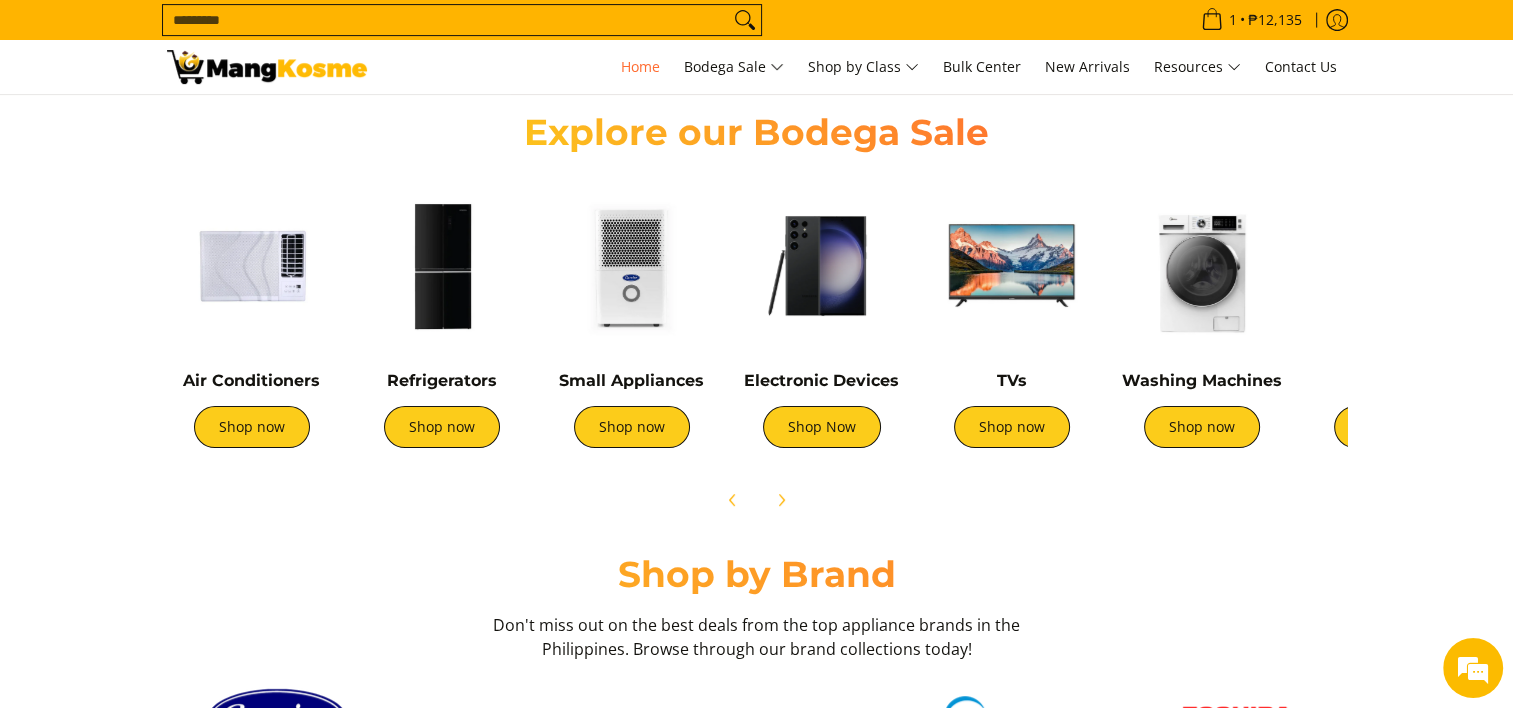 scroll, scrollTop: 0, scrollLeft: 0, axis: both 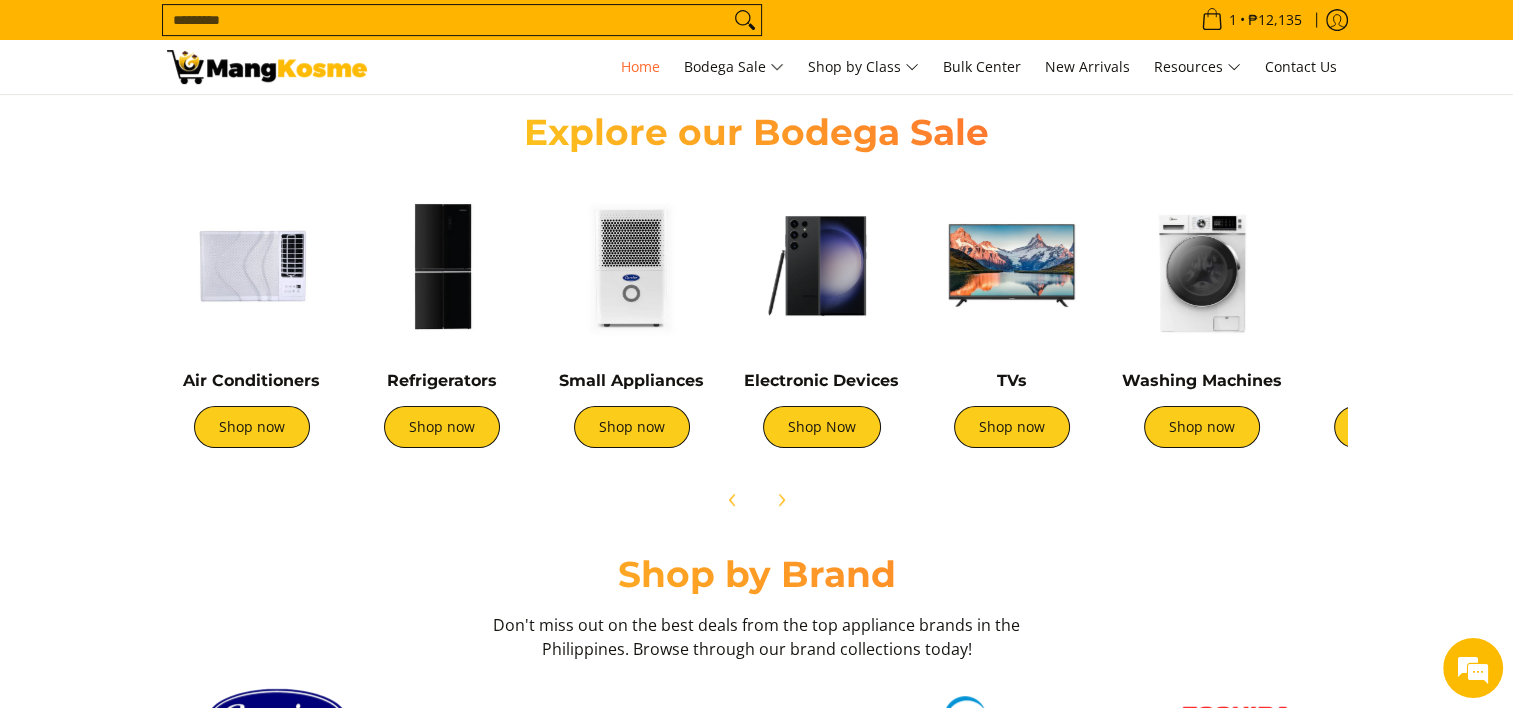 click on "Explore our Bodega Sale
Air Conditioners
Shop now
Refrigerators
Shop now" at bounding box center (756, 306) 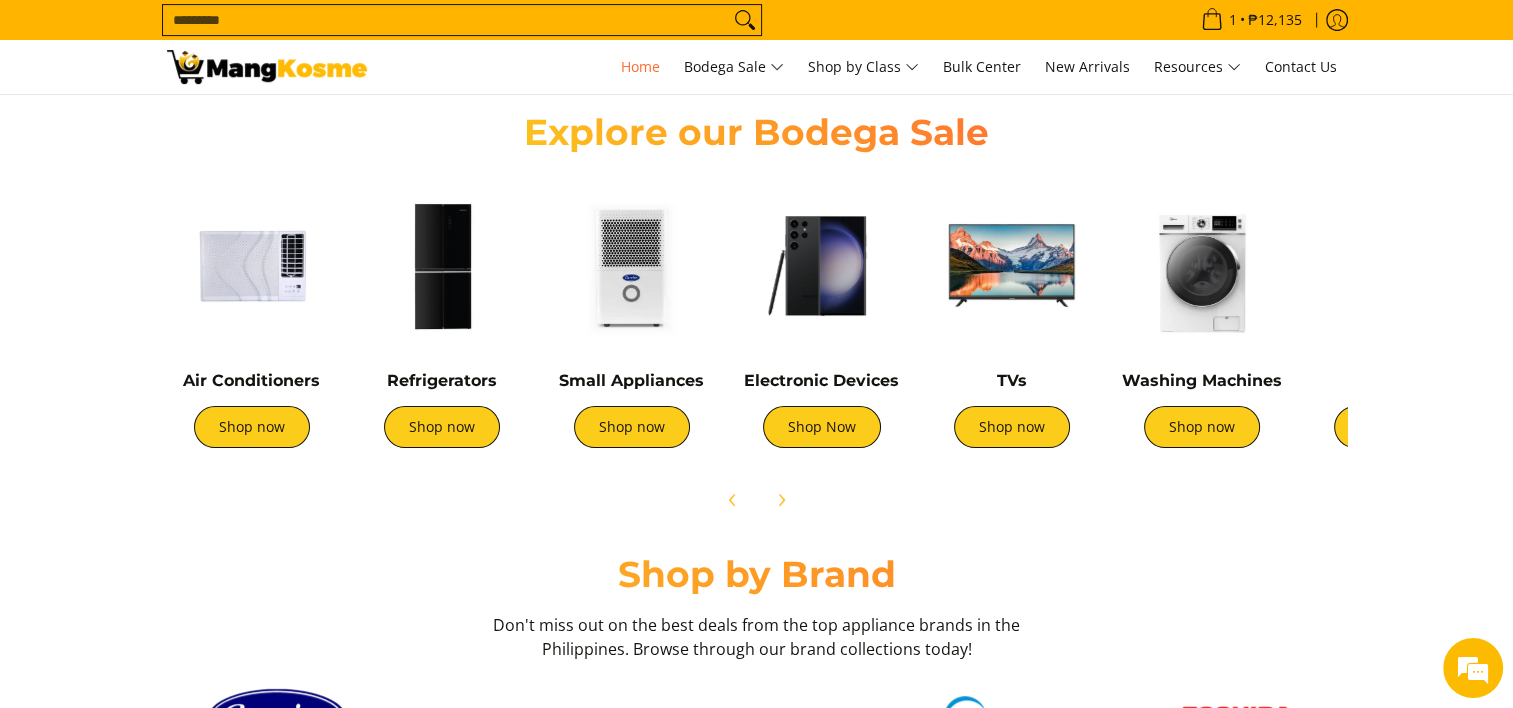 scroll, scrollTop: 0, scrollLeft: 1589, axis: horizontal 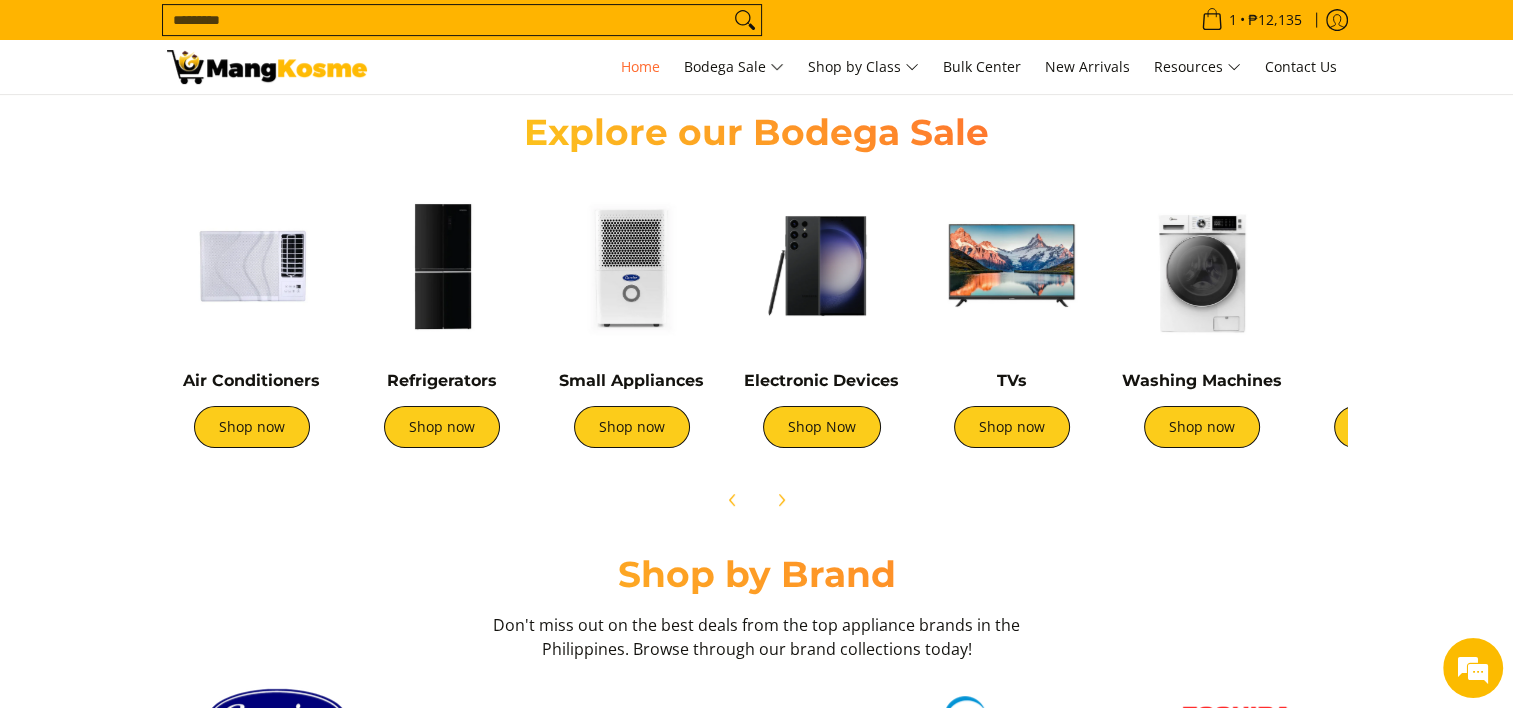 drag, startPoint x: 1315, startPoint y: 346, endPoint x: 1342, endPoint y: 378, distance: 41.868843 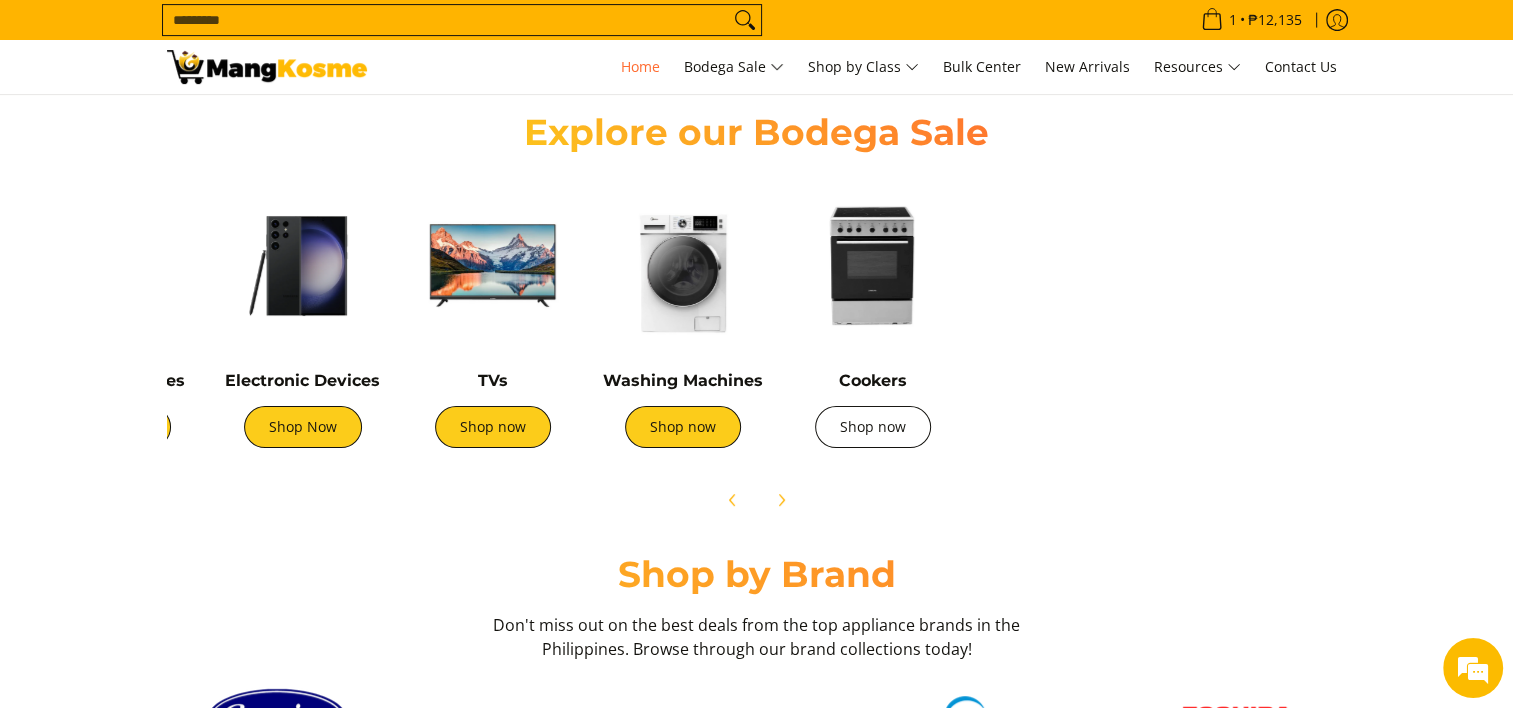 drag, startPoint x: 1287, startPoint y: 364, endPoint x: 873, endPoint y: 416, distance: 417.25293 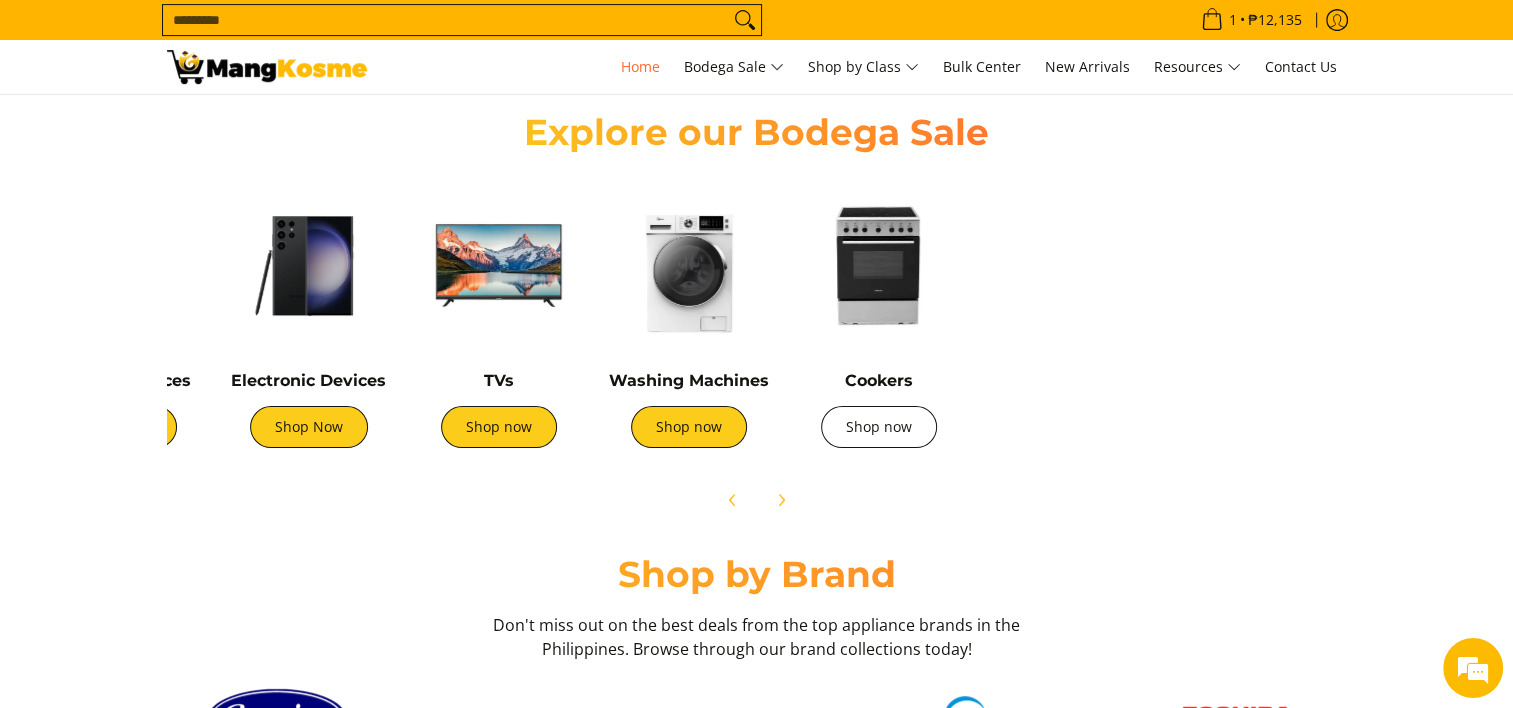 scroll, scrollTop: 0, scrollLeft: 512, axis: horizontal 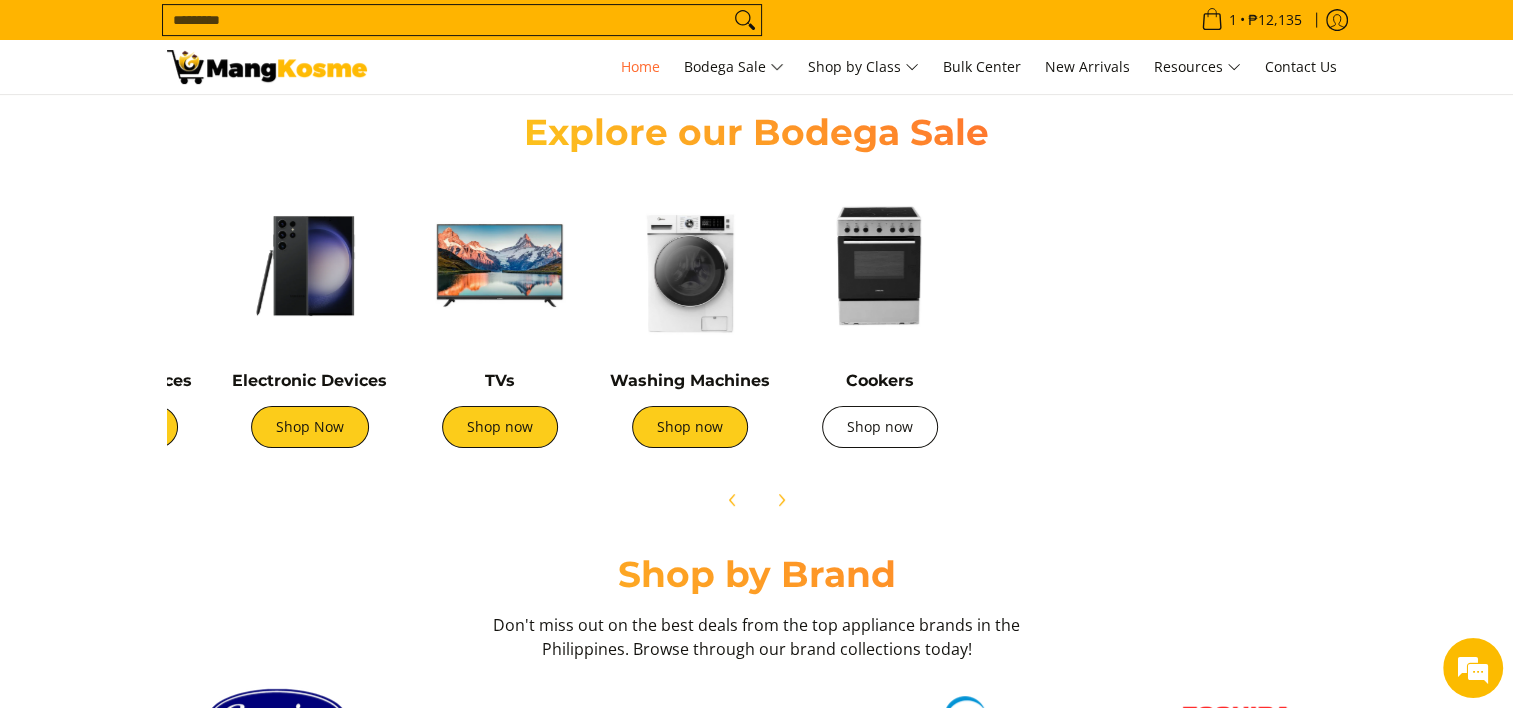 click on "Shop now" at bounding box center [880, 427] 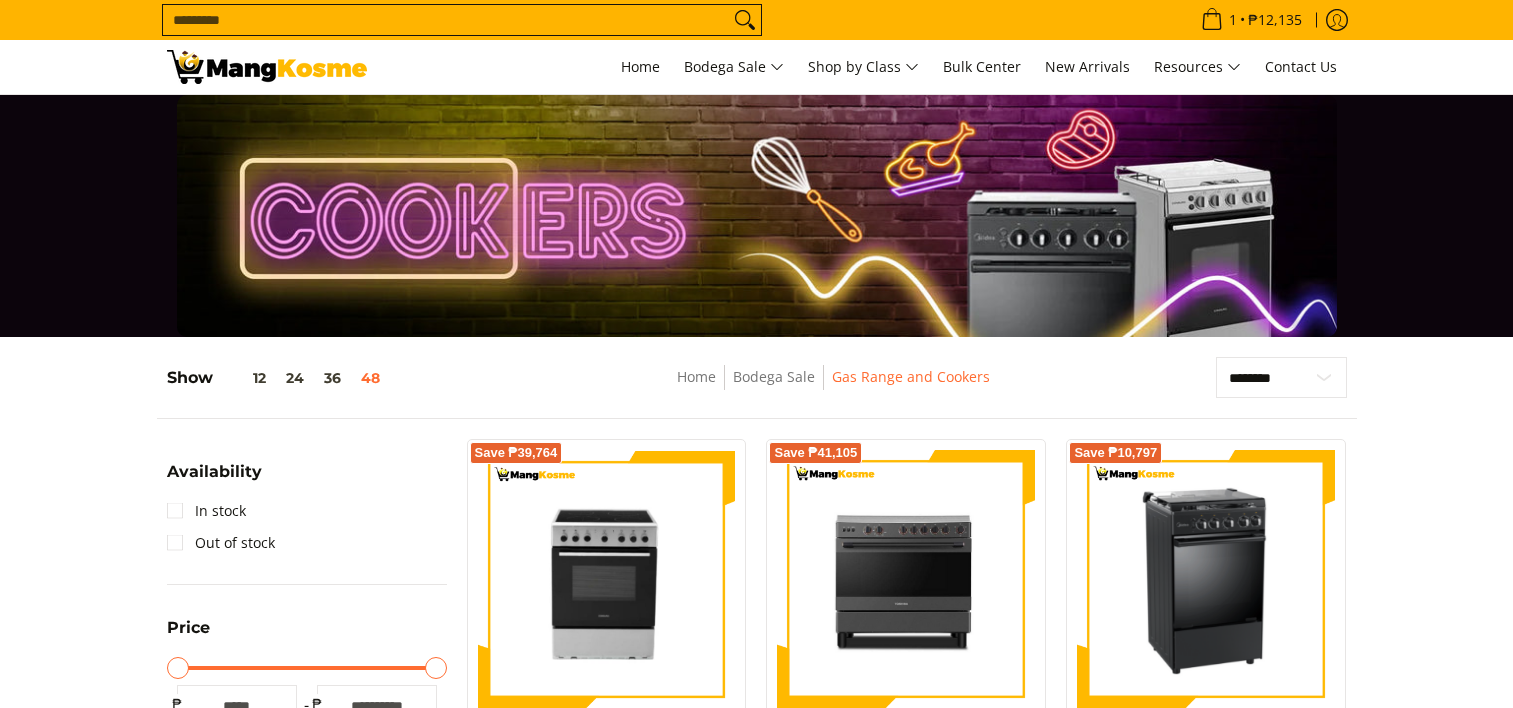 scroll, scrollTop: 600, scrollLeft: 0, axis: vertical 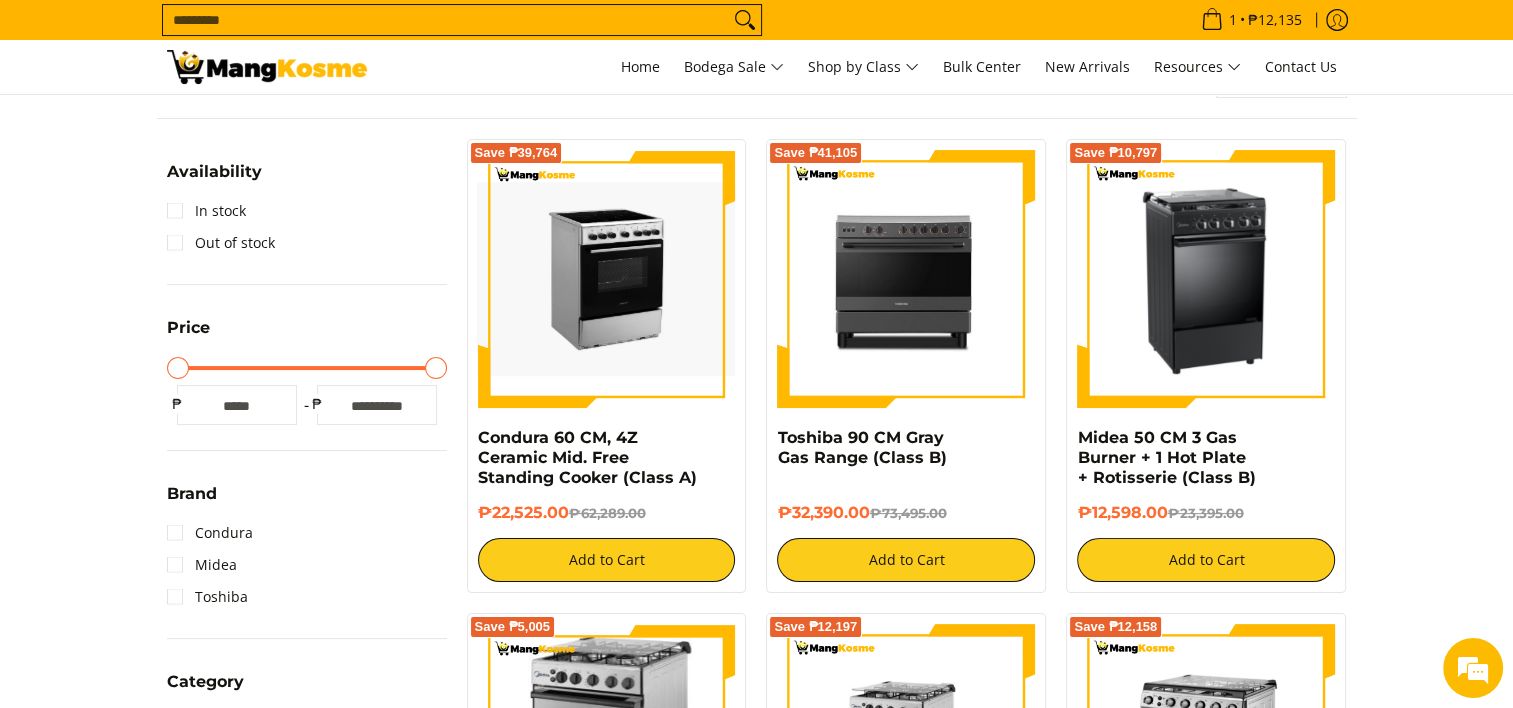 click at bounding box center [607, 279] 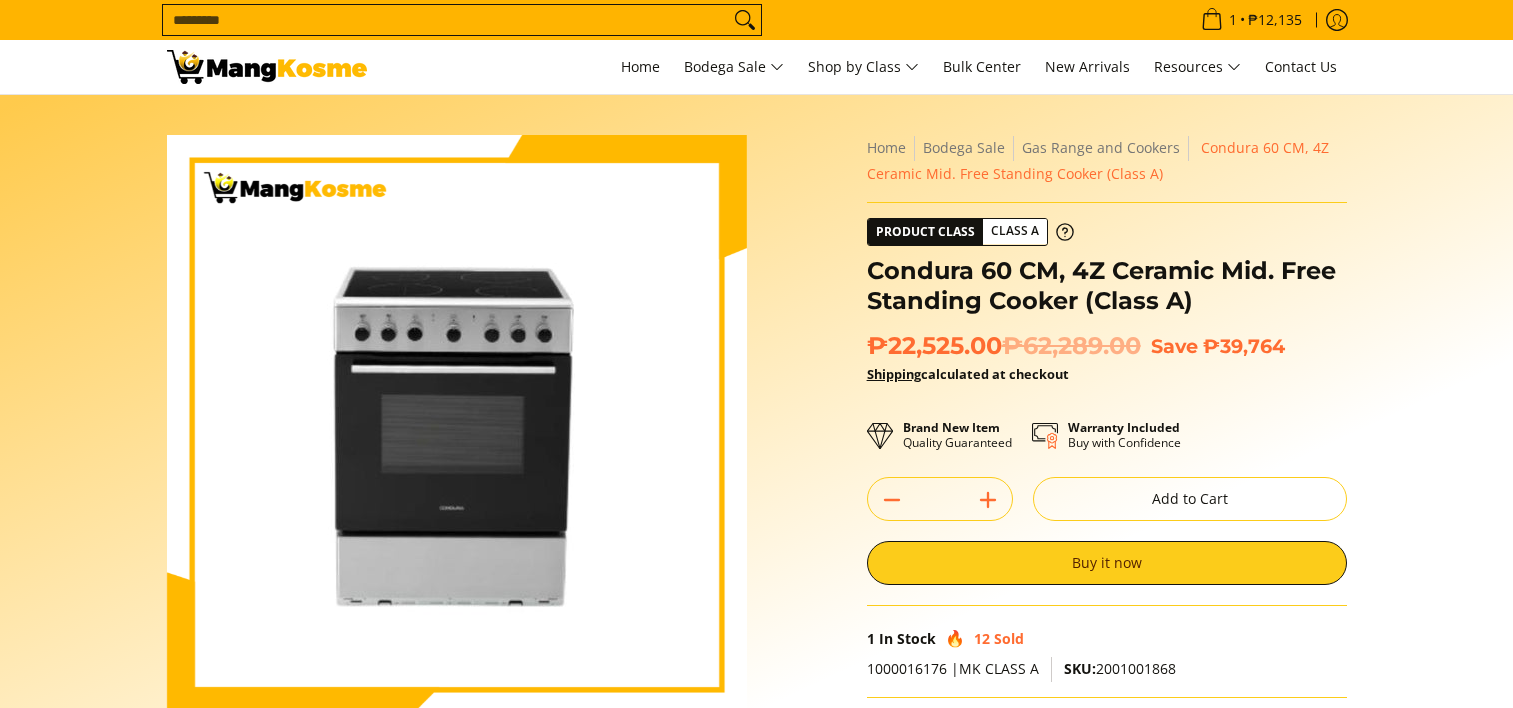 scroll, scrollTop: 0, scrollLeft: 0, axis: both 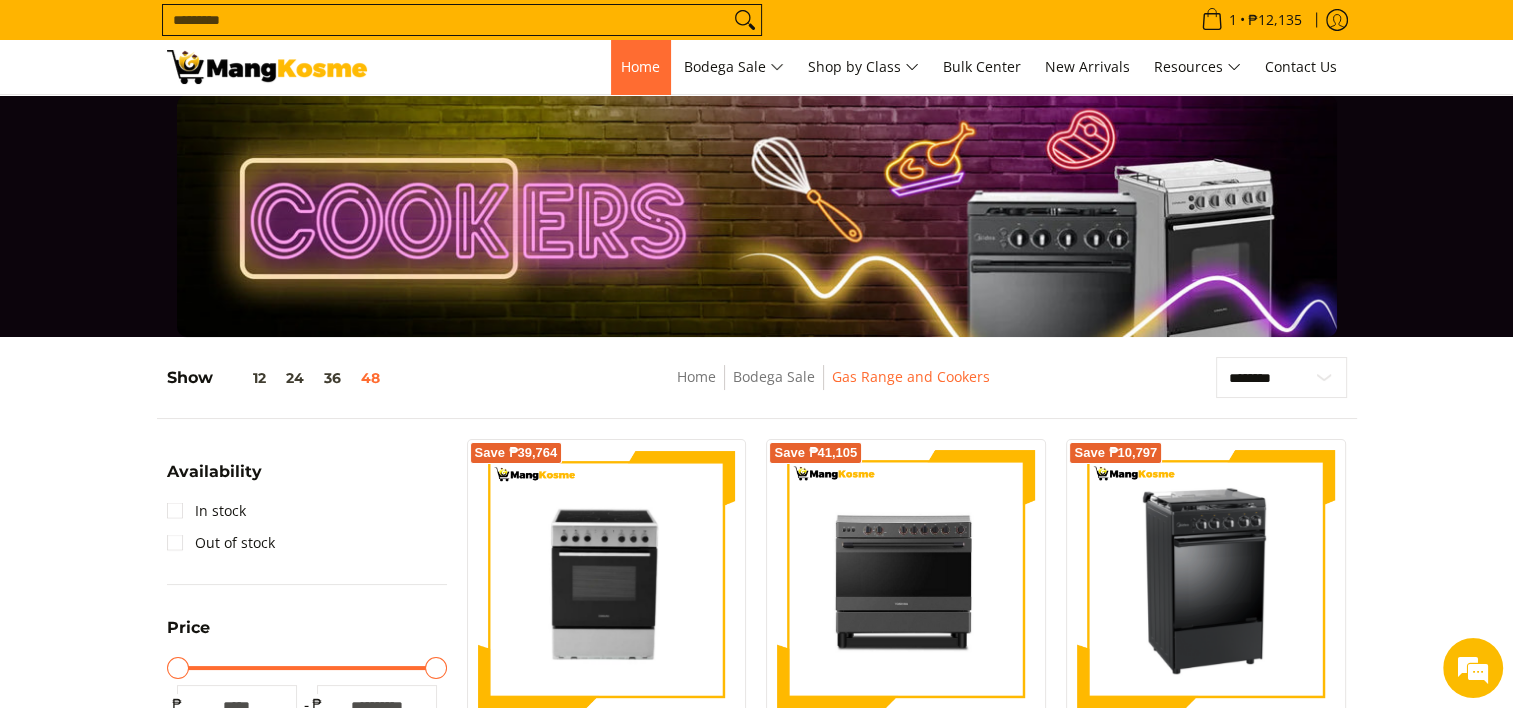 click on "Home" at bounding box center [640, 66] 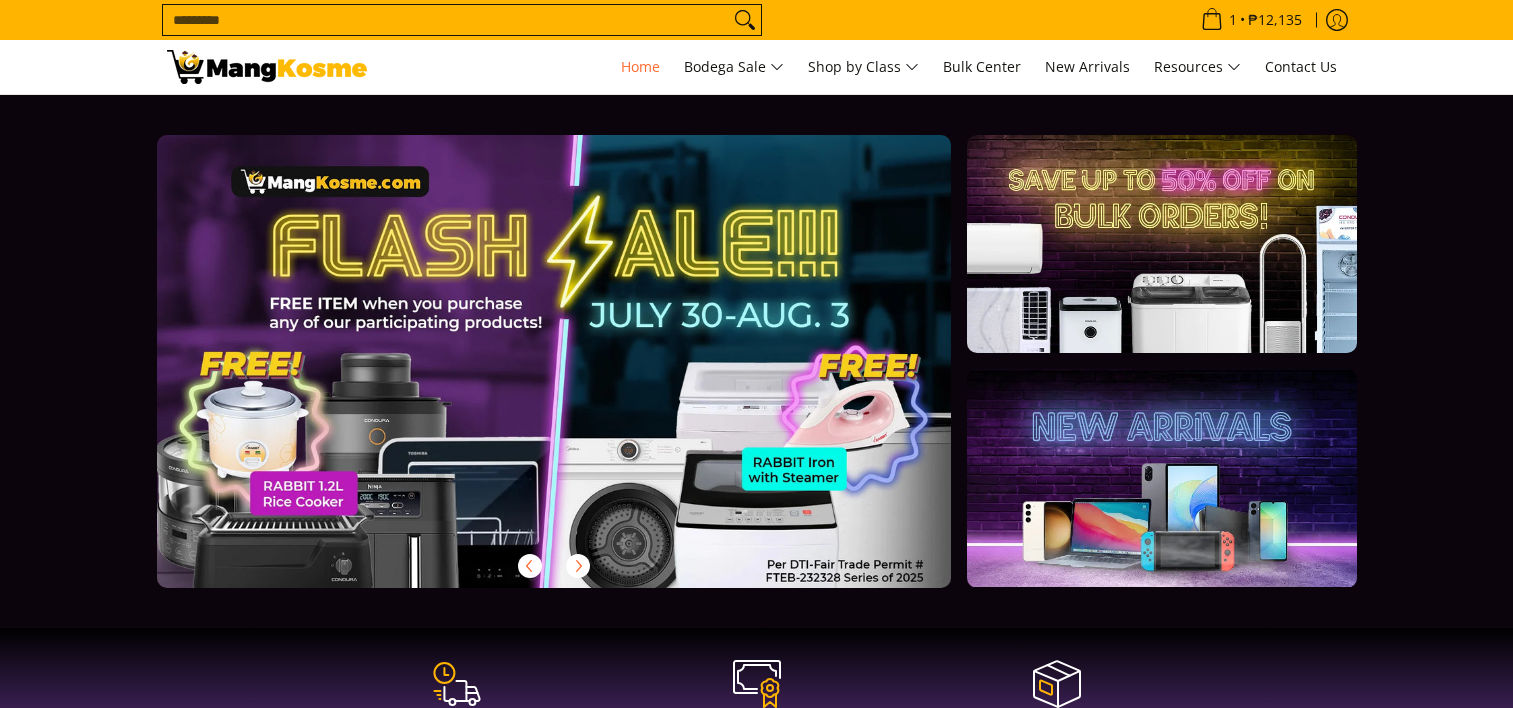 scroll, scrollTop: 0, scrollLeft: 0, axis: both 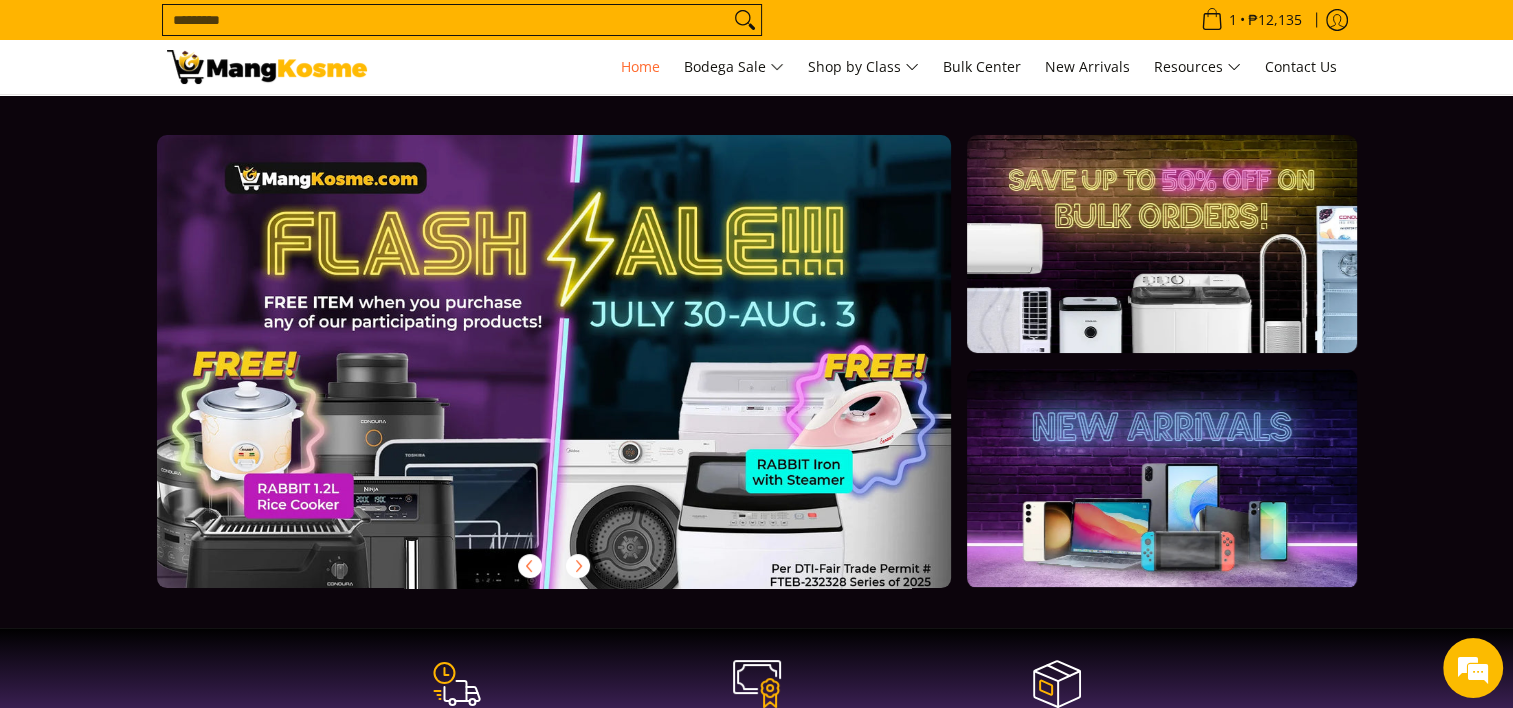 click at bounding box center (586, 377) 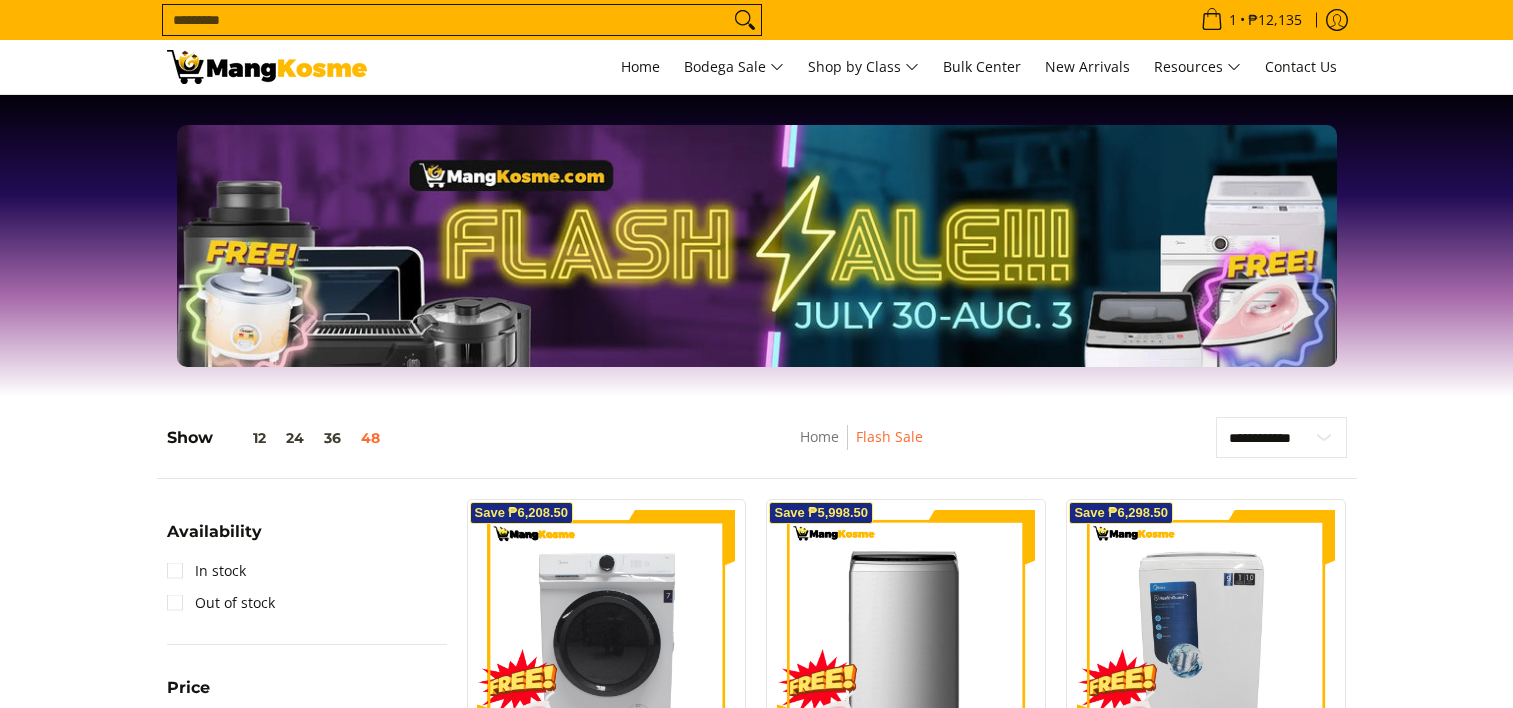 scroll, scrollTop: 400, scrollLeft: 0, axis: vertical 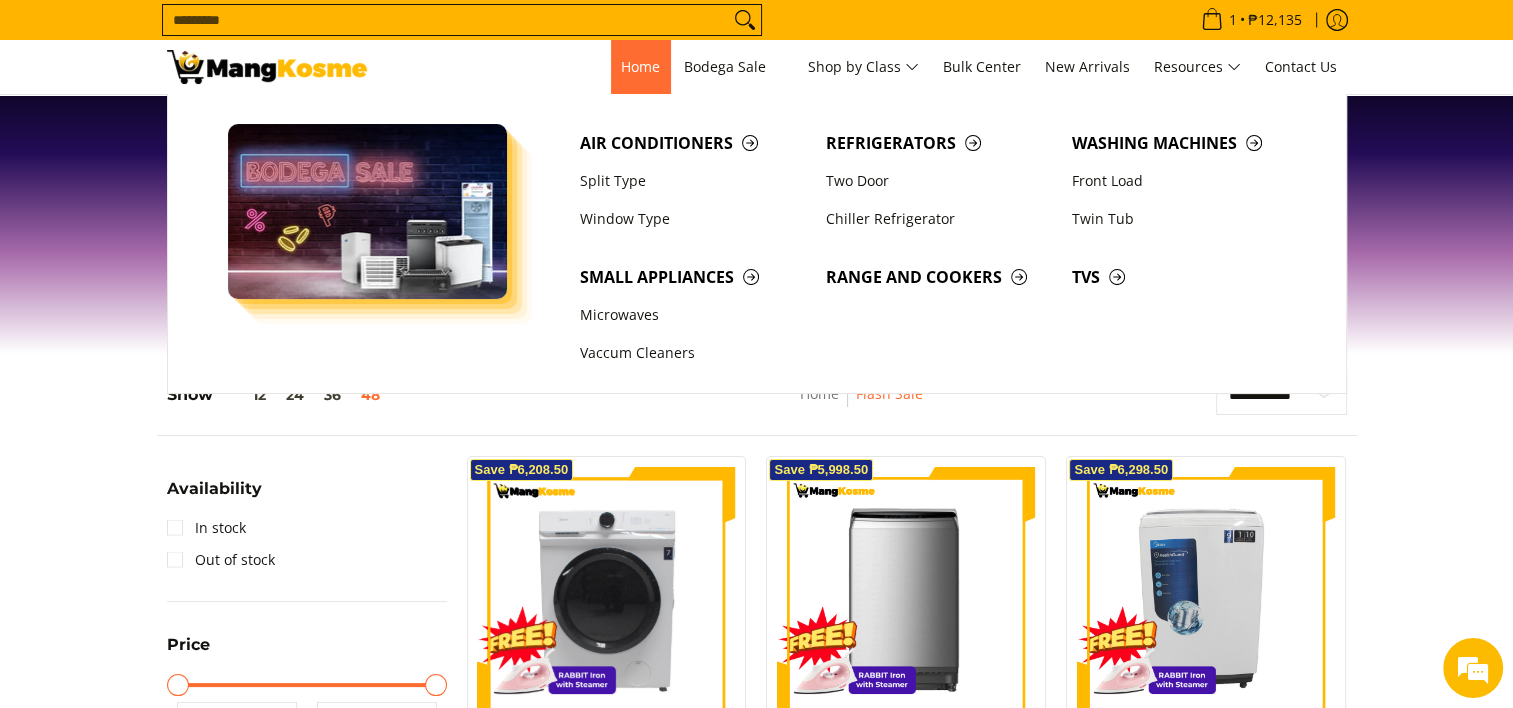 click on "Home" at bounding box center (640, 66) 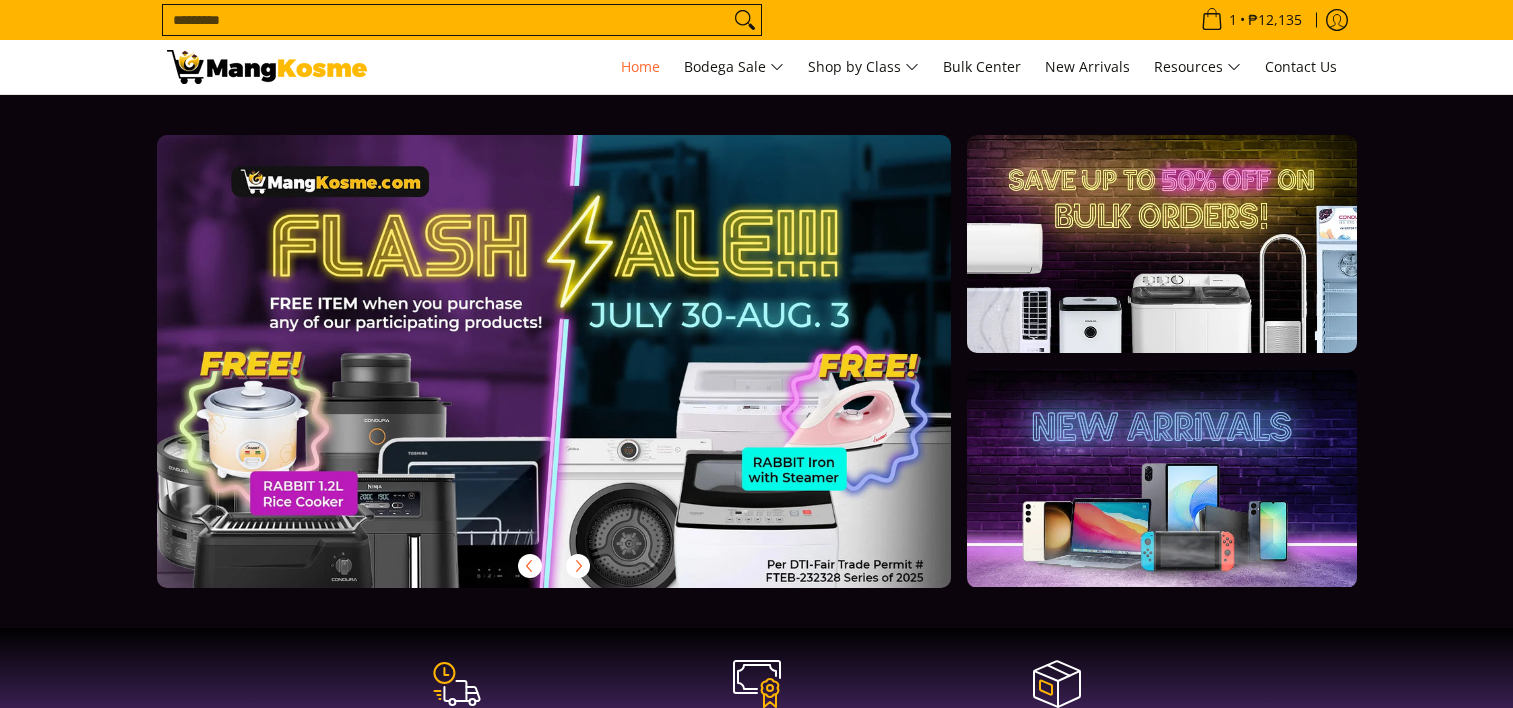 scroll, scrollTop: 700, scrollLeft: 0, axis: vertical 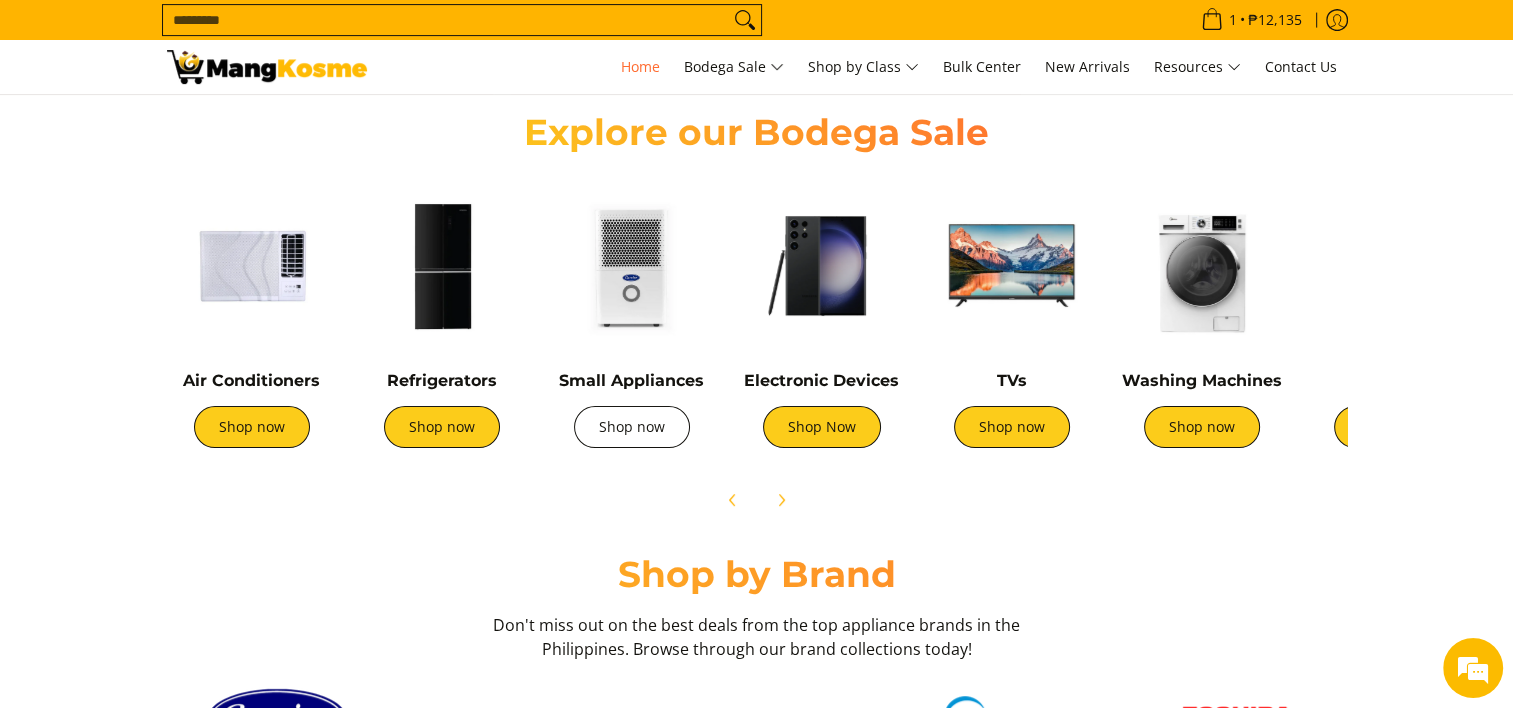 click on "Shop now" at bounding box center (632, 427) 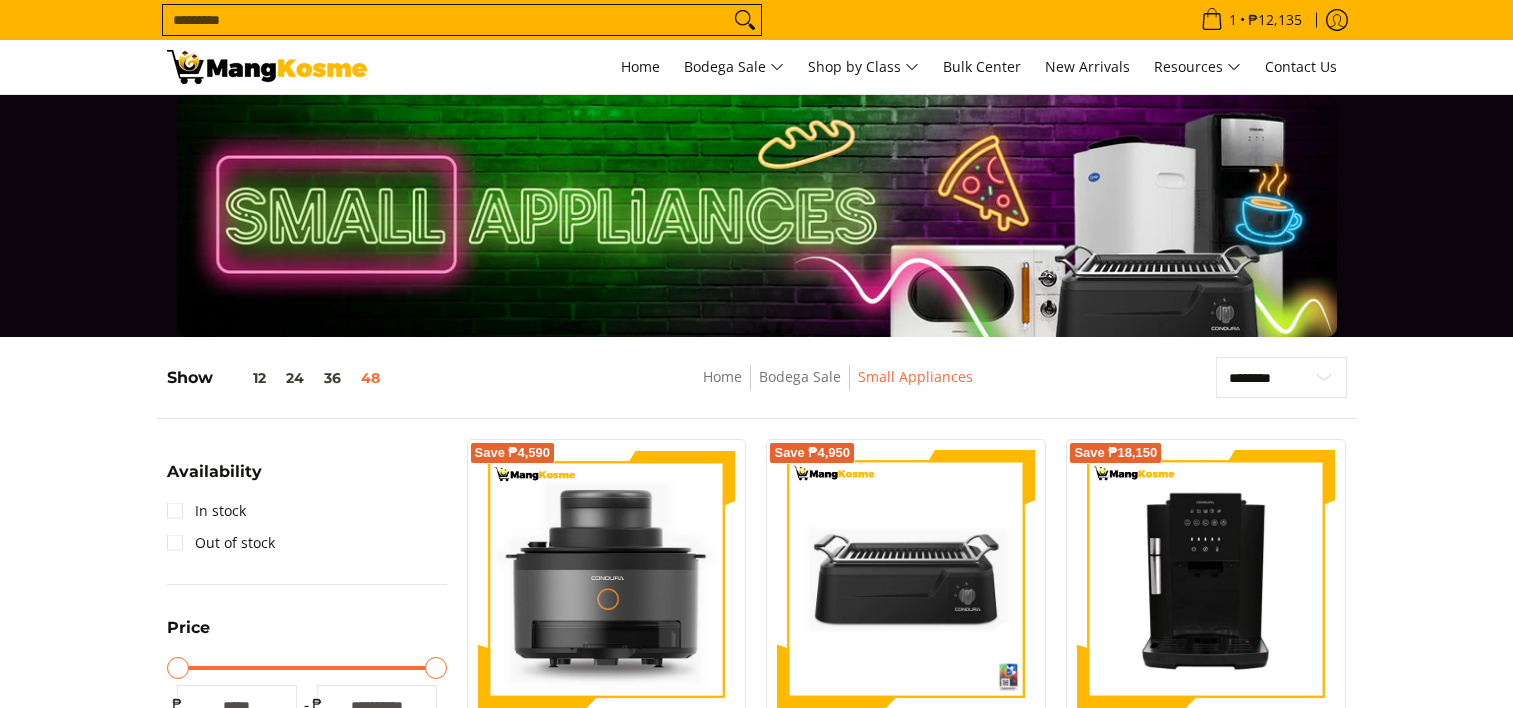 scroll, scrollTop: 700, scrollLeft: 0, axis: vertical 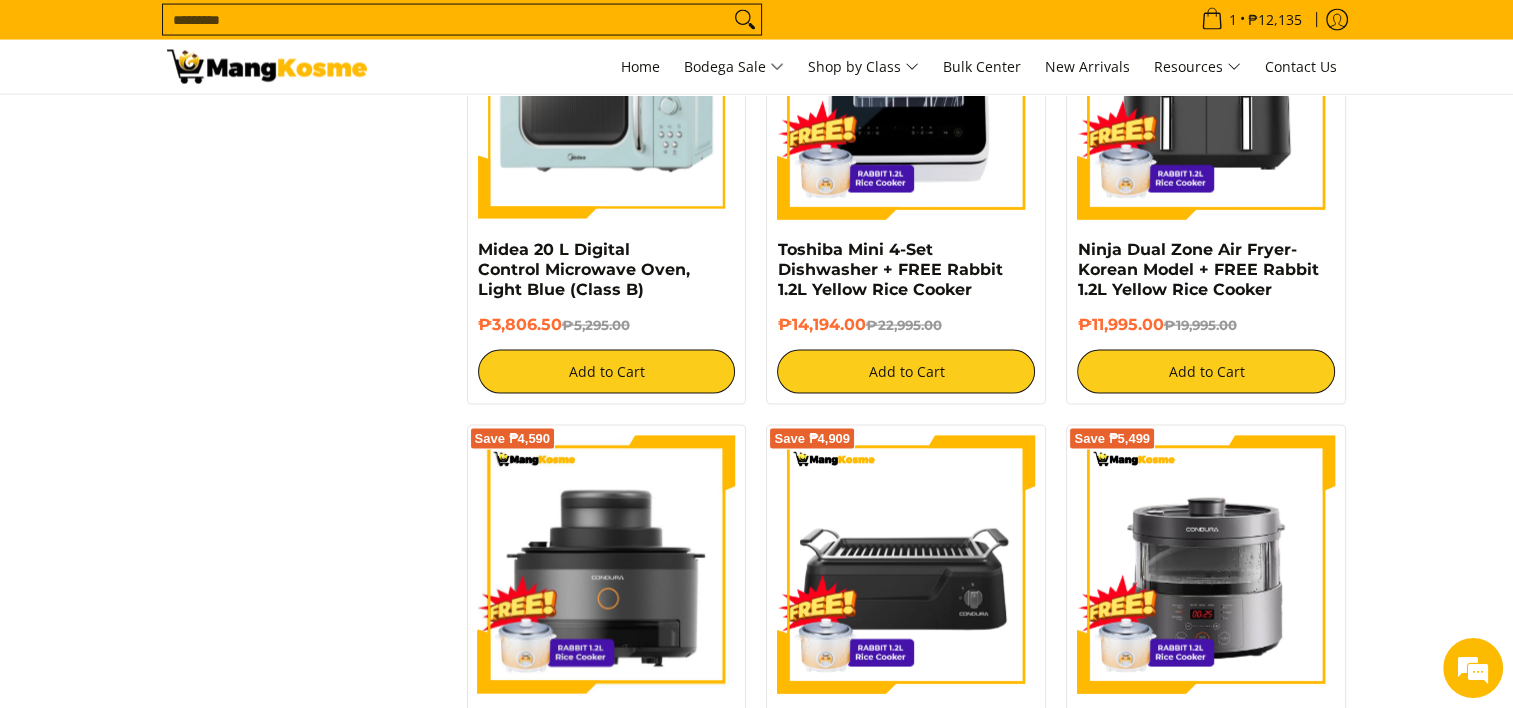 click on "**********" at bounding box center [756, -39] 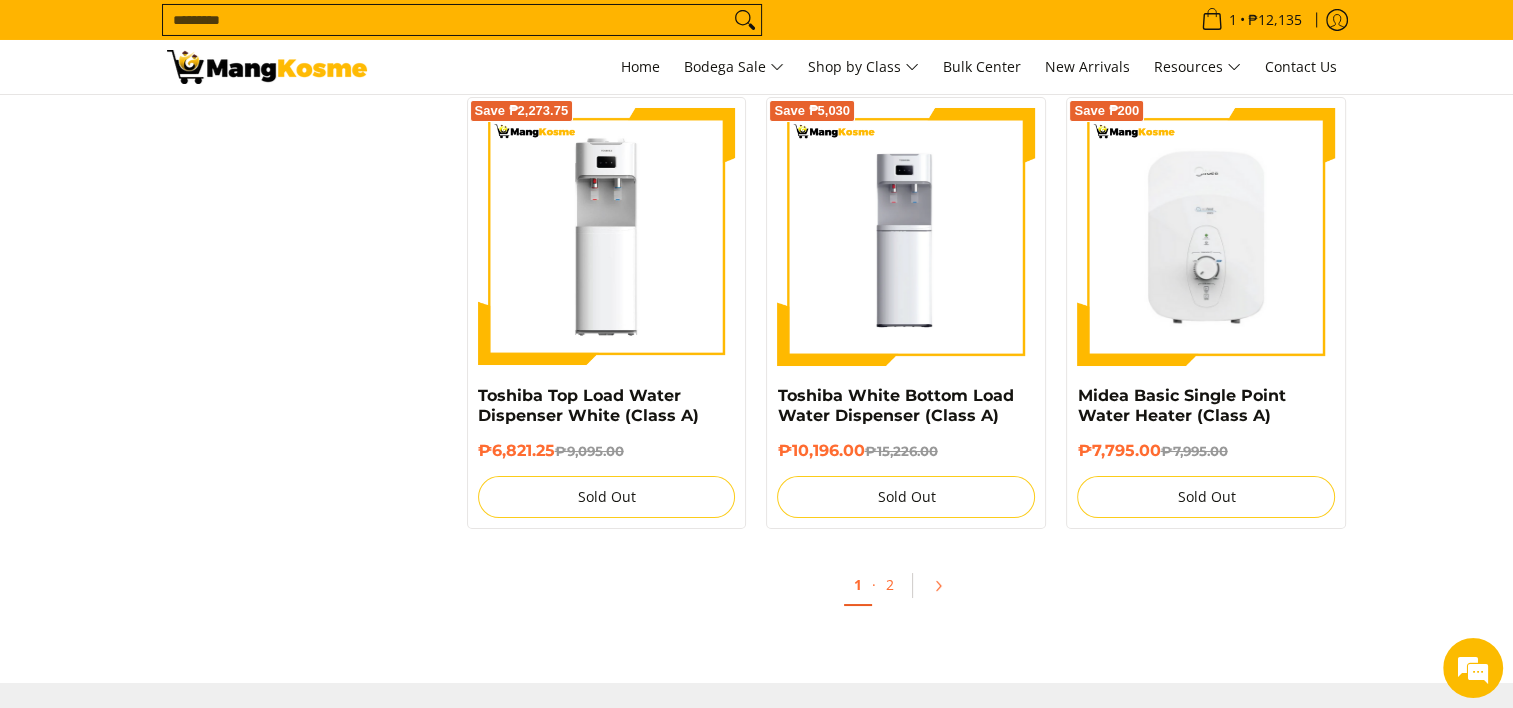 scroll, scrollTop: 7400, scrollLeft: 0, axis: vertical 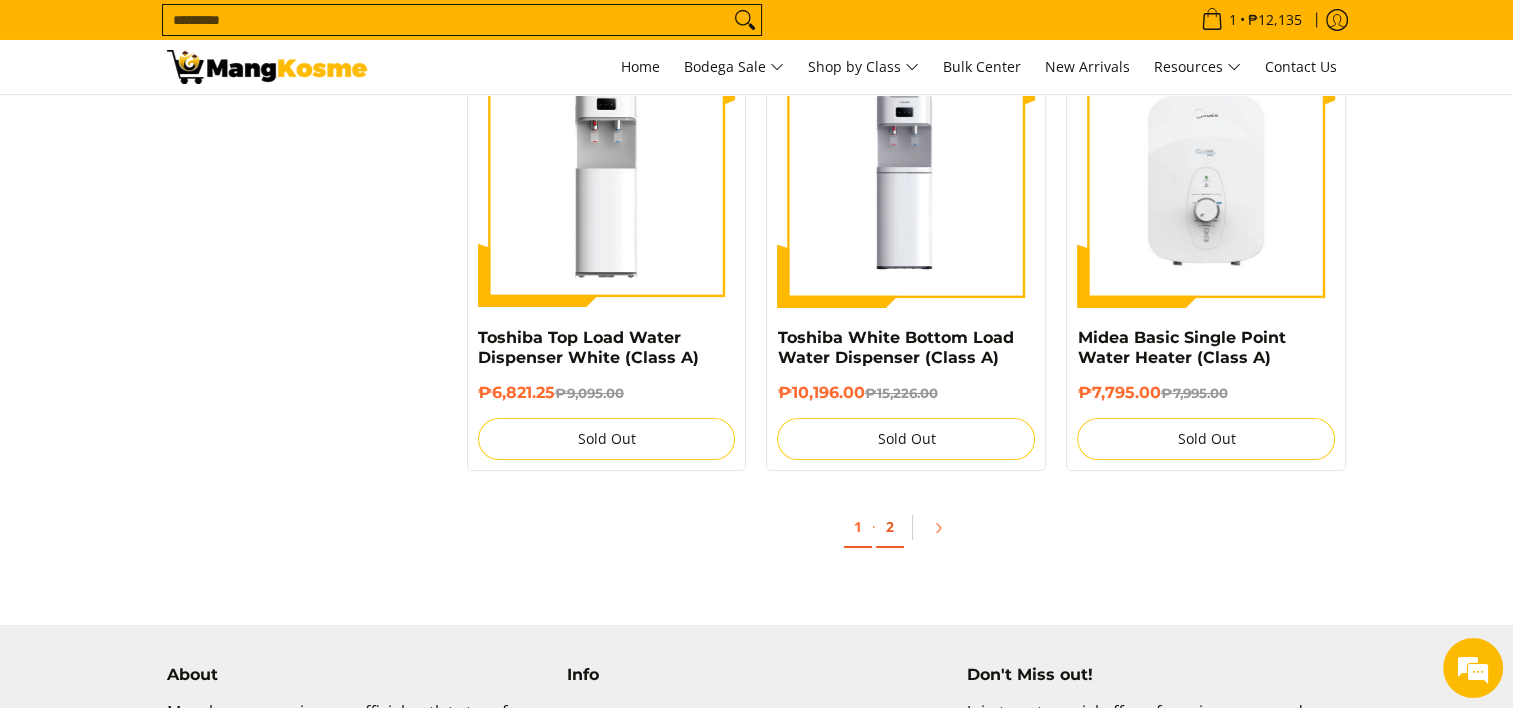 click on "2" at bounding box center [890, 527] 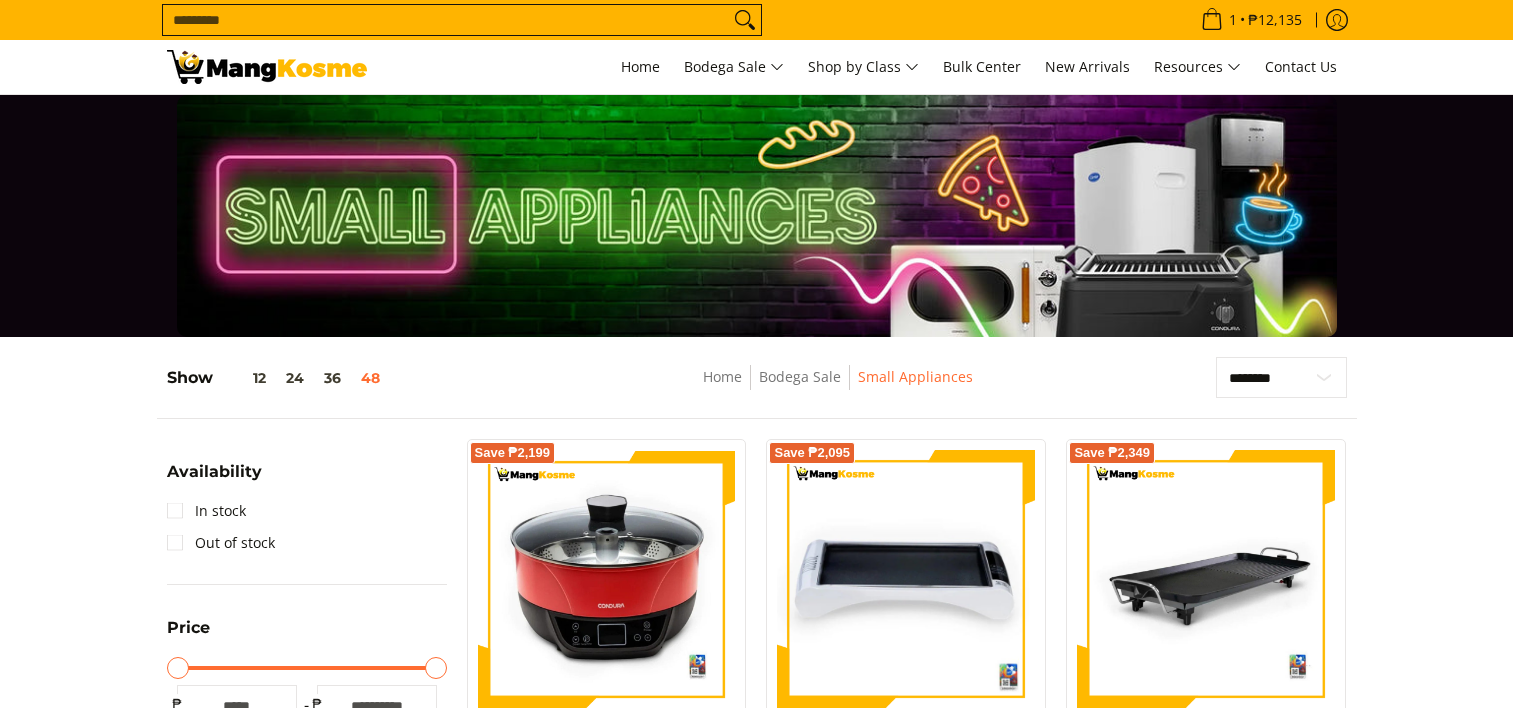 scroll, scrollTop: 400, scrollLeft: 0, axis: vertical 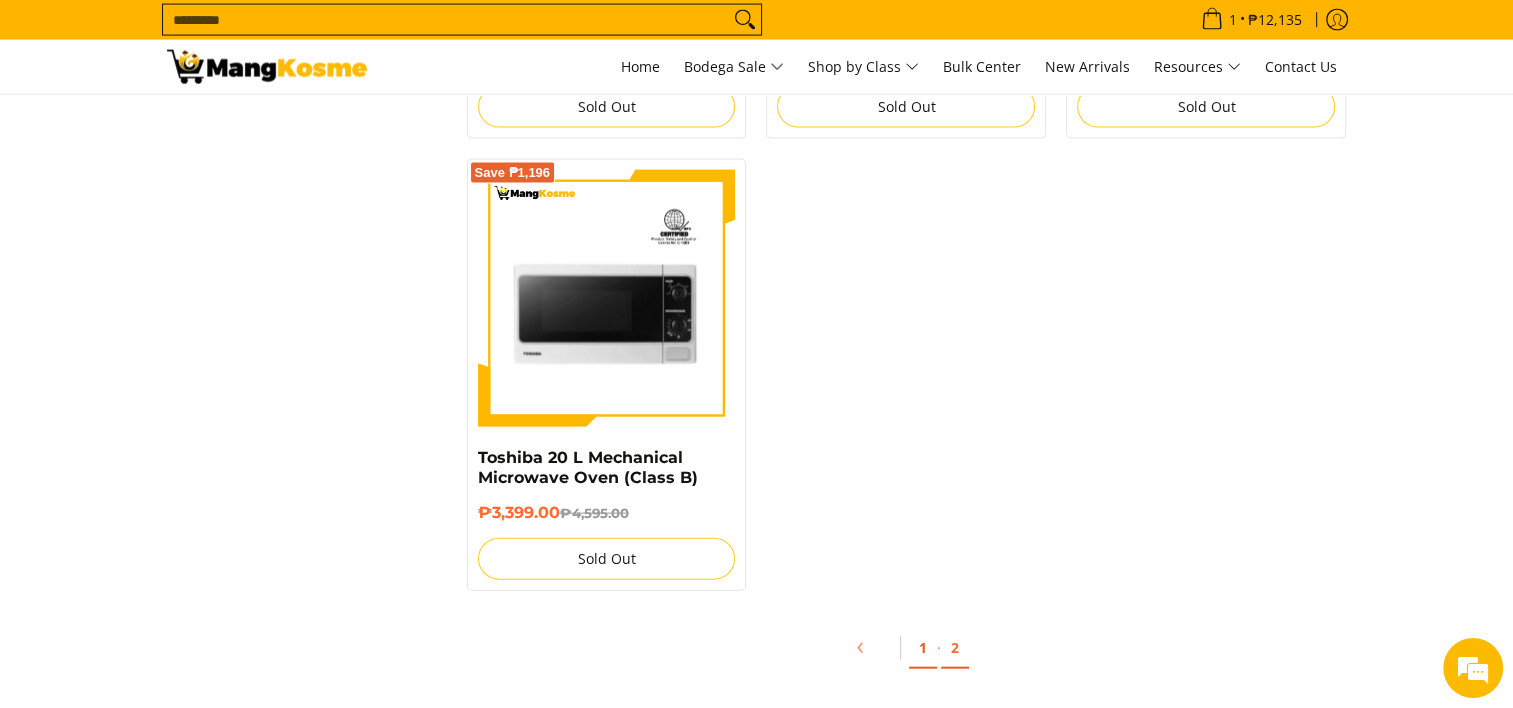 click on "1" at bounding box center [923, 648] 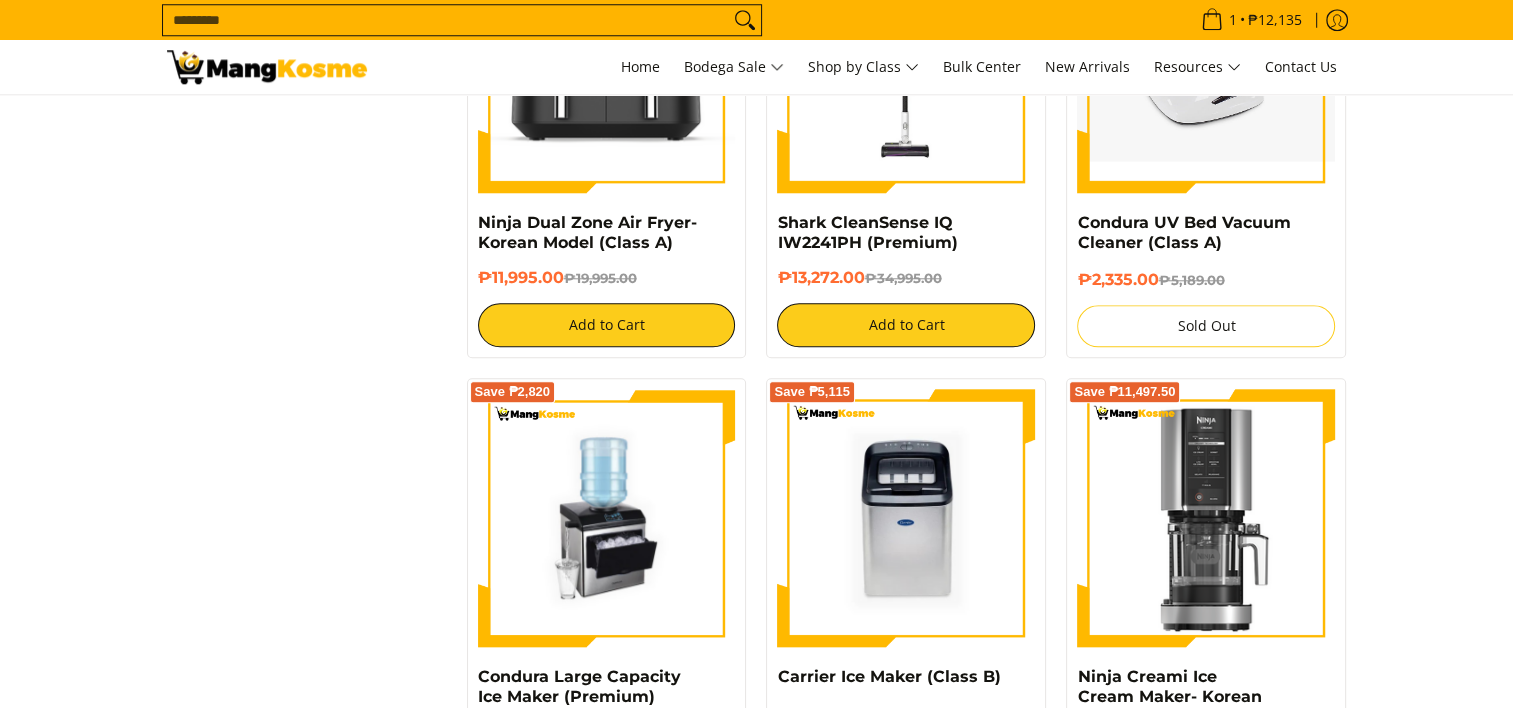 scroll, scrollTop: 0, scrollLeft: 0, axis: both 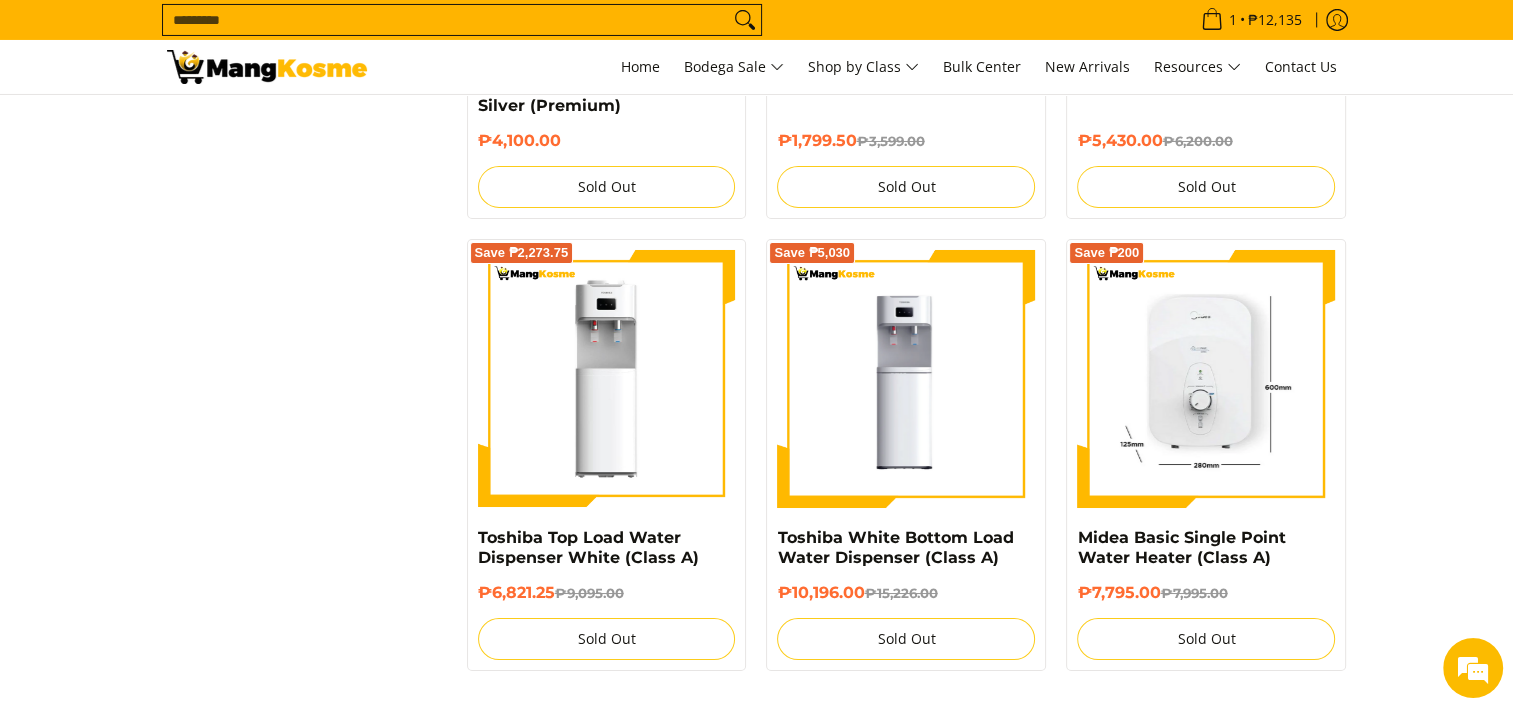 click at bounding box center (1206, 379) 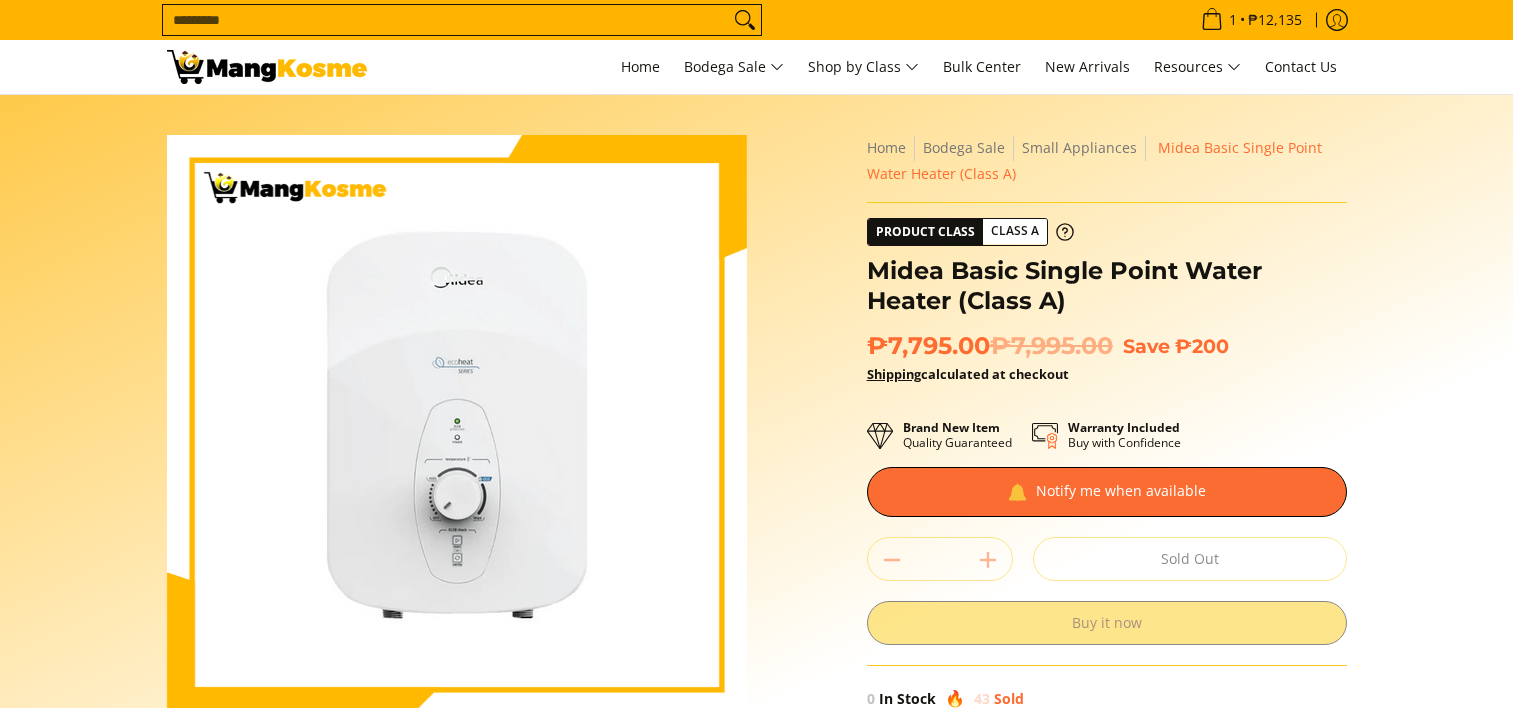 scroll, scrollTop: 0, scrollLeft: 0, axis: both 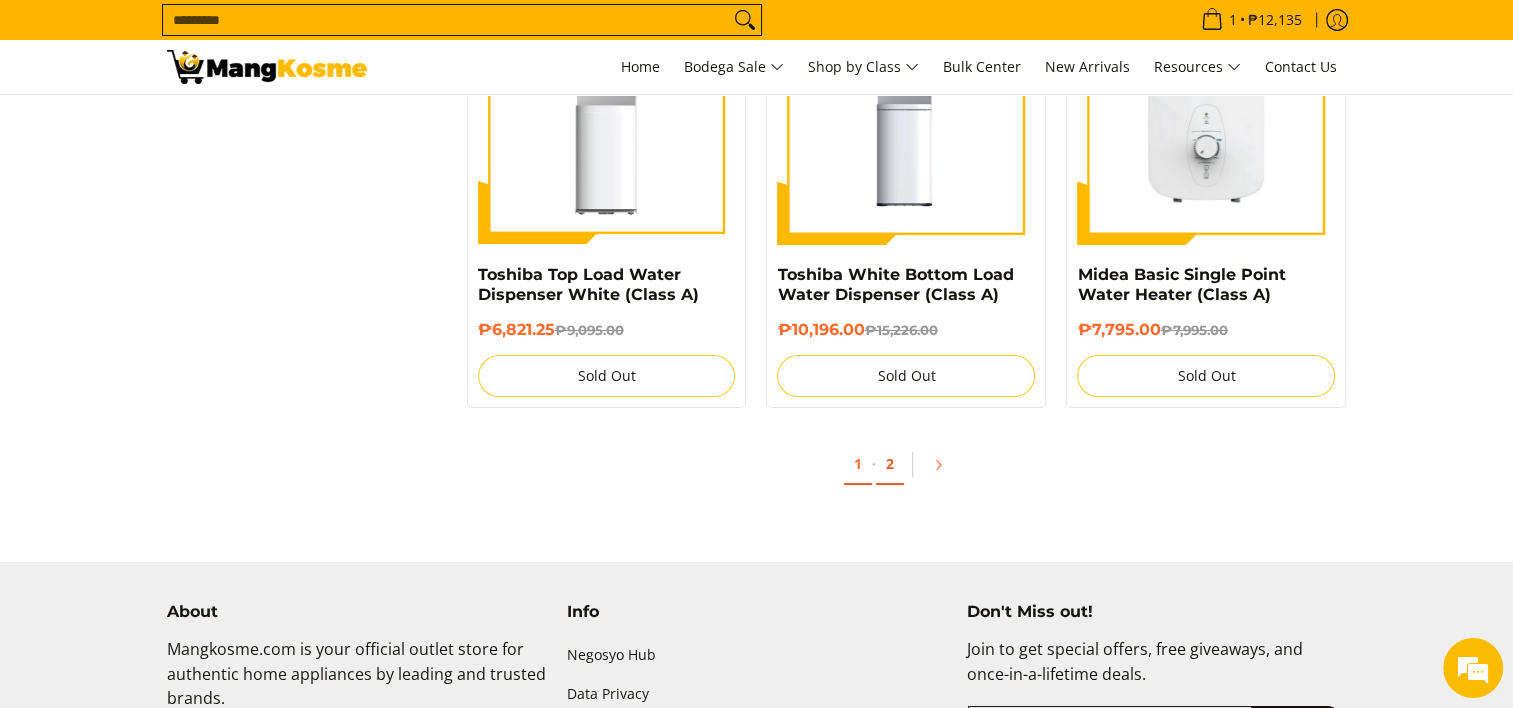 click on "2" at bounding box center (890, 464) 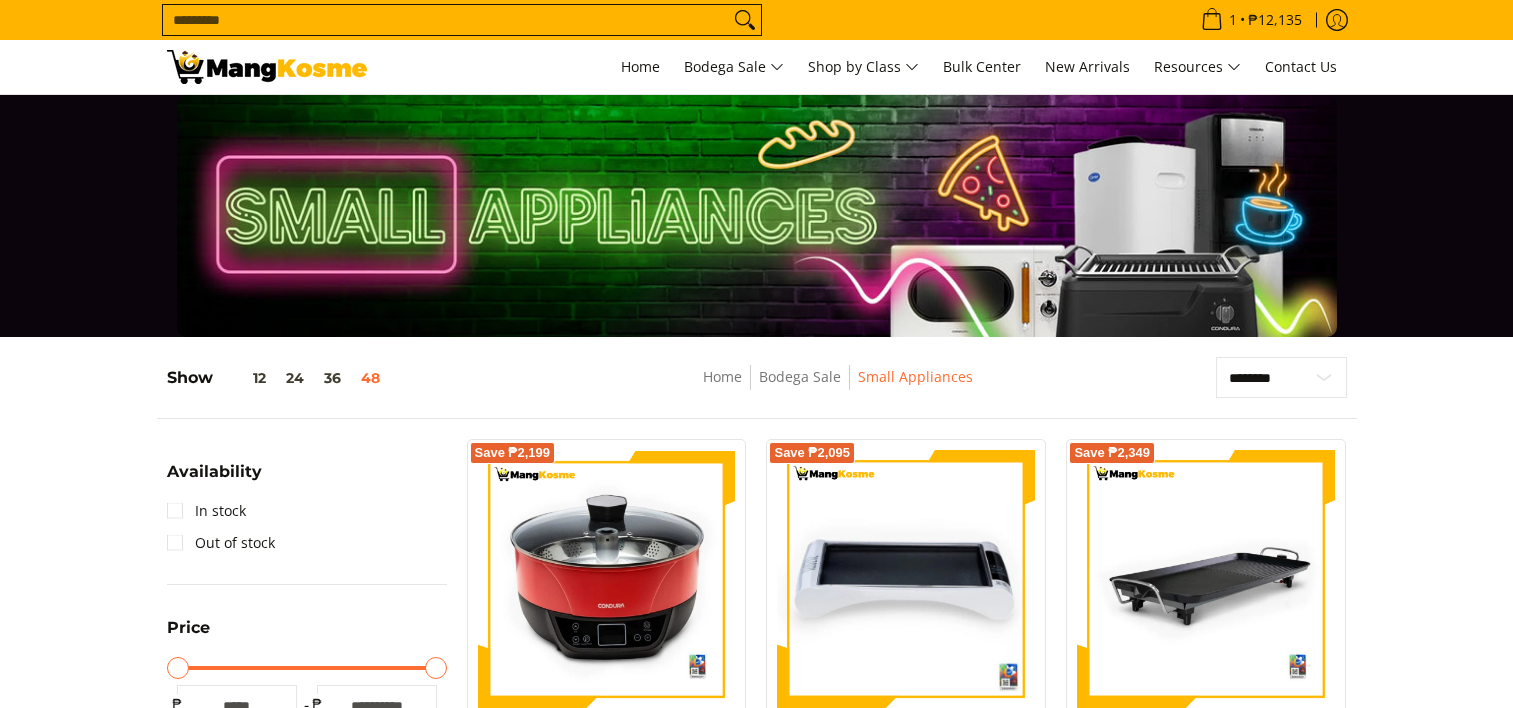 scroll, scrollTop: 100, scrollLeft: 0, axis: vertical 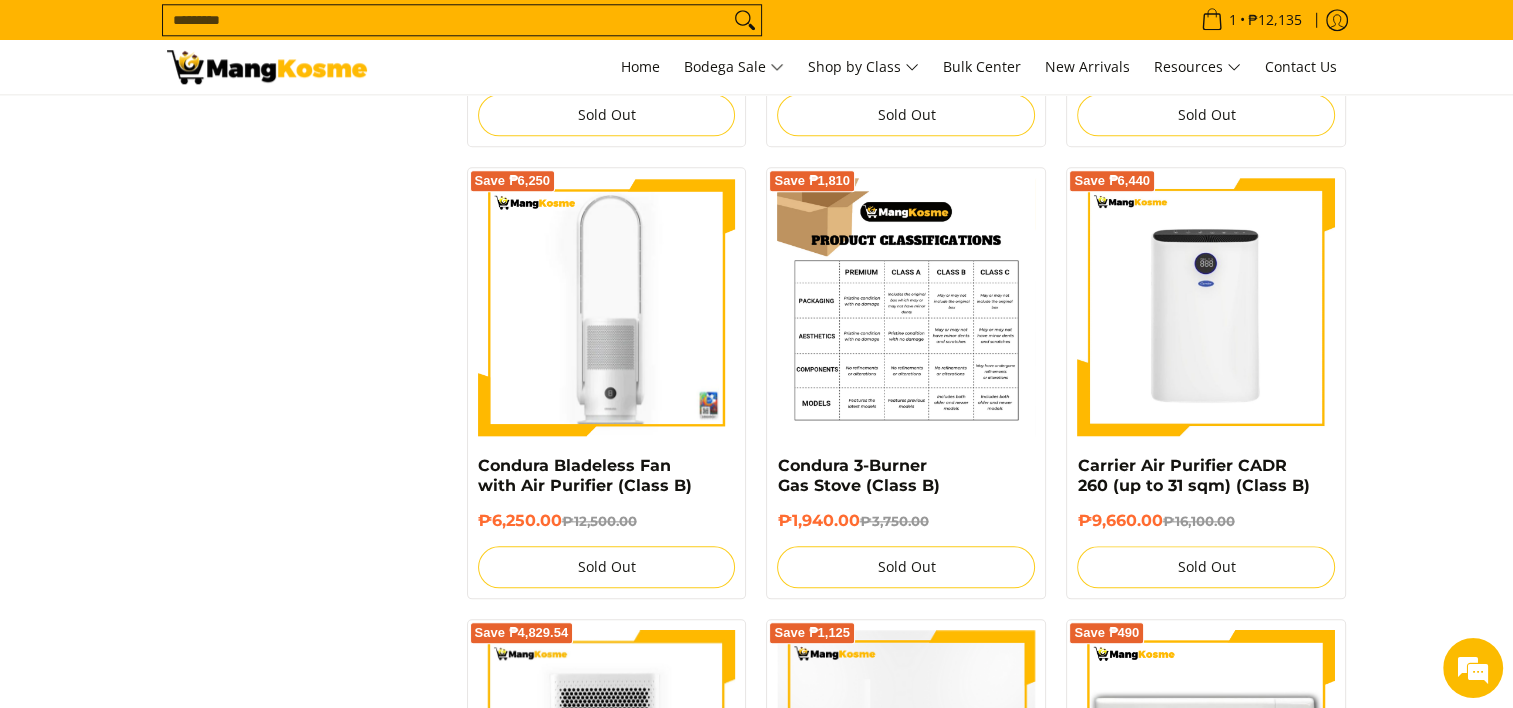click at bounding box center [906, 307] 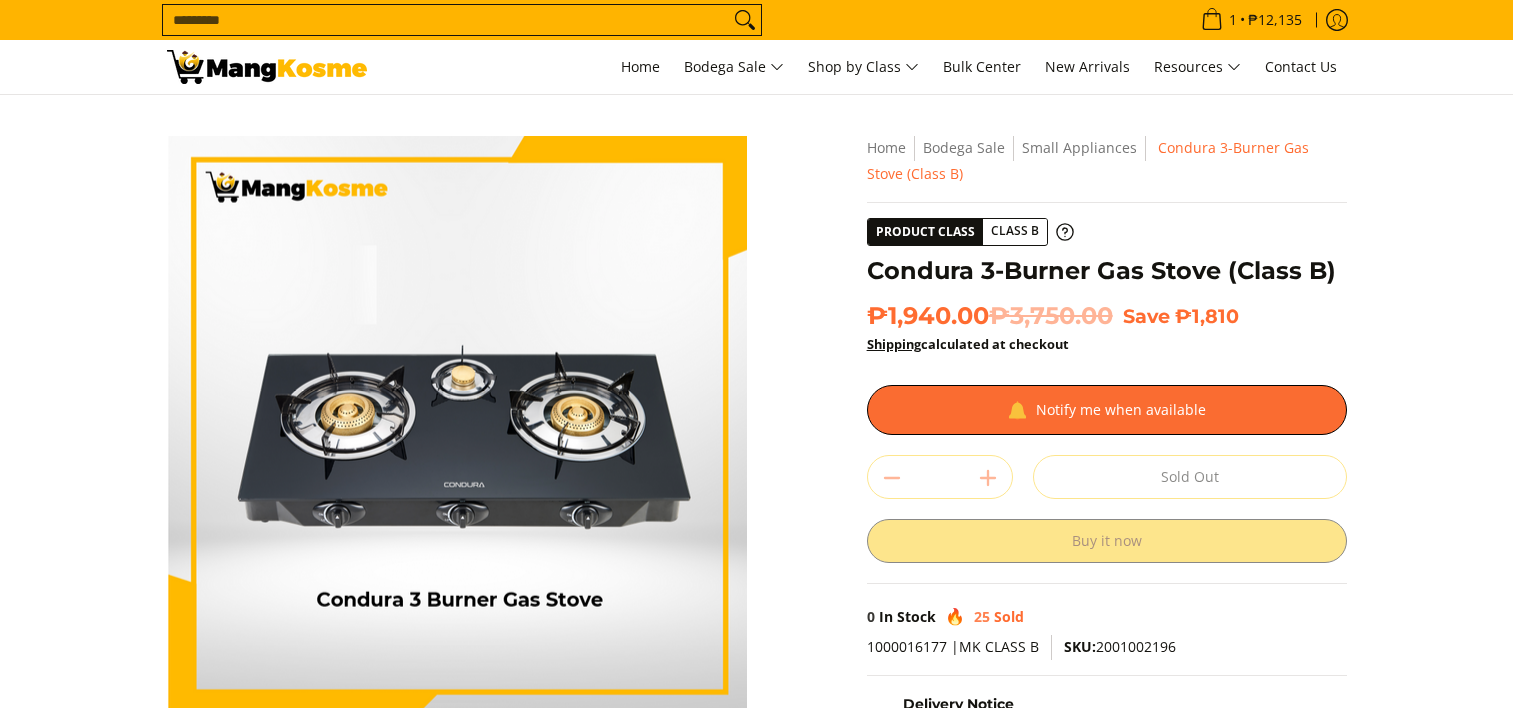 scroll, scrollTop: 0, scrollLeft: 0, axis: both 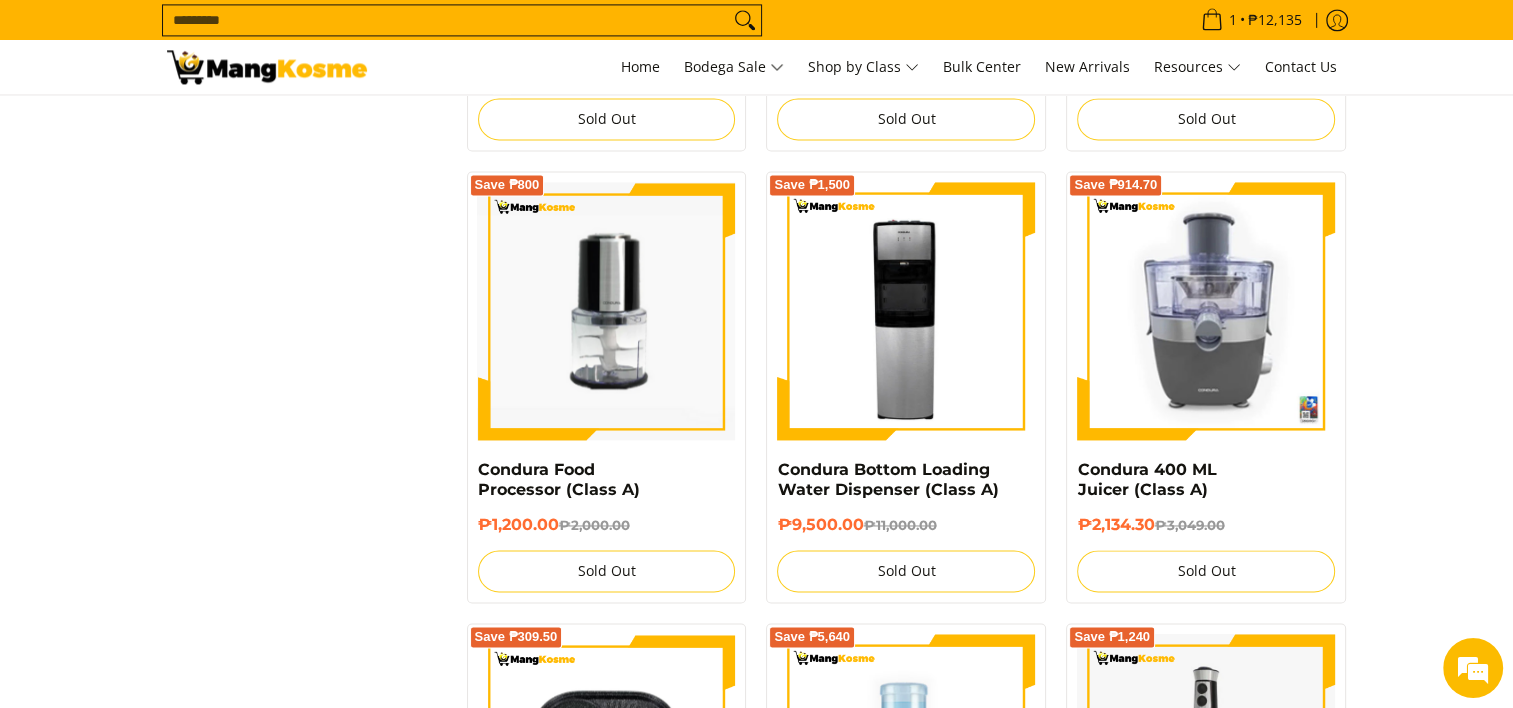 click at bounding box center (607, 311) 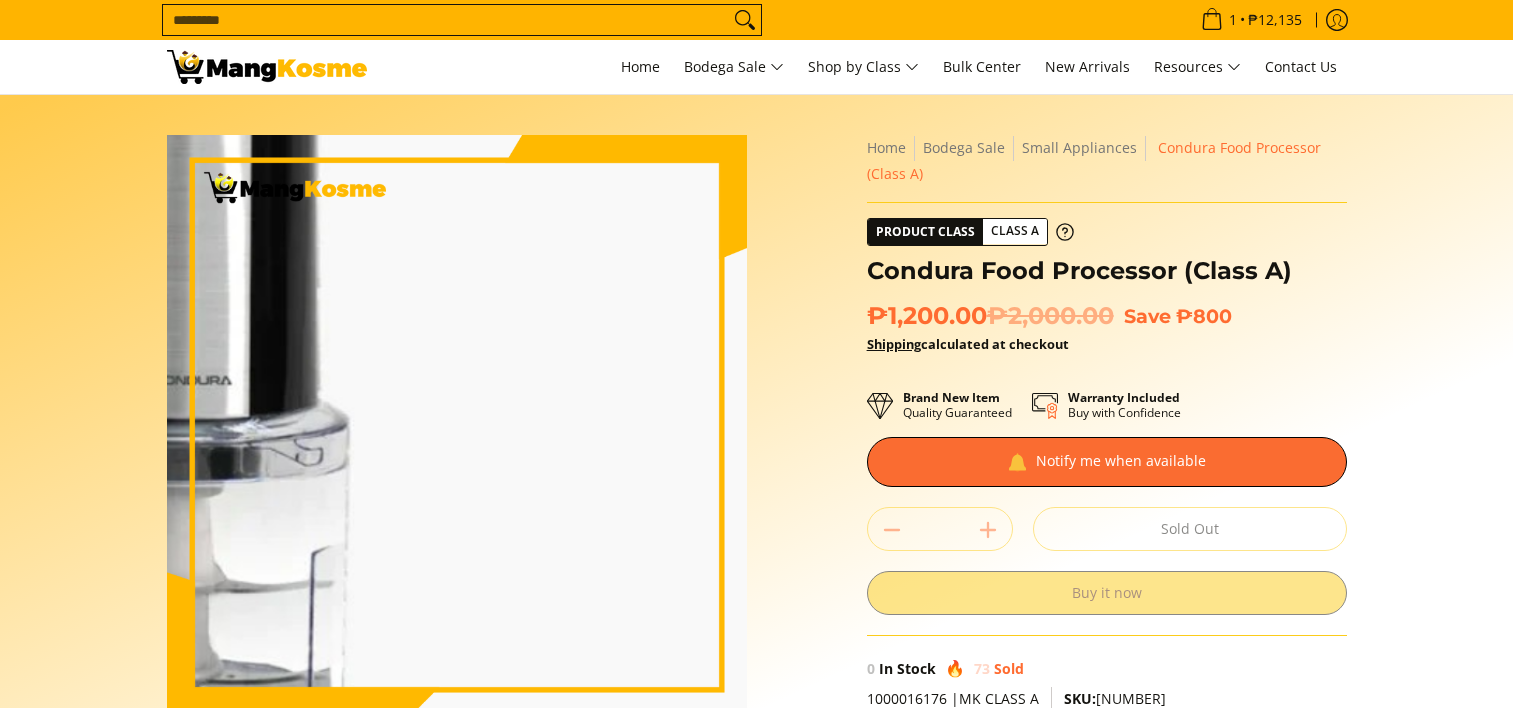 scroll, scrollTop: 0, scrollLeft: 0, axis: both 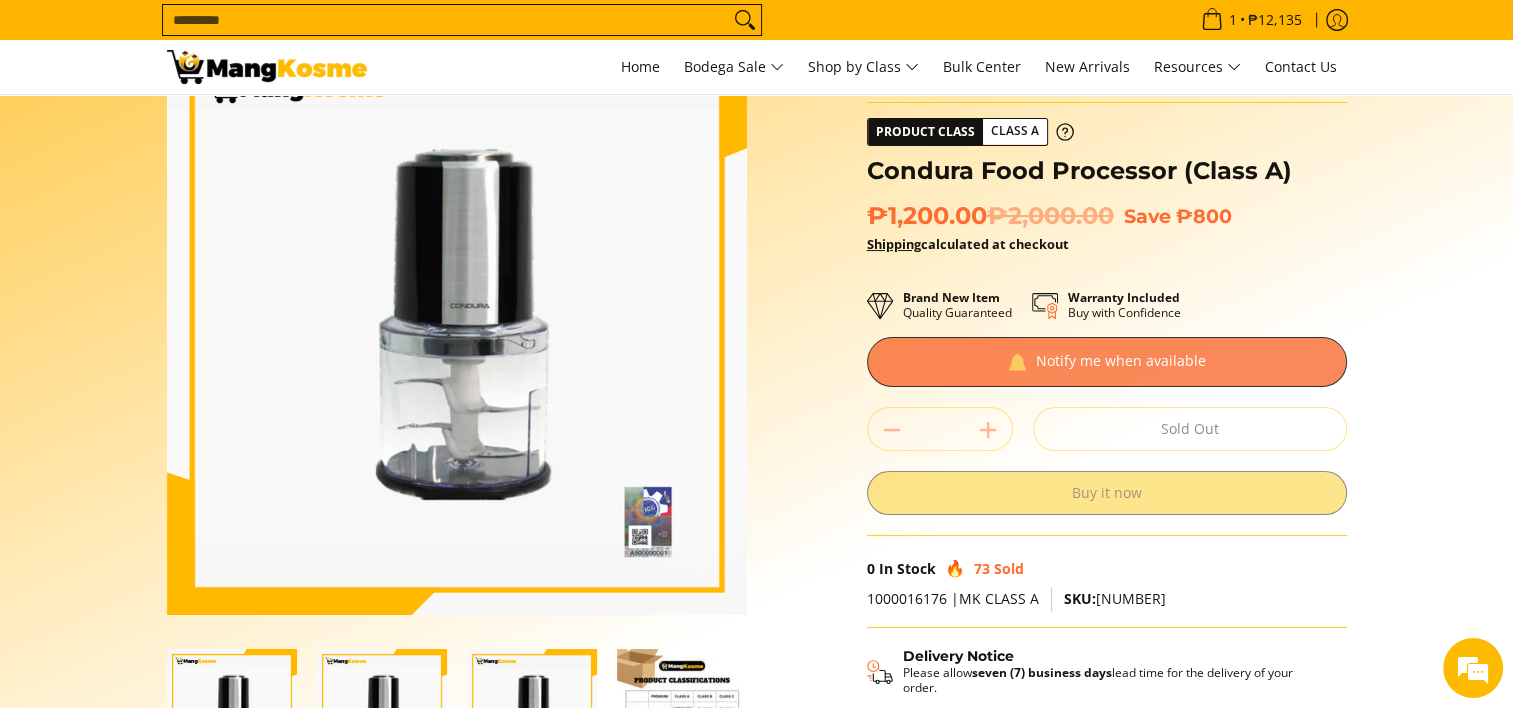 click at bounding box center [1107, 362] 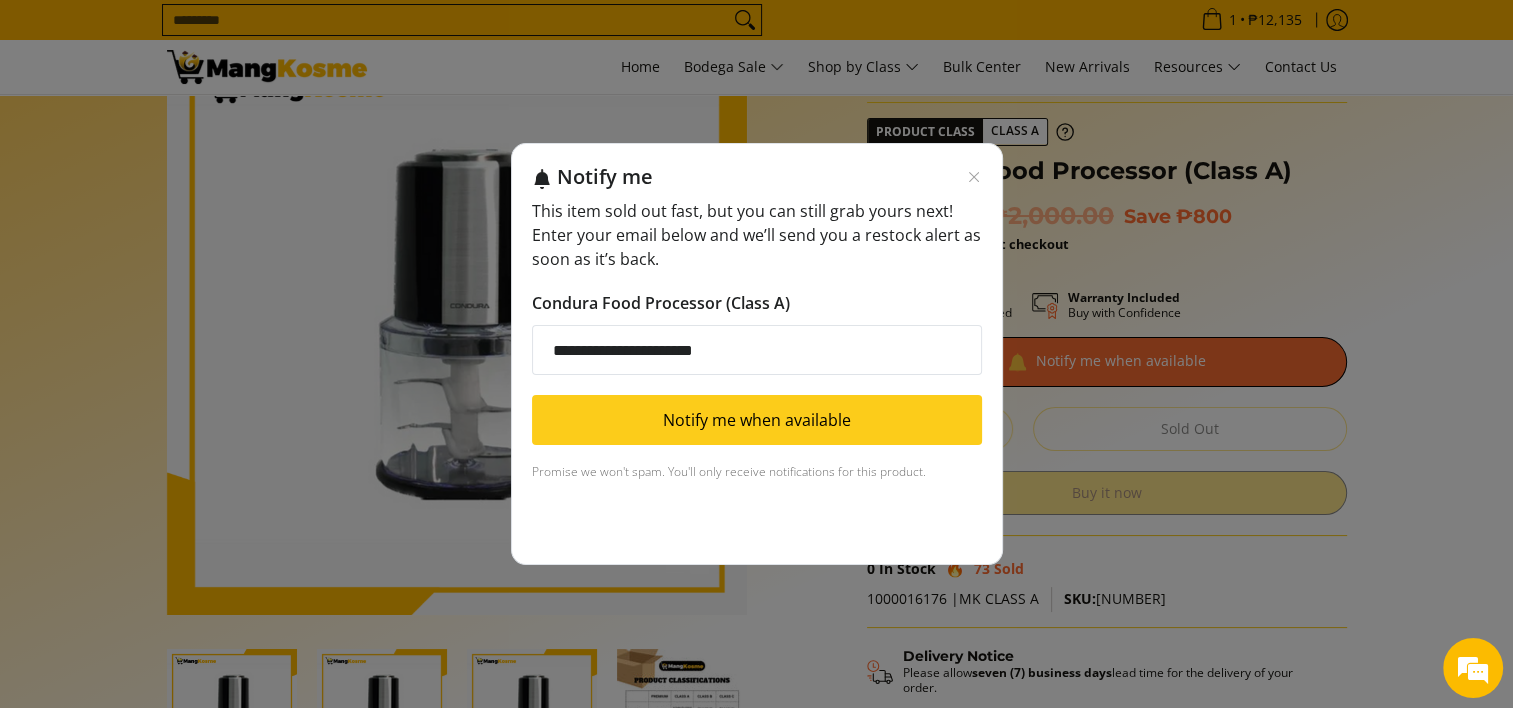 drag, startPoint x: 678, startPoint y: 421, endPoint x: 1155, endPoint y: 122, distance: 562.9654 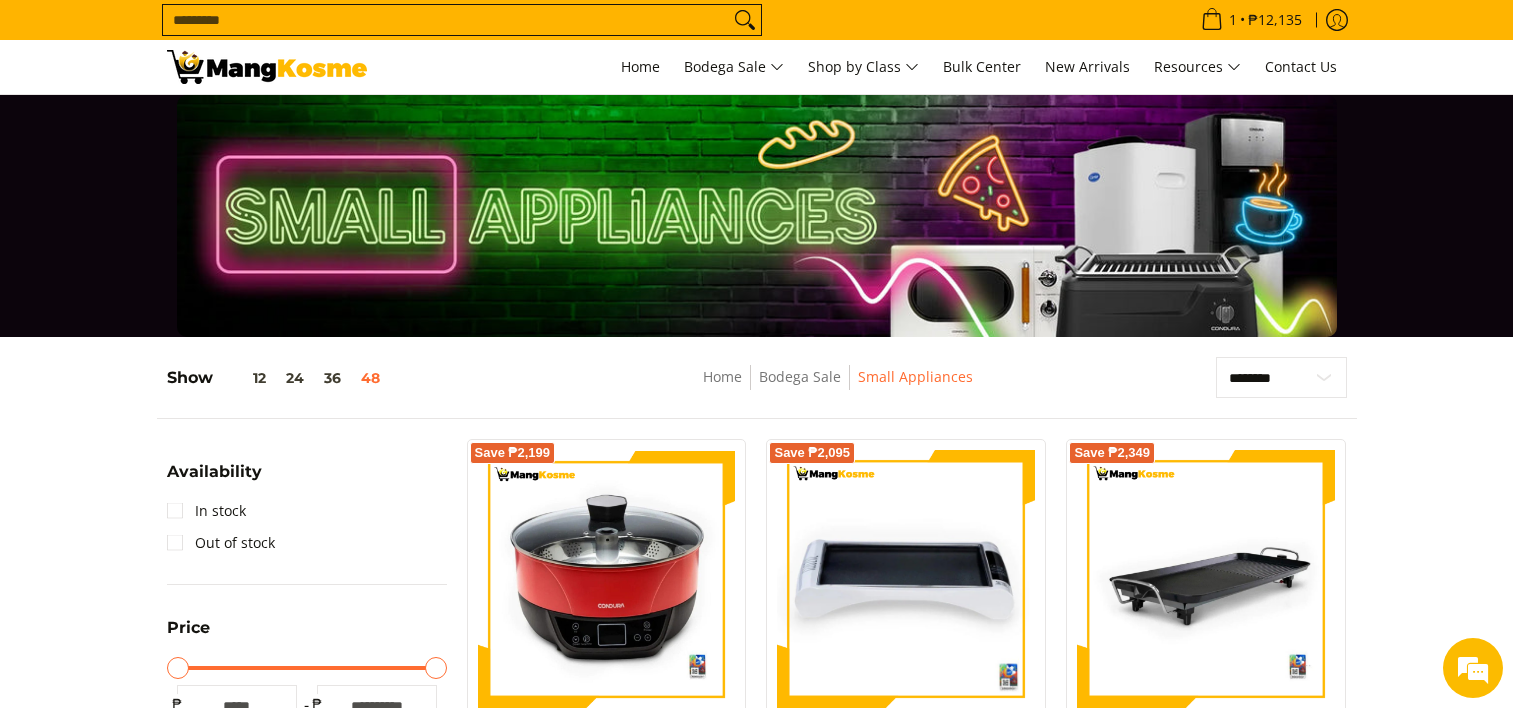 scroll, scrollTop: 3000, scrollLeft: 0, axis: vertical 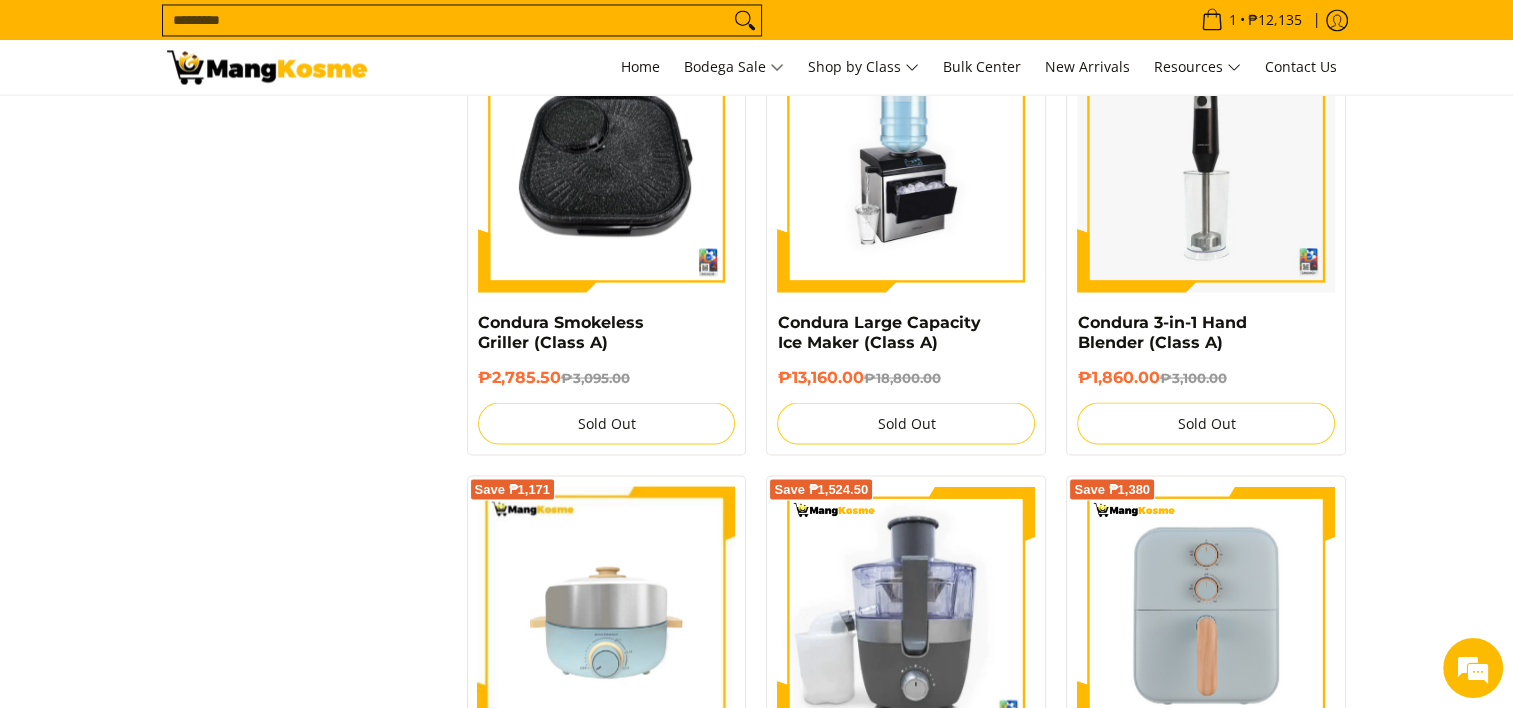 click on "Search..." at bounding box center [446, 20] 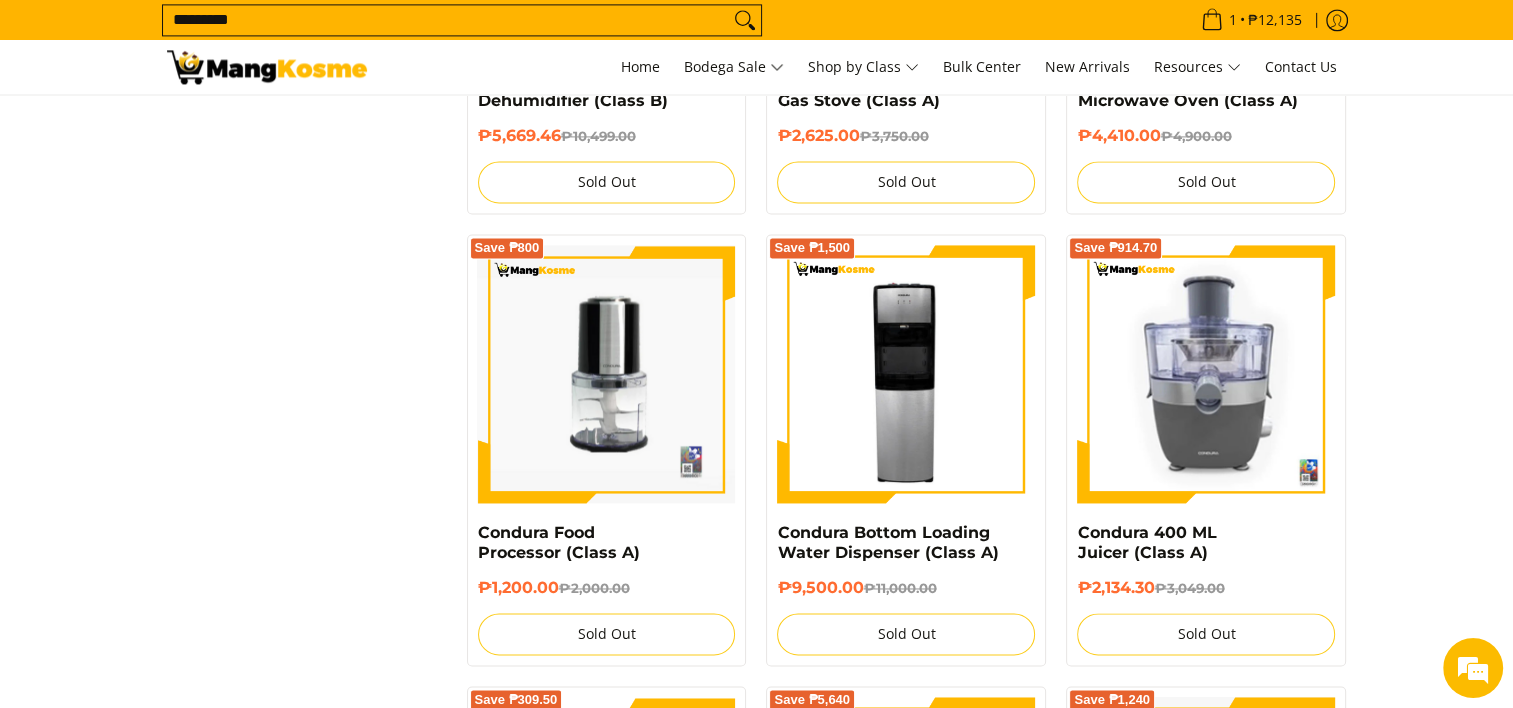 scroll, scrollTop: 2904, scrollLeft: 0, axis: vertical 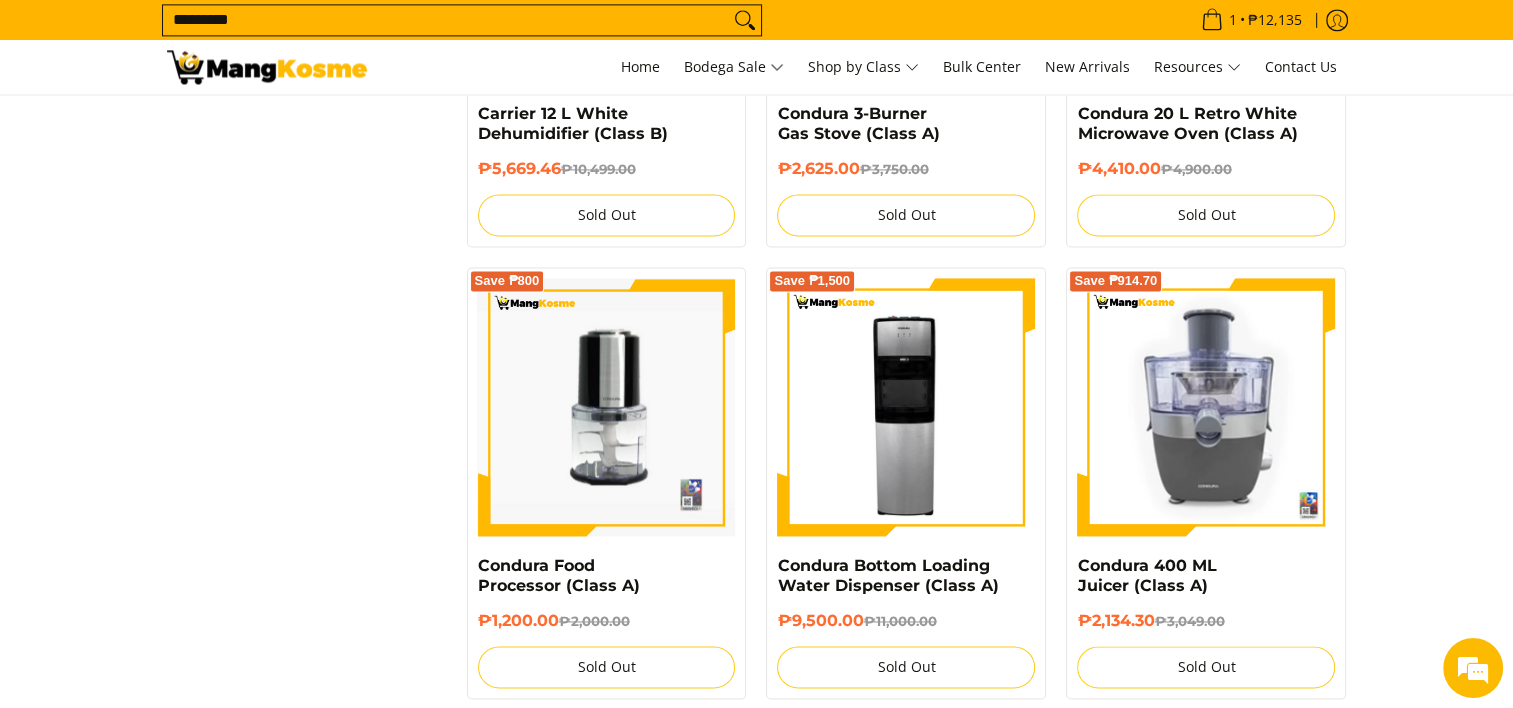 type on "*********" 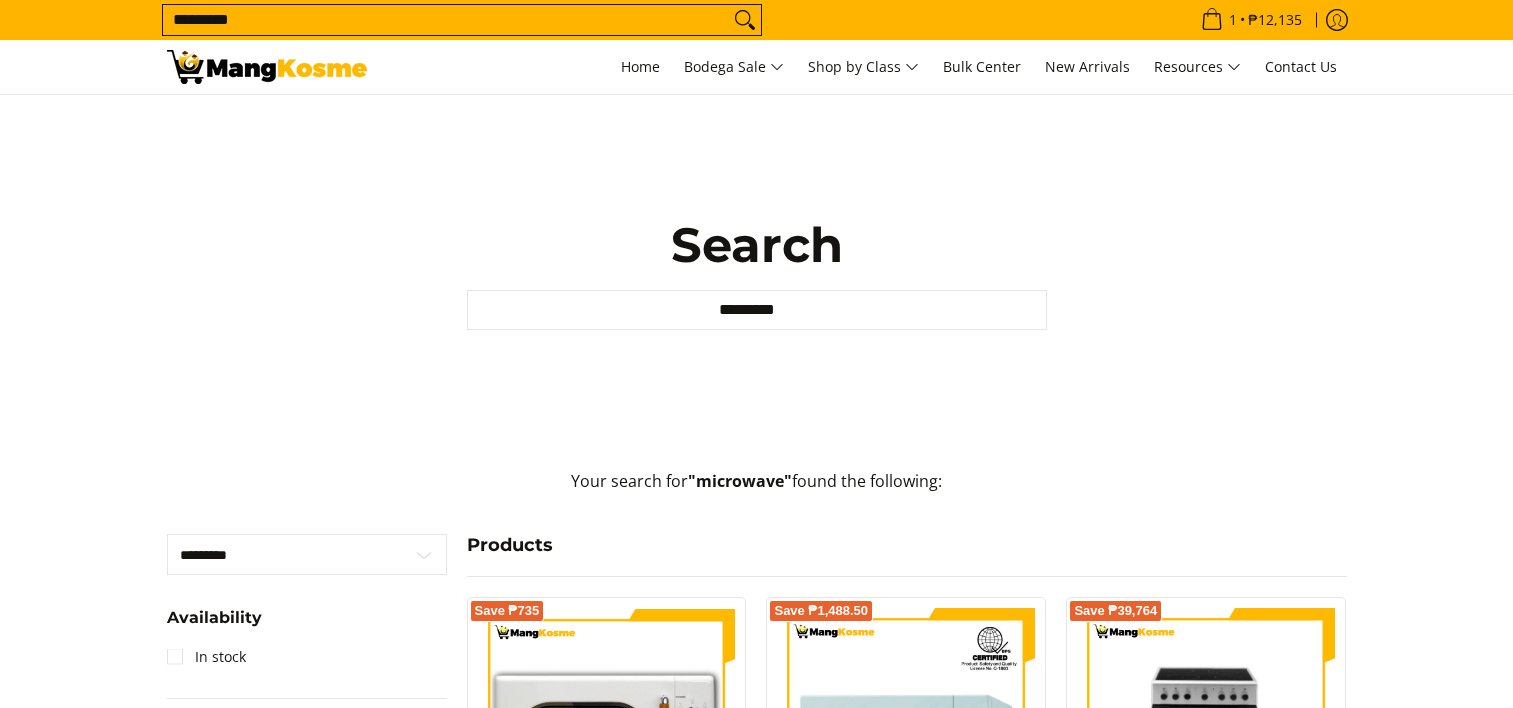 scroll, scrollTop: 0, scrollLeft: 0, axis: both 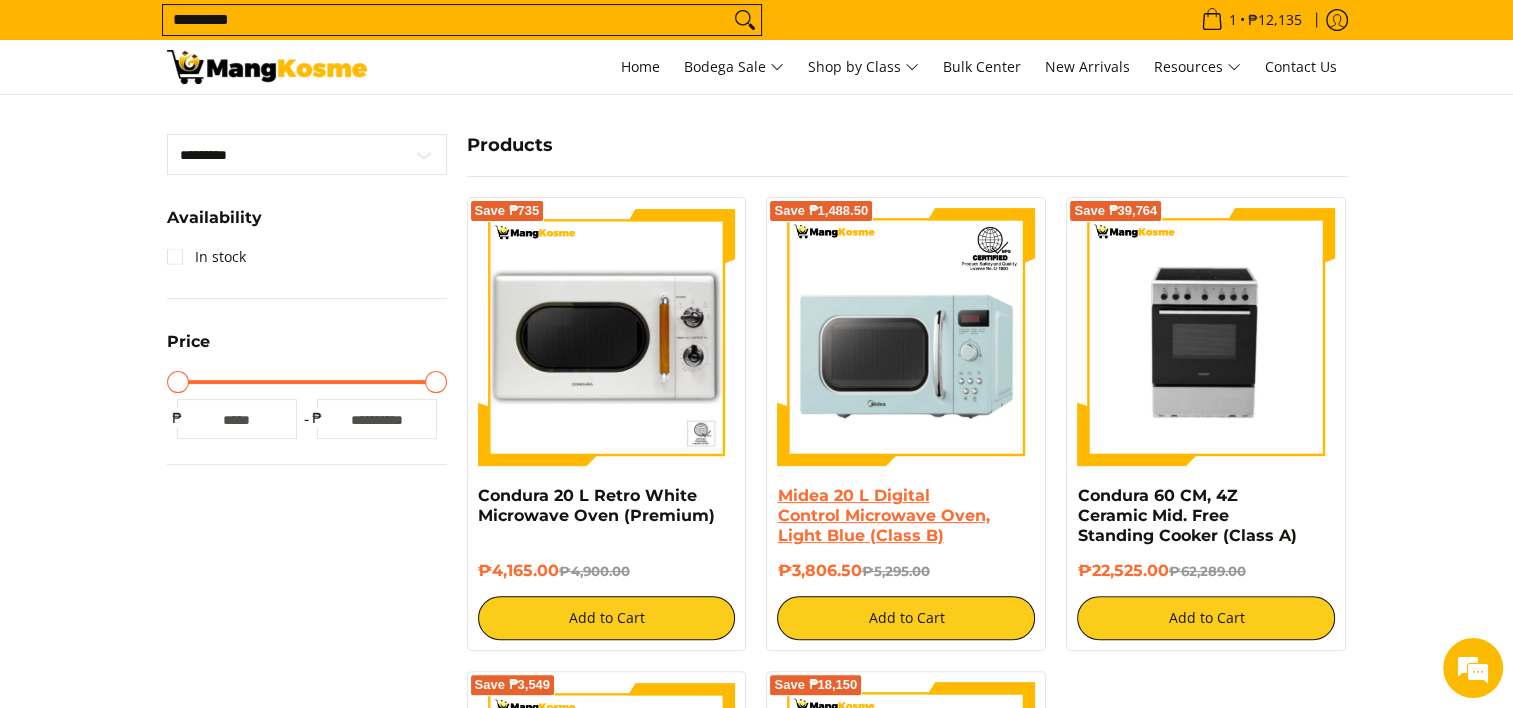 click on "Midea 20 L Digital Control Microwave Oven, Light Blue (Class B)" at bounding box center [883, 515] 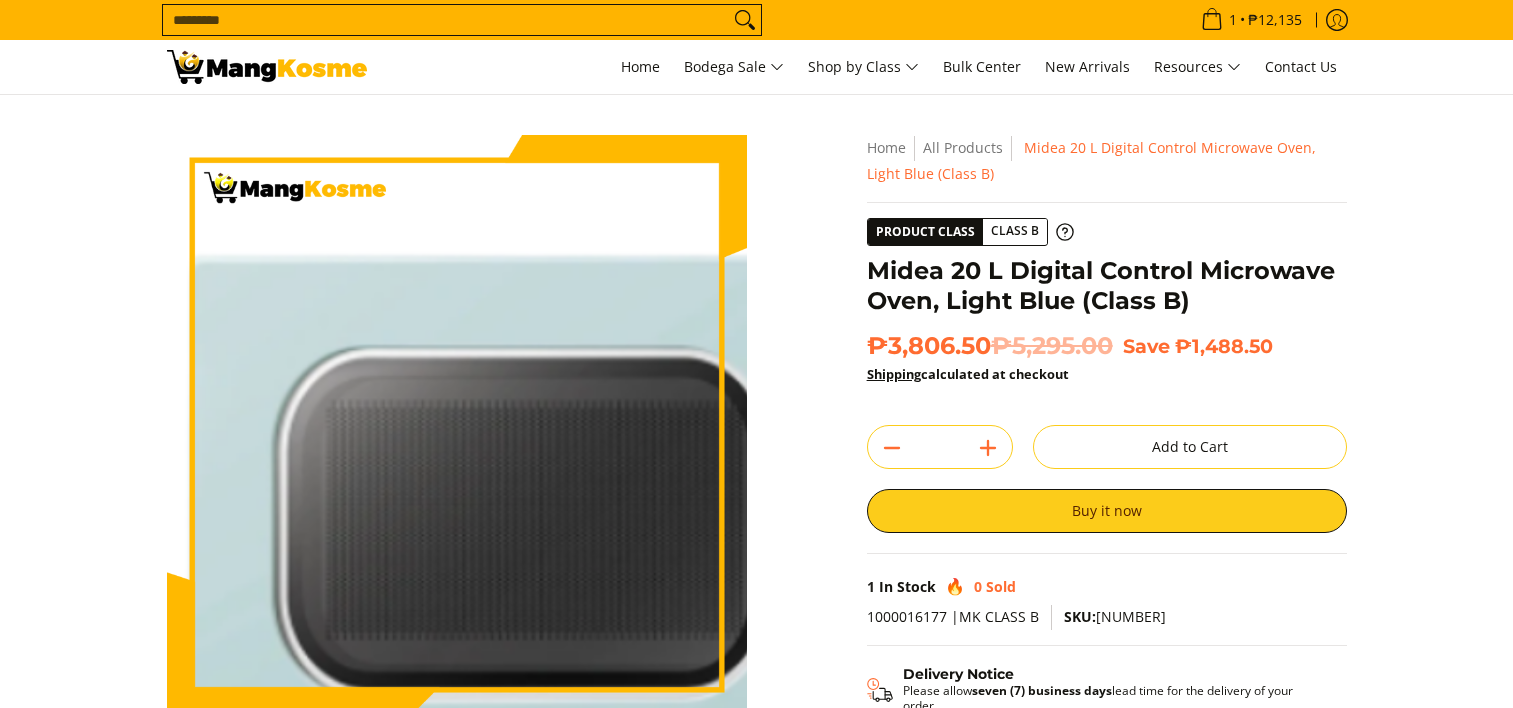 scroll, scrollTop: 0, scrollLeft: 0, axis: both 